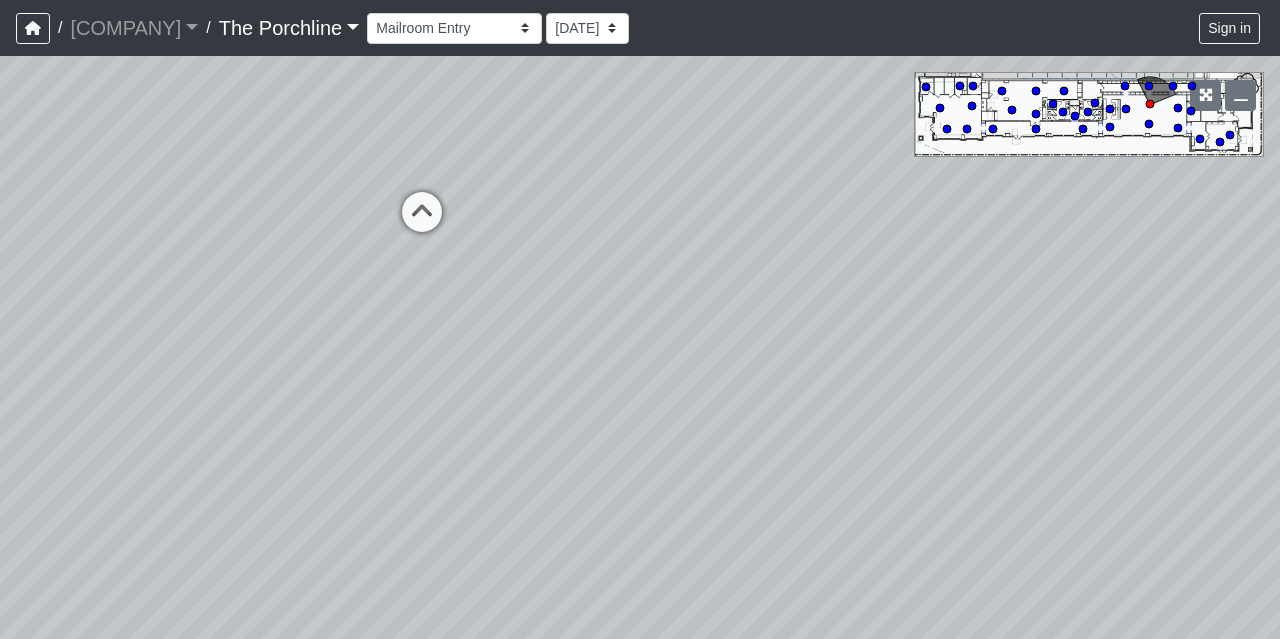 scroll, scrollTop: 0, scrollLeft: 0, axis: both 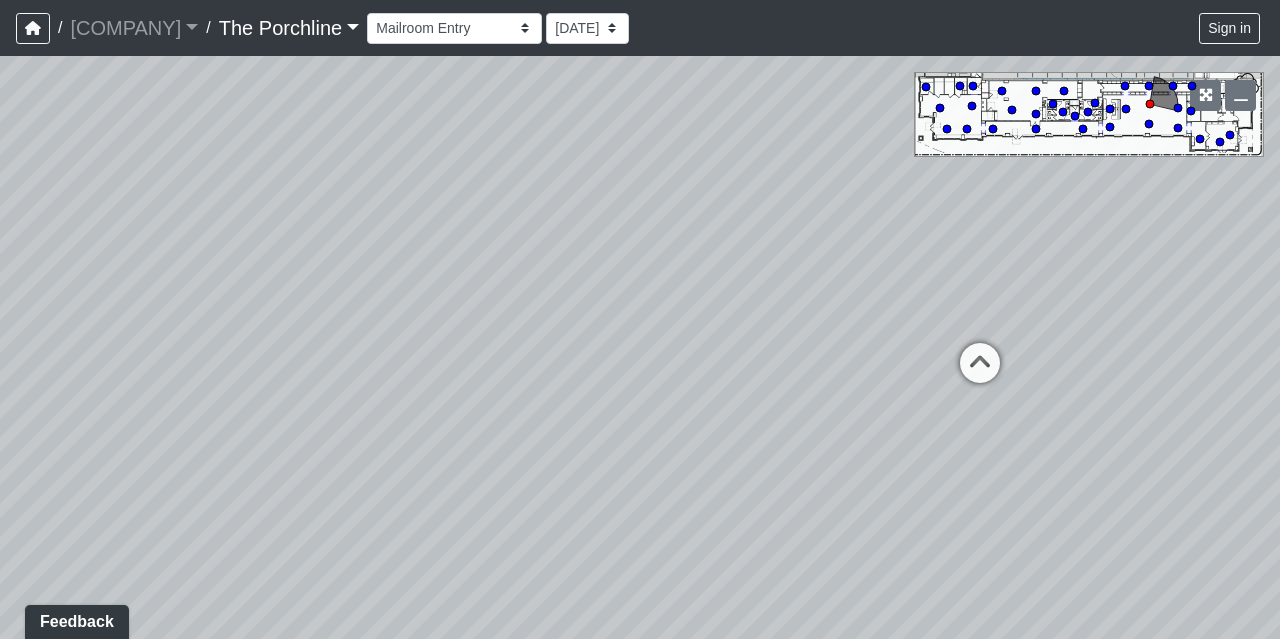 drag, startPoint x: 0, startPoint y: 0, endPoint x: 706, endPoint y: 321, distance: 775.5495 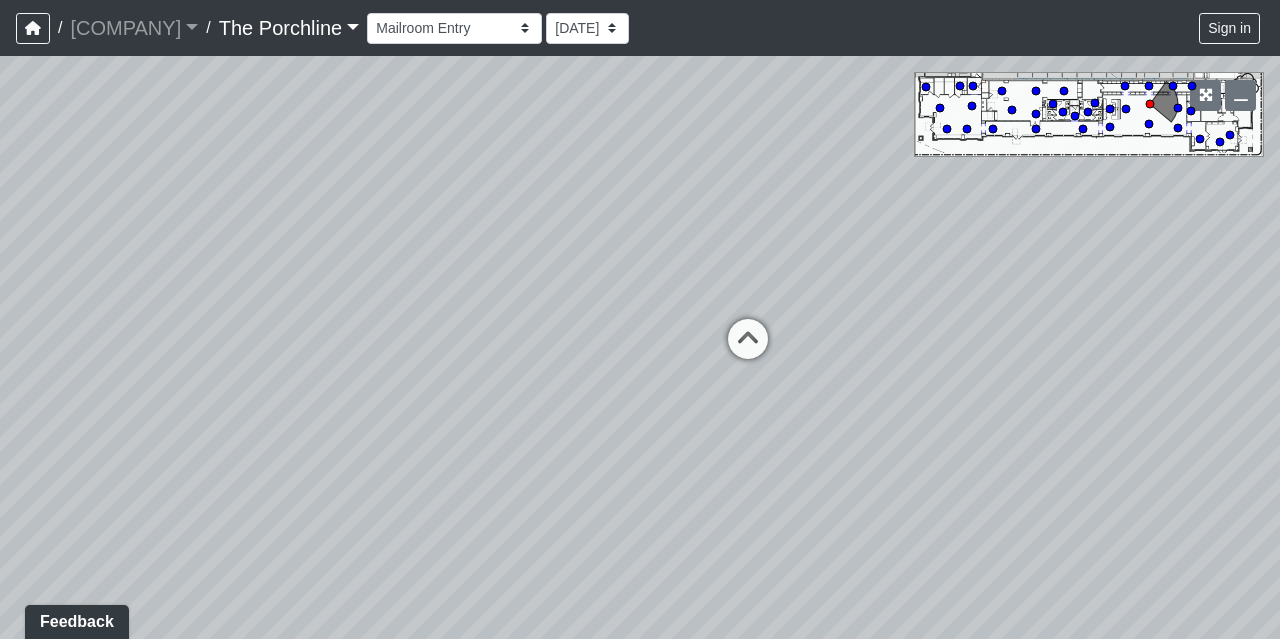 drag, startPoint x: 750, startPoint y: 329, endPoint x: 456, endPoint y: 311, distance: 294.5505 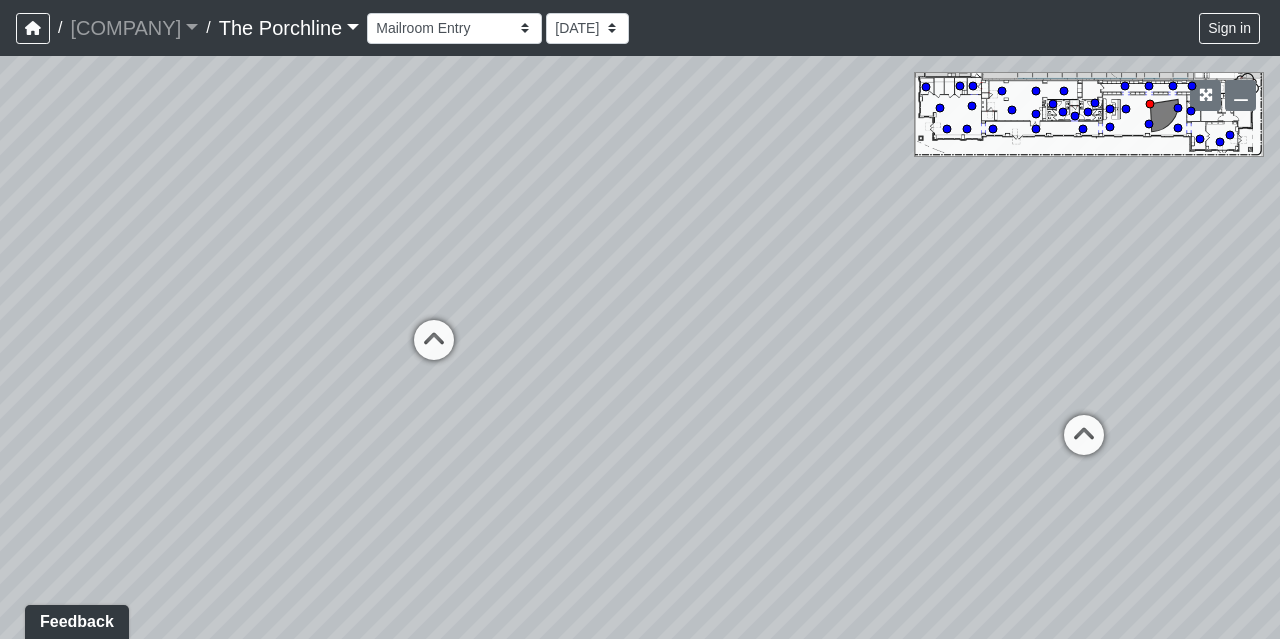 drag, startPoint x: 626, startPoint y: 293, endPoint x: 157, endPoint y: 287, distance: 469.0384 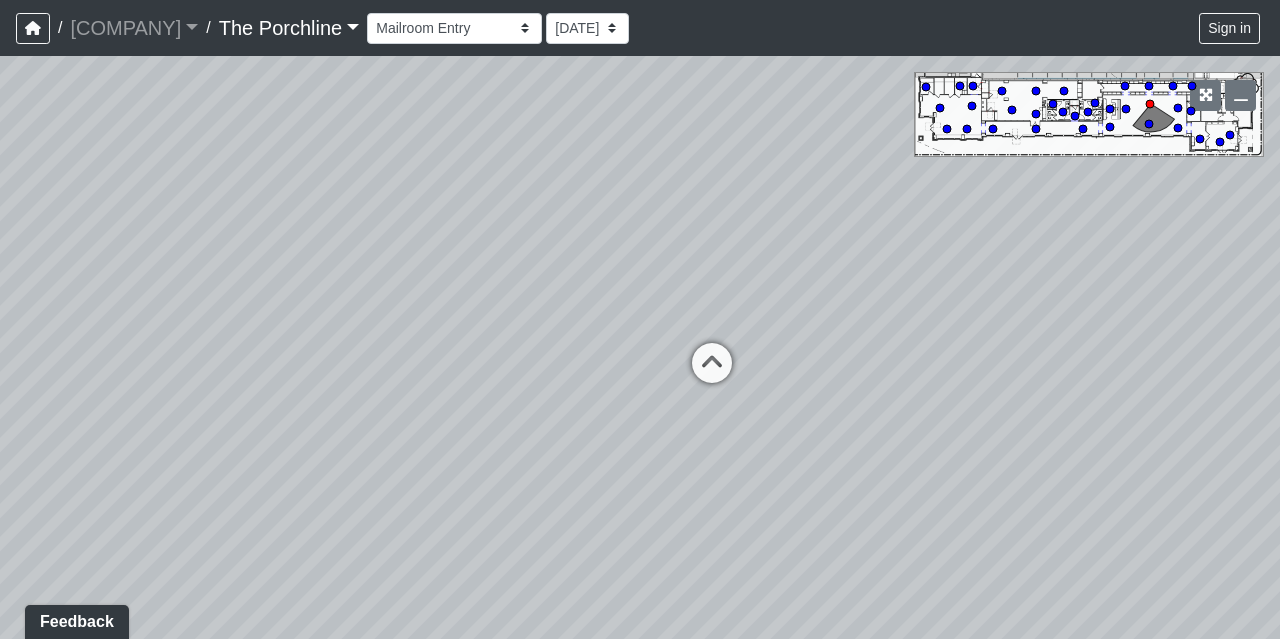 drag, startPoint x: 616, startPoint y: 319, endPoint x: 214, endPoint y: 313, distance: 402.04477 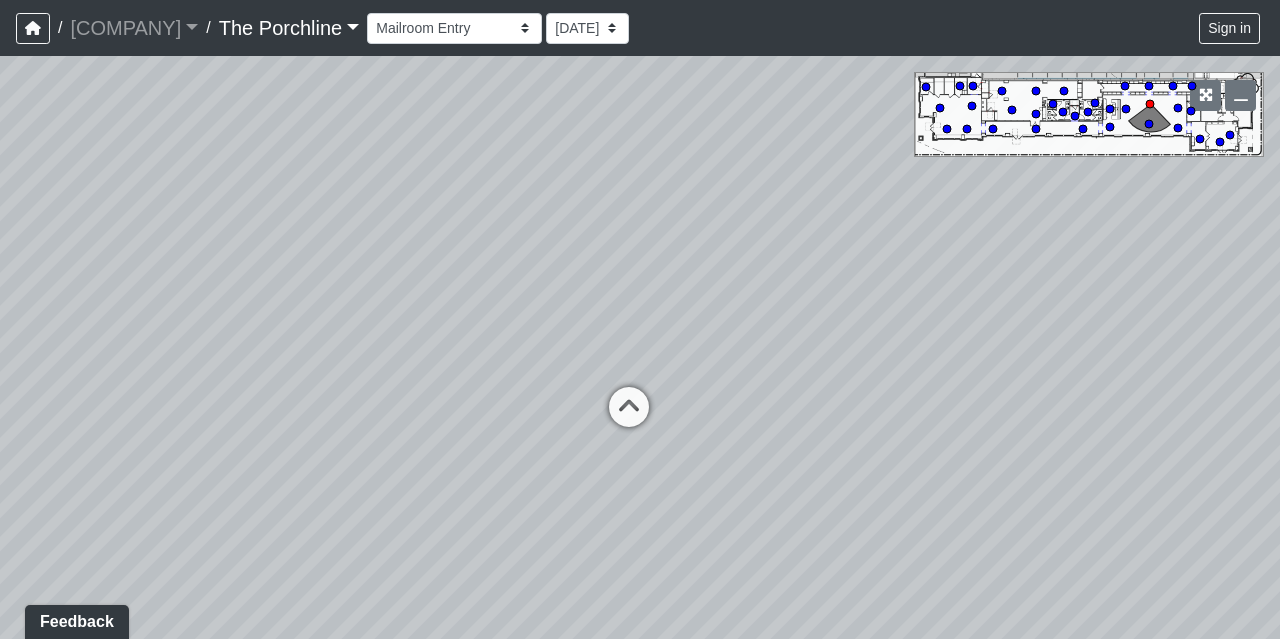 drag, startPoint x: 864, startPoint y: 273, endPoint x: 619, endPoint y: 253, distance: 245.81497 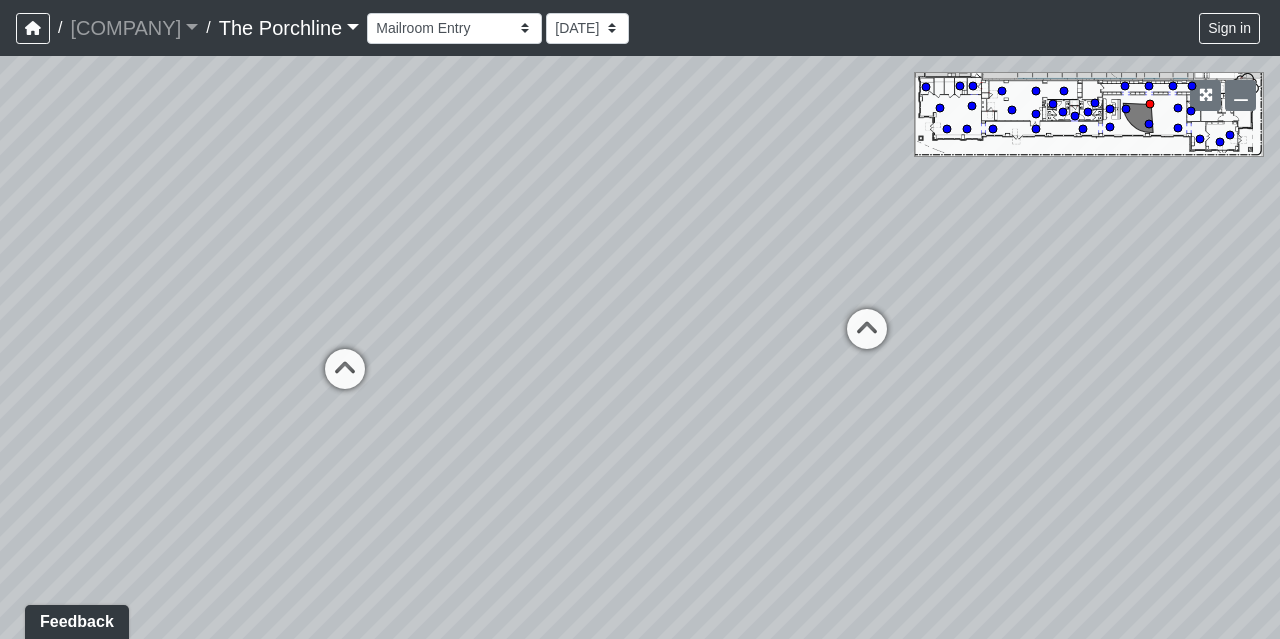 drag, startPoint x: 810, startPoint y: 289, endPoint x: 495, endPoint y: 277, distance: 315.2285 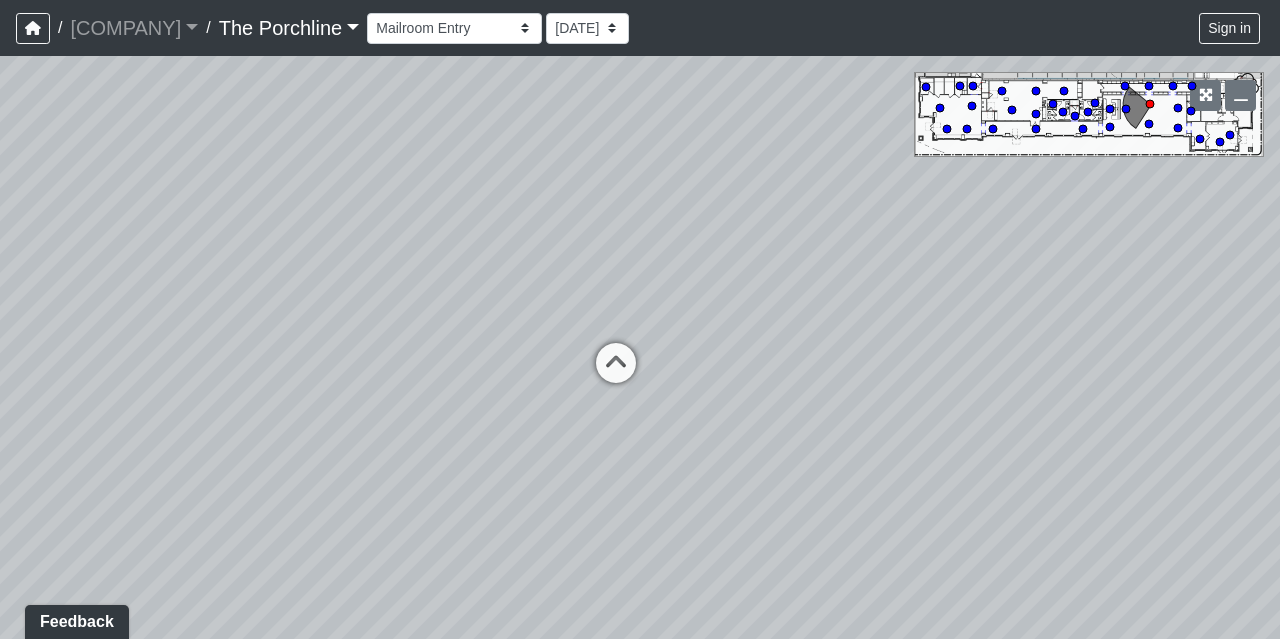 drag, startPoint x: 666, startPoint y: 225, endPoint x: 272, endPoint y: 287, distance: 398.84833 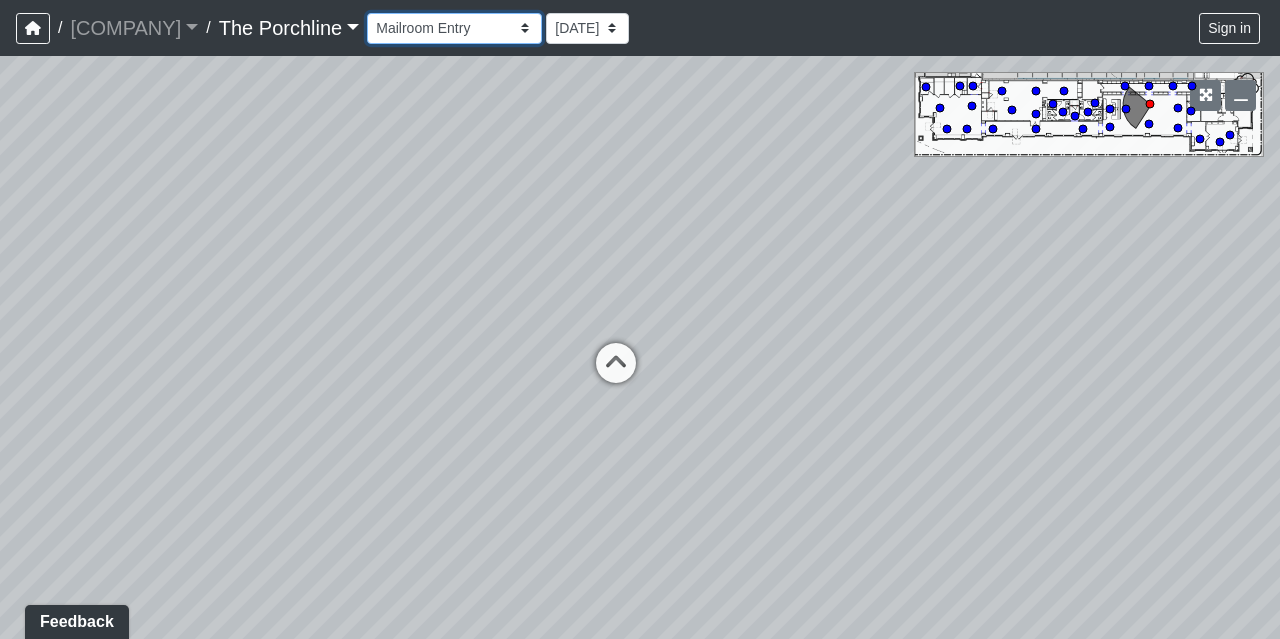 click on "Entry Grandhall Entry Island Kitchen Lounge Lounge Entry Mailroom Entry Seating Coworking Entry Coworking Patio 1 Coworking Patio 2 Crosswalk Green Space 1 Green Space 2 Green Space 3 Green Space 4 Main Walkway 1 Main Walkway 2 Main Walkway 3 Main Walkway 4 Main Walkway 5 Main Walkway 6 Seating Sidewalk 1 Sidewalk 2 Cowork Entry Grand Hall Entry Niche Seating Pod 1 Pod 2 Tables Vestibule Cardio Fitness Entry Weights Yoga Yoga Entry Crosswalk Grand Hall Entry Grand Hall Patio Leasing Entry Ramp 1 Ramp 2 Sidewalk 1 Sidewalk 2 Sidewalk 3 Sidewalk 4 Coworking Entry Fitness Entry Grand Hall Entry Restrooms Hallway Coffee Foyer Entry Table Mailboxes 1 Mailboxes 2 Mailboxes 3 Trash Men's Men's Stall Women's Women's Stall Drink Ledge Seating 1 Seating 2" at bounding box center (454, 28) 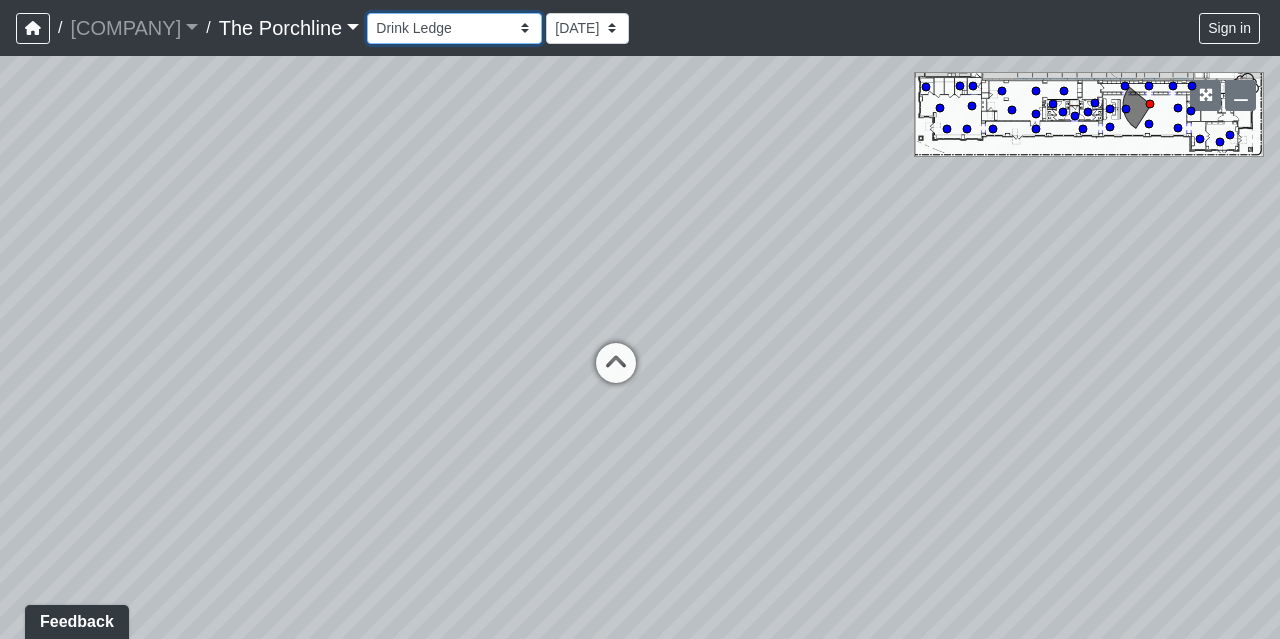 click on "Entry Grandhall Entry Island Kitchen Lounge Lounge Entry Mailroom Entry Seating Coworking Entry Coworking Patio 1 Coworking Patio 2 Crosswalk Green Space 1 Green Space 2 Green Space 3 Green Space 4 Main Walkway 1 Main Walkway 2 Main Walkway 3 Main Walkway 4 Main Walkway 5 Main Walkway 6 Seating Sidewalk 1 Sidewalk 2 Cowork Entry Grand Hall Entry Niche Seating Pod 1 Pod 2 Tables Vestibule Cardio Fitness Entry Weights Yoga Yoga Entry Crosswalk Grand Hall Entry Grand Hall Patio Leasing Entry Ramp 1 Ramp 2 Sidewalk 1 Sidewalk 2 Sidewalk 3 Sidewalk 4 Coworking Entry Fitness Entry Grand Hall Entry Restrooms Hallway Coffee Foyer Entry Table Mailboxes 1 Mailboxes 2 Mailboxes 3 Trash Men's Men's Stall Women's Women's Stall Drink Ledge Seating 1 Seating 2" at bounding box center (454, 28) 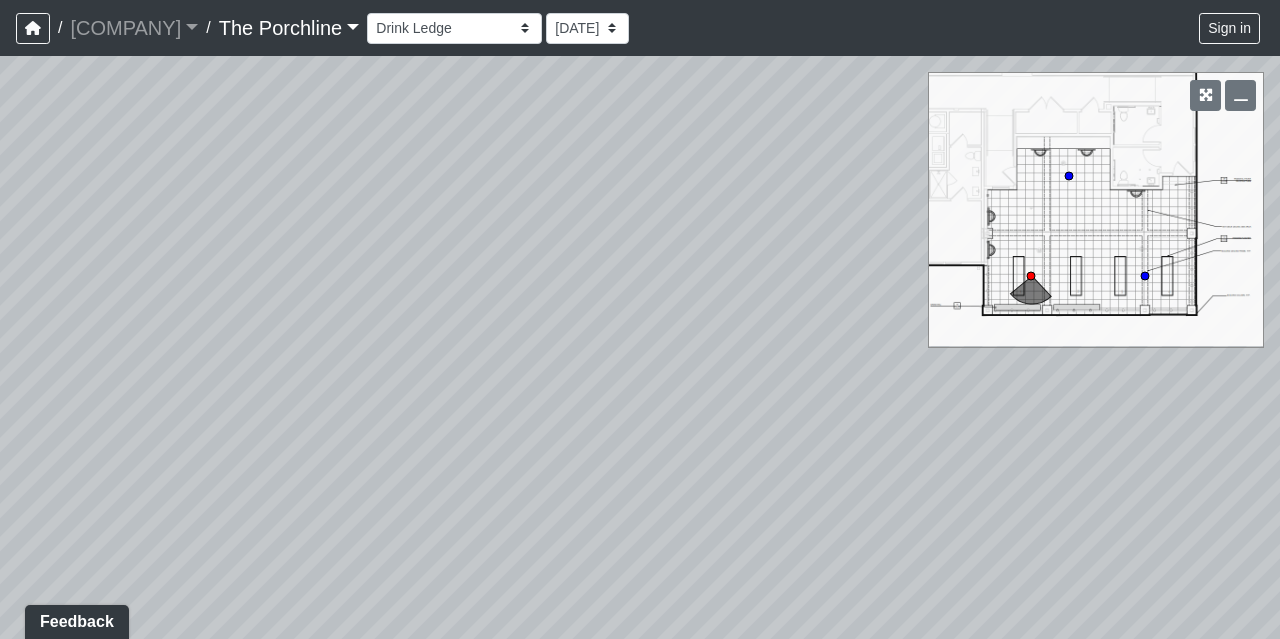 drag, startPoint x: 571, startPoint y: 305, endPoint x: 240, endPoint y: 298, distance: 331.074 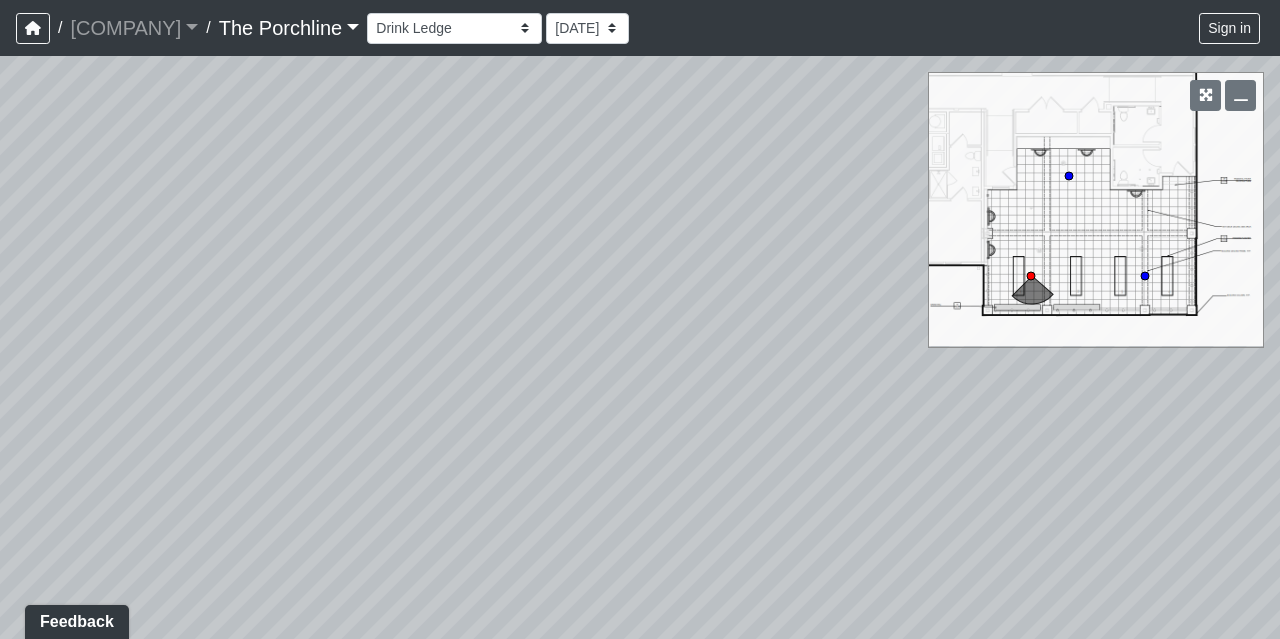 drag, startPoint x: 596, startPoint y: 161, endPoint x: 657, endPoint y: 577, distance: 420.44858 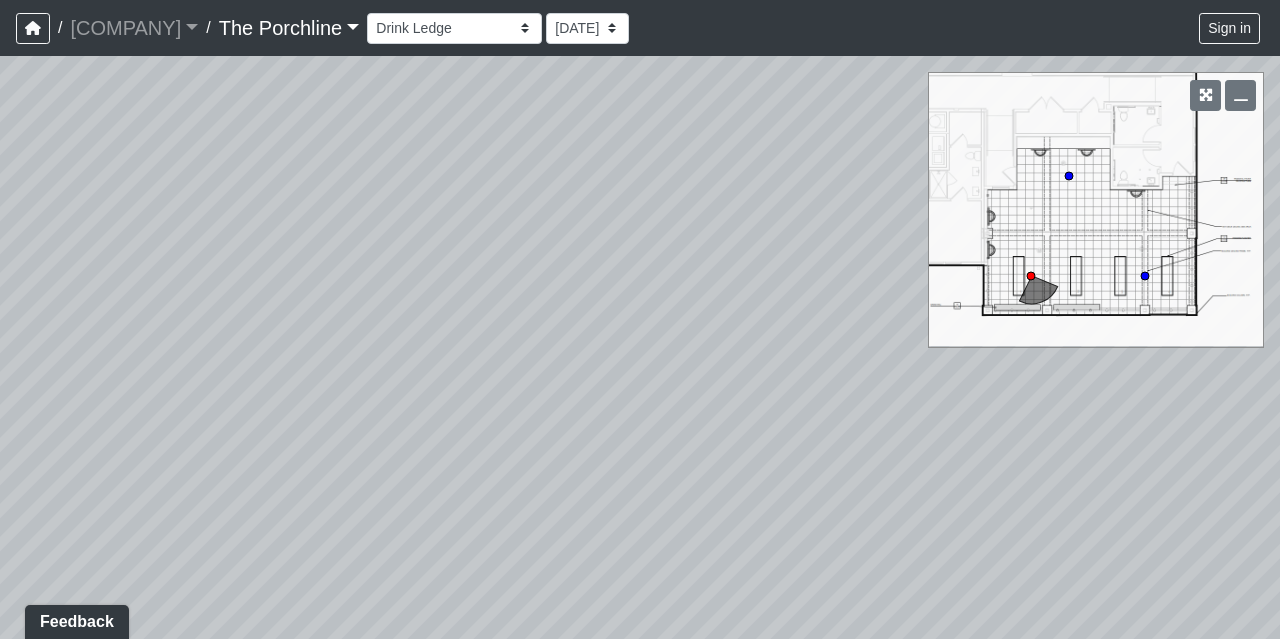 drag, startPoint x: 693, startPoint y: 249, endPoint x: 895, endPoint y: 343, distance: 222.80035 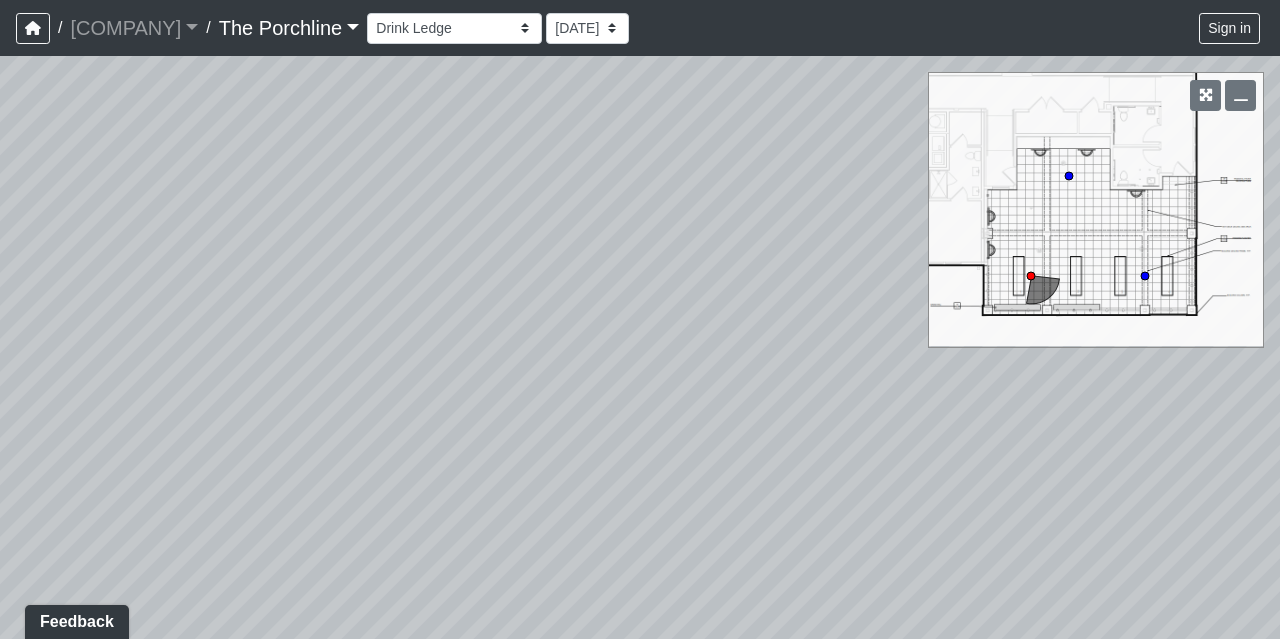drag, startPoint x: 491, startPoint y: 355, endPoint x: 820, endPoint y: 286, distance: 336.1577 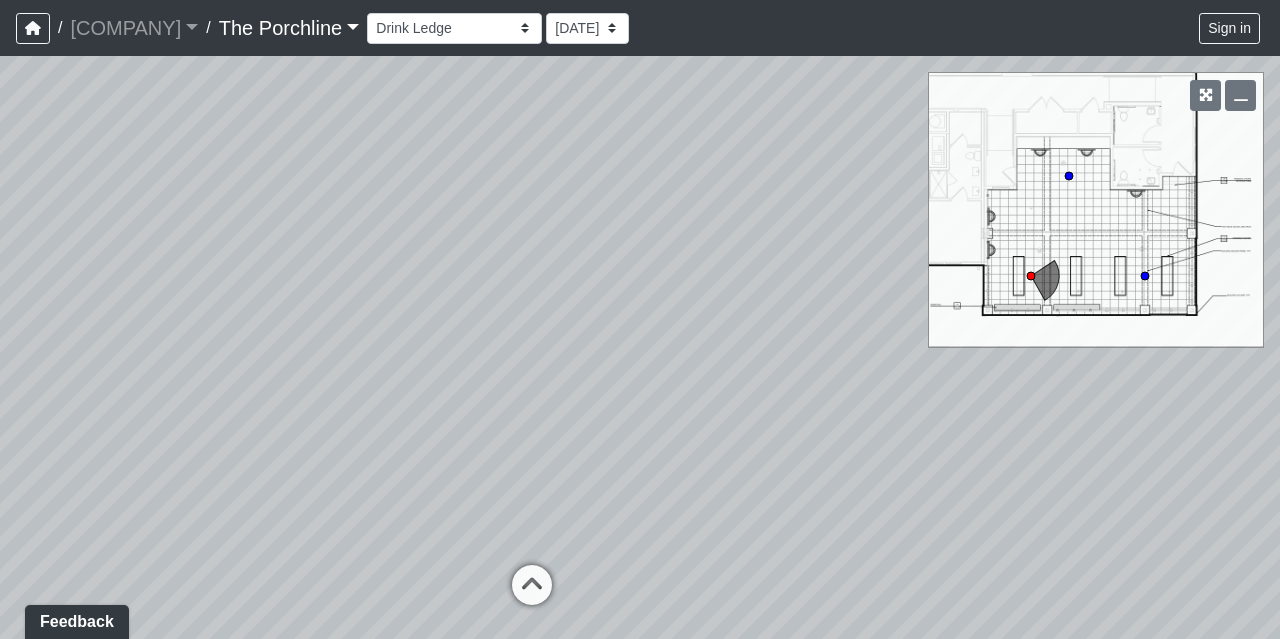 drag, startPoint x: 550, startPoint y: 307, endPoint x: 828, endPoint y: 144, distance: 322.26233 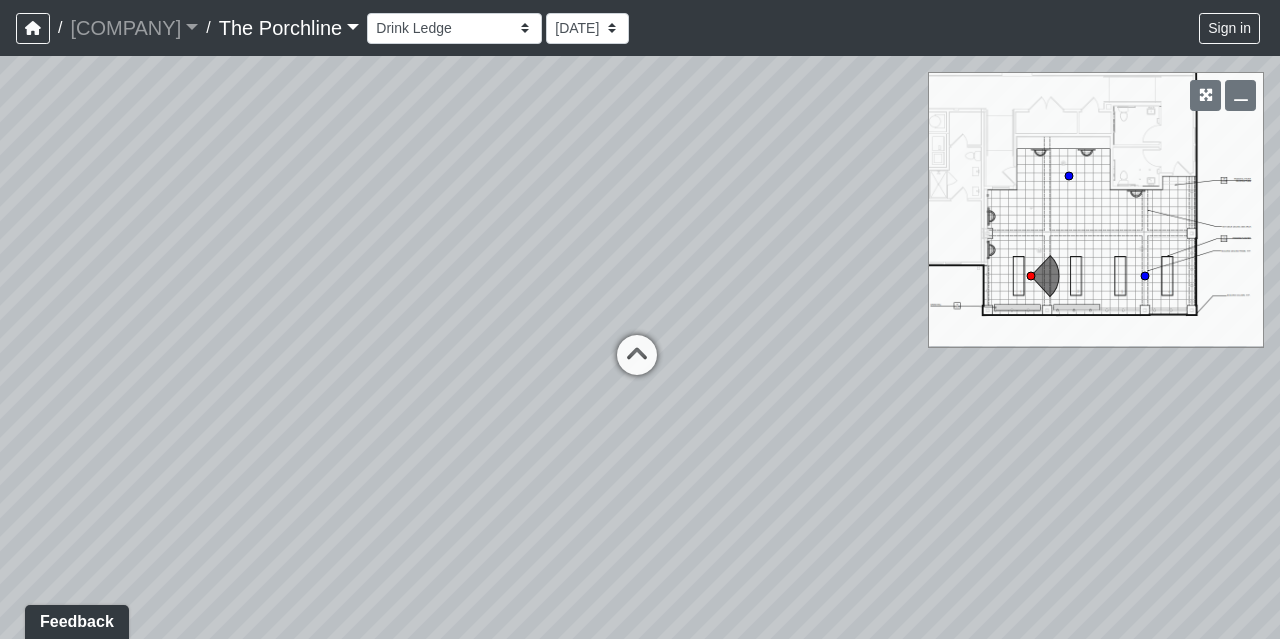 drag, startPoint x: 668, startPoint y: 506, endPoint x: 815, endPoint y: 257, distance: 289.15393 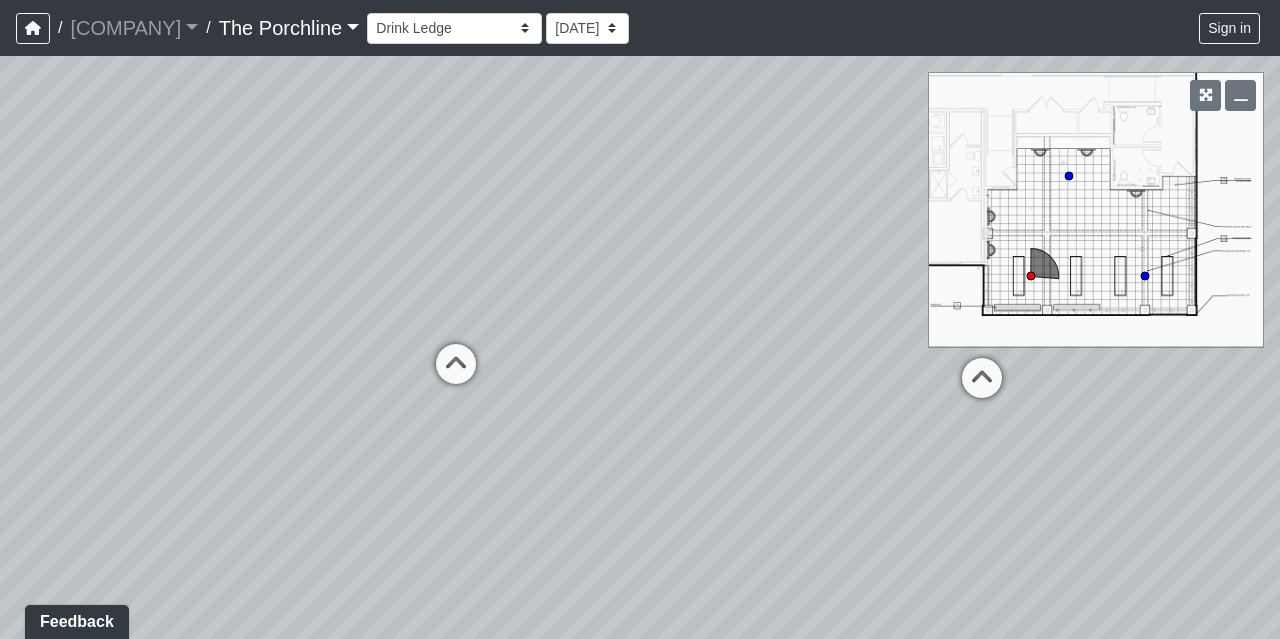 drag, startPoint x: 376, startPoint y: 375, endPoint x: 847, endPoint y: 367, distance: 471.06793 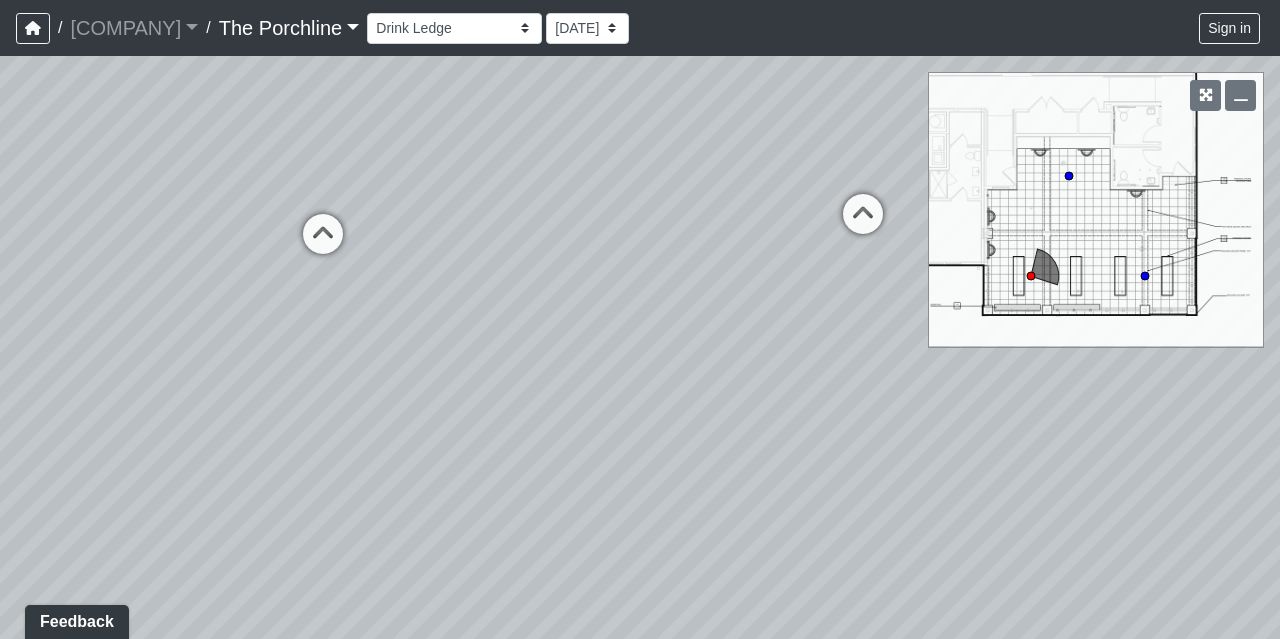 drag, startPoint x: 661, startPoint y: 337, endPoint x: 532, endPoint y: 171, distance: 210.23082 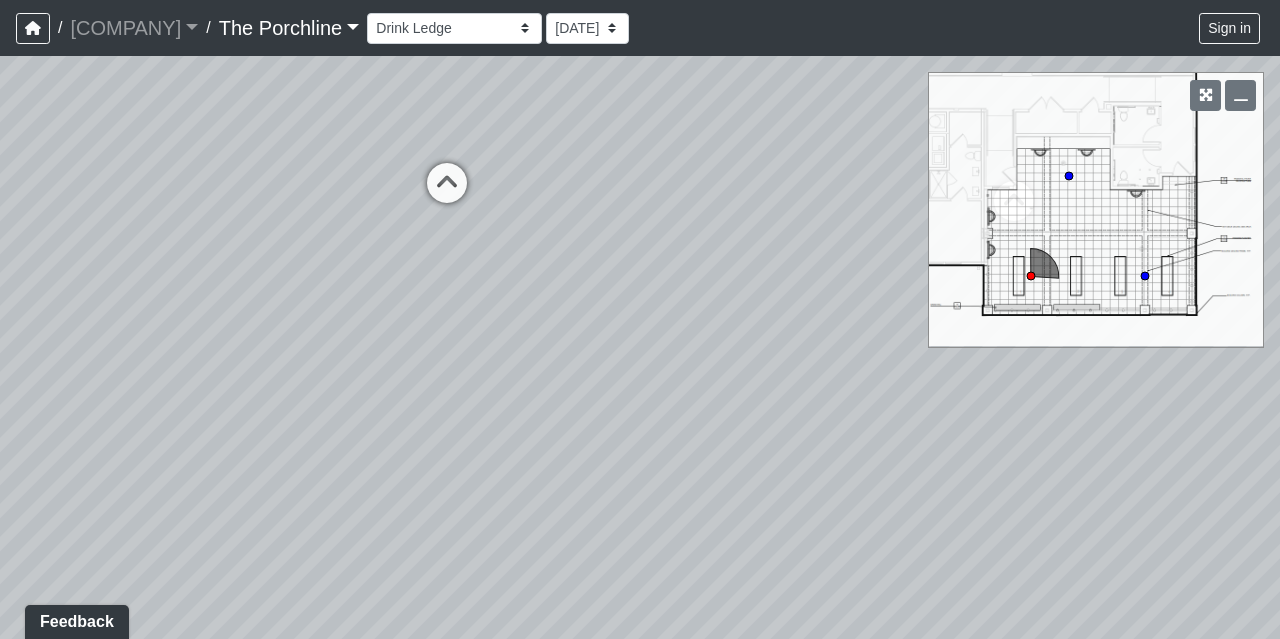 drag, startPoint x: 504, startPoint y: 438, endPoint x: 658, endPoint y: 405, distance: 157.49603 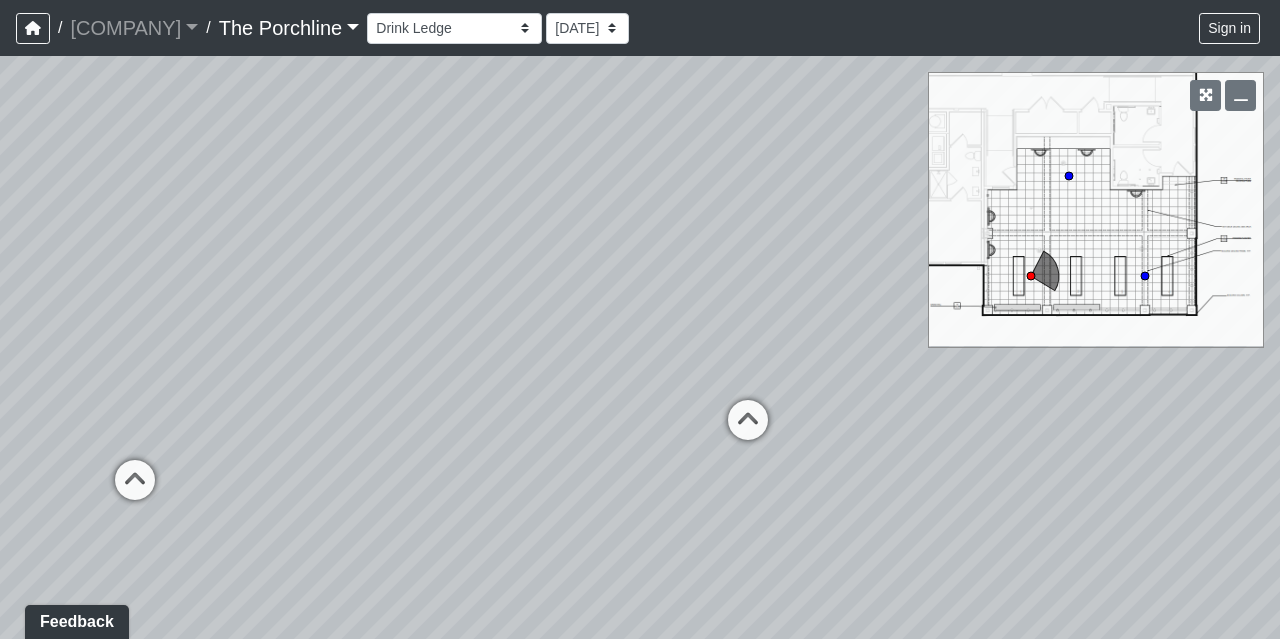 drag, startPoint x: 601, startPoint y: 356, endPoint x: 306, endPoint y: 528, distance: 341.4806 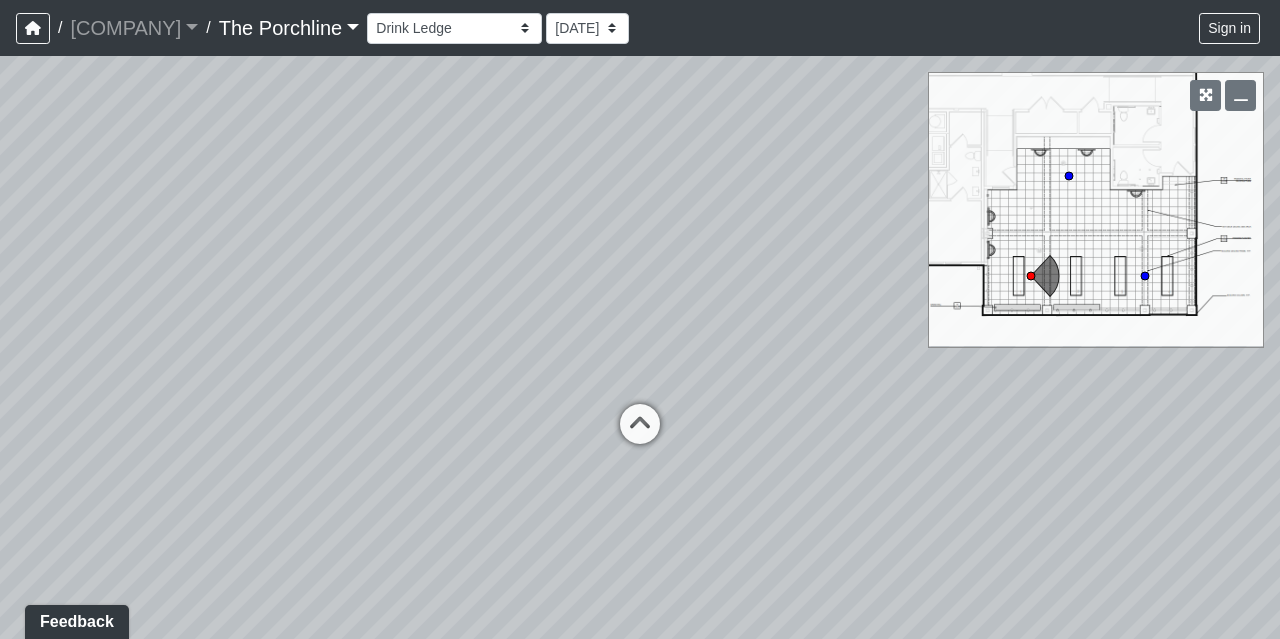 drag, startPoint x: 648, startPoint y: 287, endPoint x: 495, endPoint y: 301, distance: 153.63919 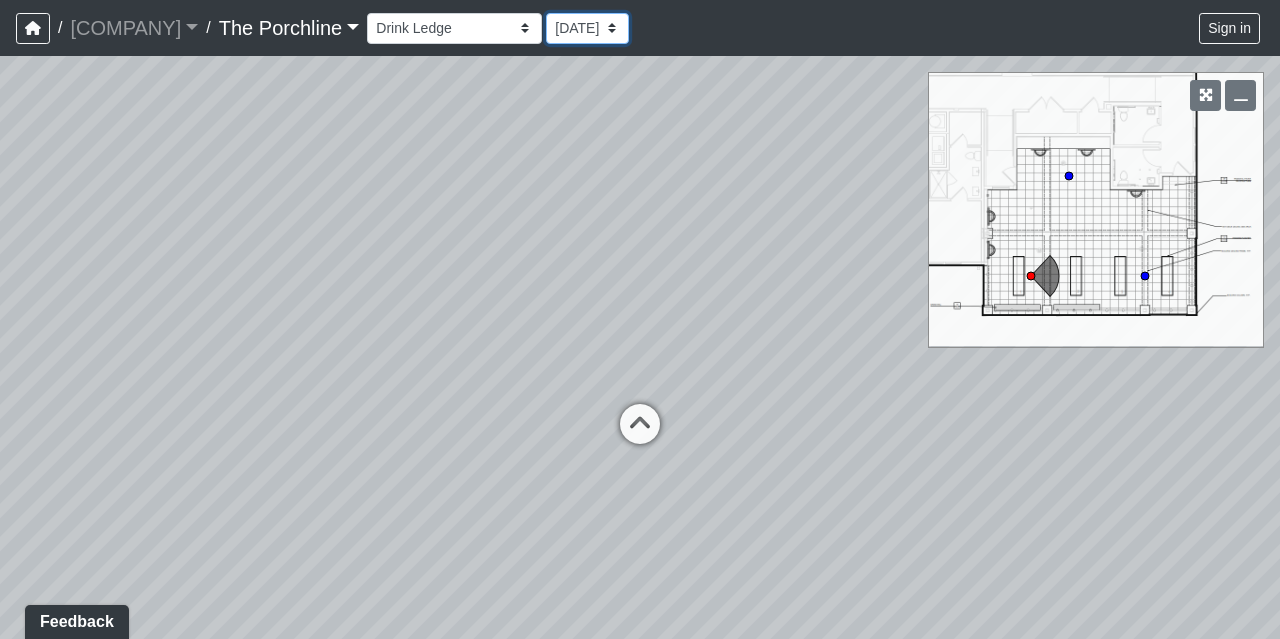 click on "[DATE]" at bounding box center [587, 28] 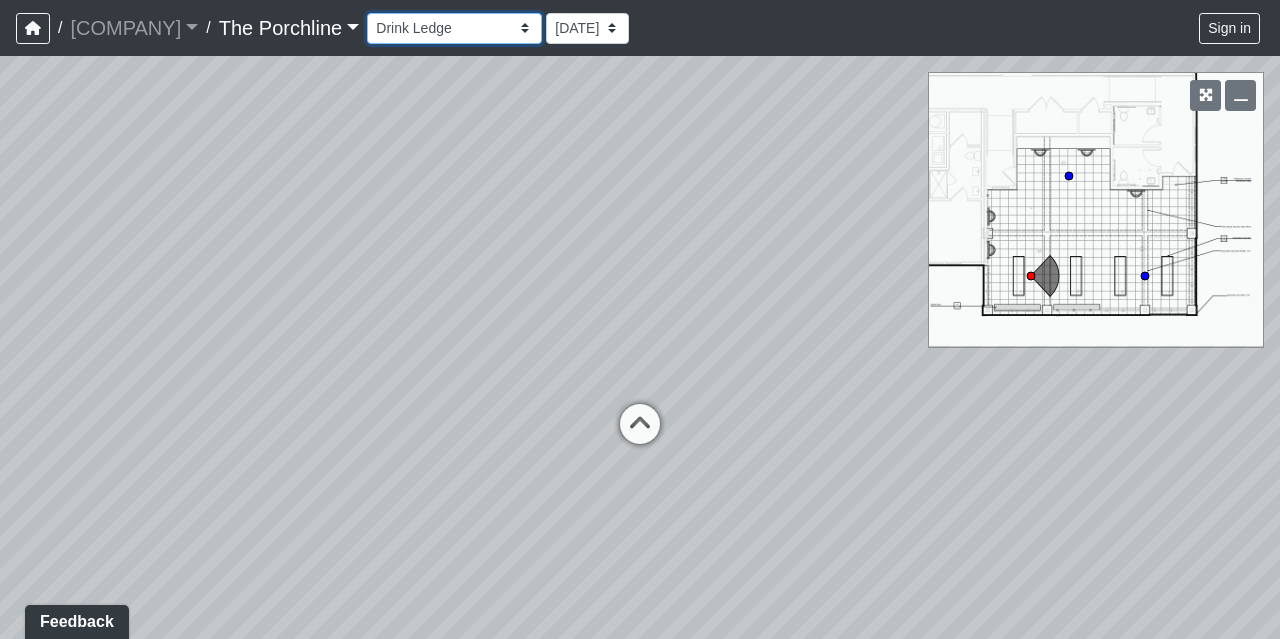 click on "Entry Grandhall Entry Island Kitchen Lounge Lounge Entry Mailroom Entry Seating Coworking Entry Coworking Patio 1 Coworking Patio 2 Crosswalk Green Space 1 Green Space 2 Green Space 3 Green Space 4 Main Walkway 1 Main Walkway 2 Main Walkway 3 Main Walkway 4 Main Walkway 5 Main Walkway 6 Seating Sidewalk 1 Sidewalk 2 Cowork Entry Grand Hall Entry Niche Seating Pod 1 Pod 2 Tables Vestibule Cardio Fitness Entry Weights Yoga Yoga Entry Crosswalk Grand Hall Entry Grand Hall Patio Leasing Entry Ramp 1 Ramp 2 Sidewalk 1 Sidewalk 2 Sidewalk 3 Sidewalk 4 Coworking Entry Fitness Entry Grand Hall Entry Restrooms Hallway Coffee Foyer Entry Table Mailboxes 1 Mailboxes 2 Mailboxes 3 Trash Men's Men's Stall Women's Women's Stall Drink Ledge Seating 1 Seating 2" at bounding box center [454, 28] 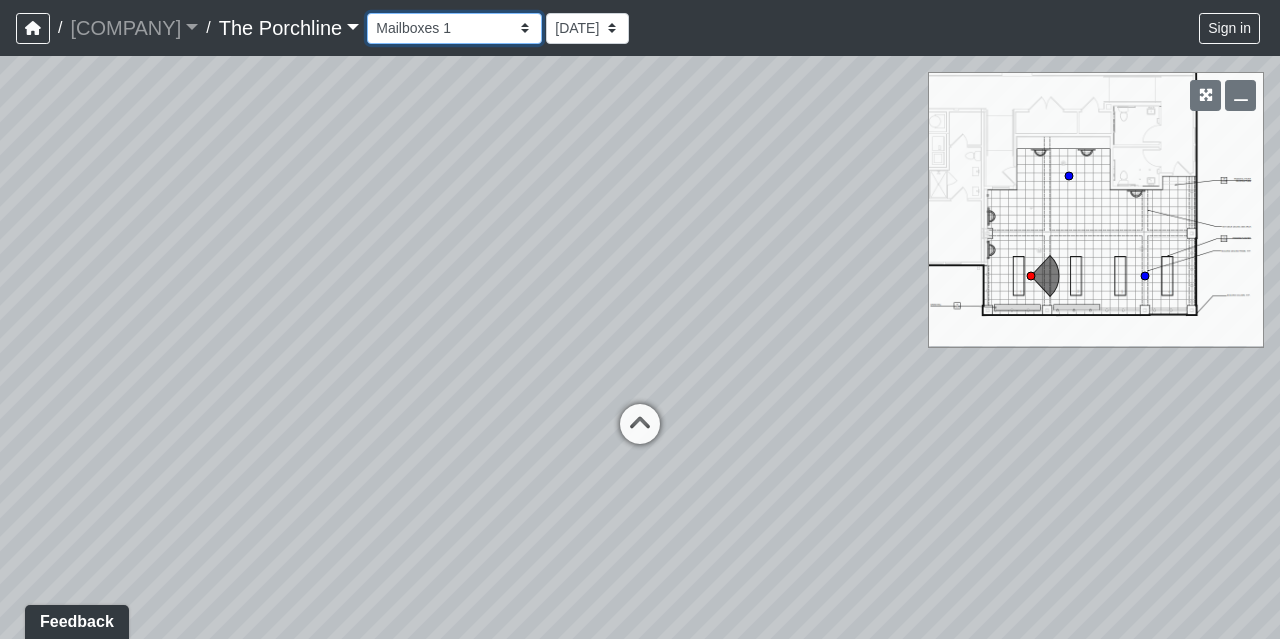 click on "Entry Grandhall Entry Island Kitchen Lounge Lounge Entry Mailroom Entry Seating Coworking Entry Coworking Patio 1 Coworking Patio 2 Crosswalk Green Space 1 Green Space 2 Green Space 3 Green Space 4 Main Walkway 1 Main Walkway 2 Main Walkway 3 Main Walkway 4 Main Walkway 5 Main Walkway 6 Seating Sidewalk 1 Sidewalk 2 Cowork Entry Grand Hall Entry Niche Seating Pod 1 Pod 2 Tables Vestibule Cardio Fitness Entry Weights Yoga Yoga Entry Crosswalk Grand Hall Entry Grand Hall Patio Leasing Entry Ramp 1 Ramp 2 Sidewalk 1 Sidewalk 2 Sidewalk 3 Sidewalk 4 Coworking Entry Fitness Entry Grand Hall Entry Restrooms Hallway Coffee Foyer Entry Table Mailboxes 1 Mailboxes 2 Mailboxes 3 Trash Men's Men's Stall Women's Women's Stall Drink Ledge Seating 1 Seating 2" at bounding box center [454, 28] 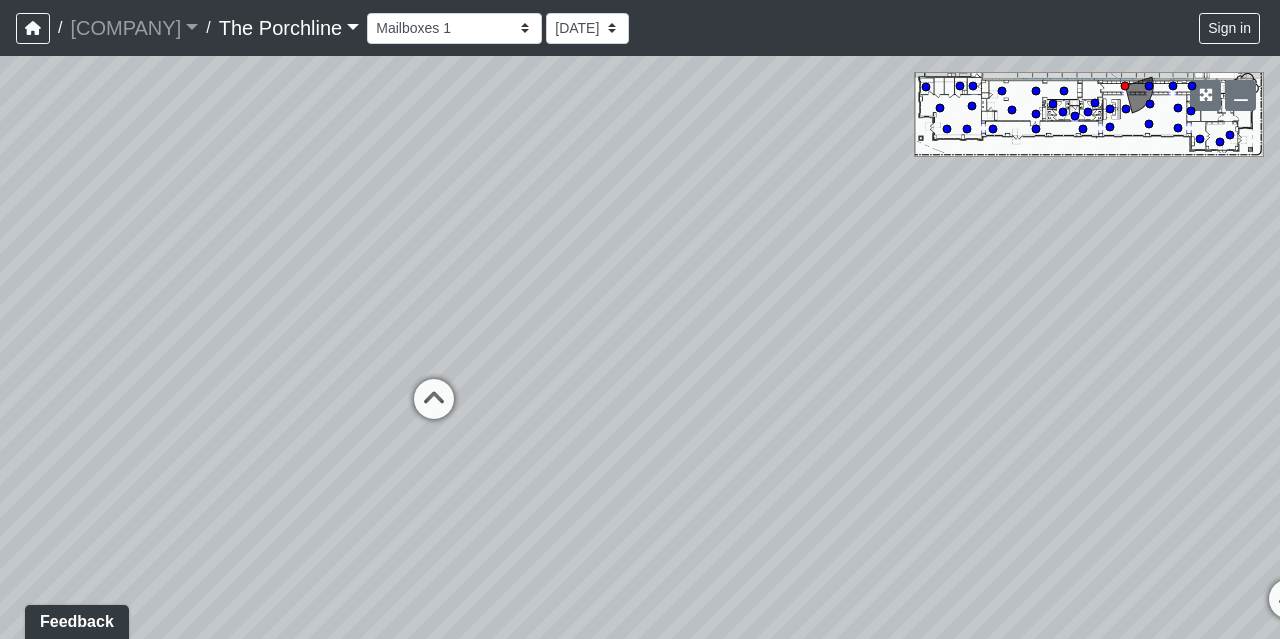 drag, startPoint x: 650, startPoint y: 198, endPoint x: 337, endPoint y: 138, distance: 318.6989 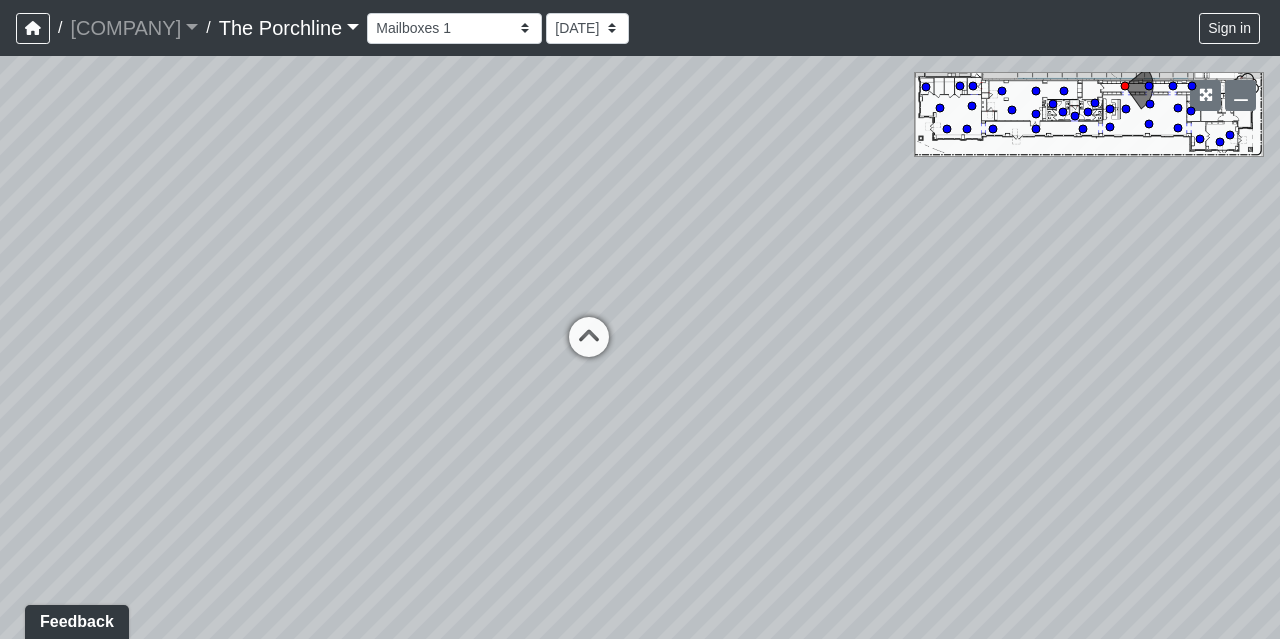 drag, startPoint x: 672, startPoint y: 202, endPoint x: 898, endPoint y: 143, distance: 233.5744 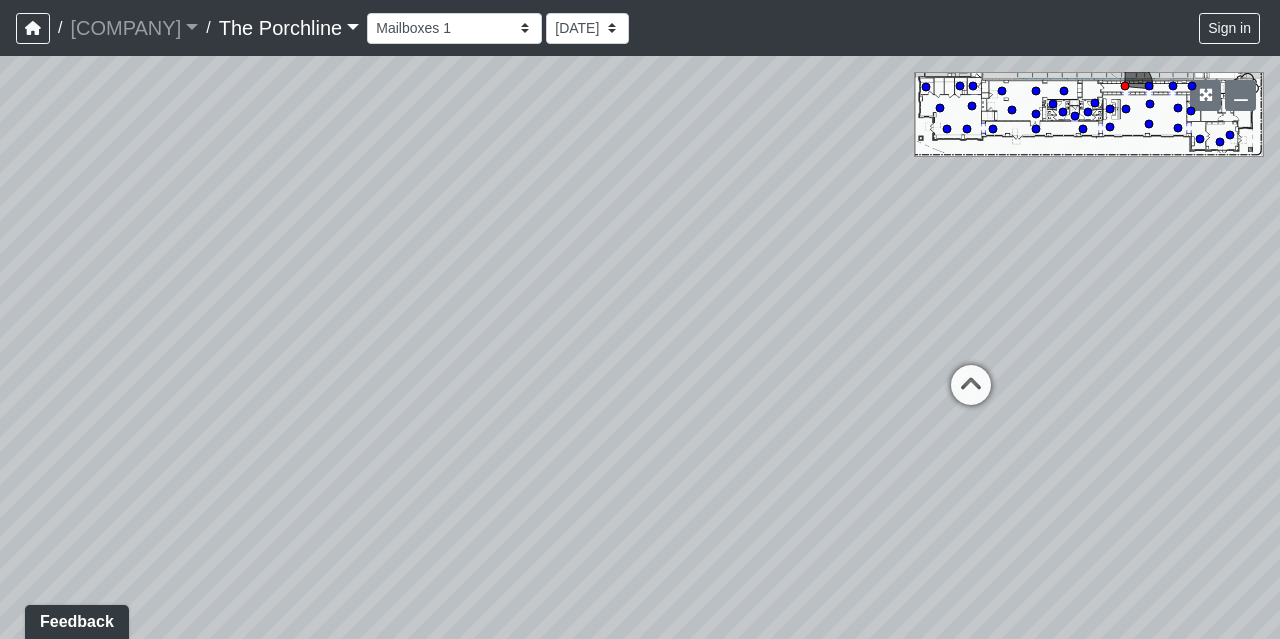 drag, startPoint x: 402, startPoint y: 185, endPoint x: 940, endPoint y: 209, distance: 538.53503 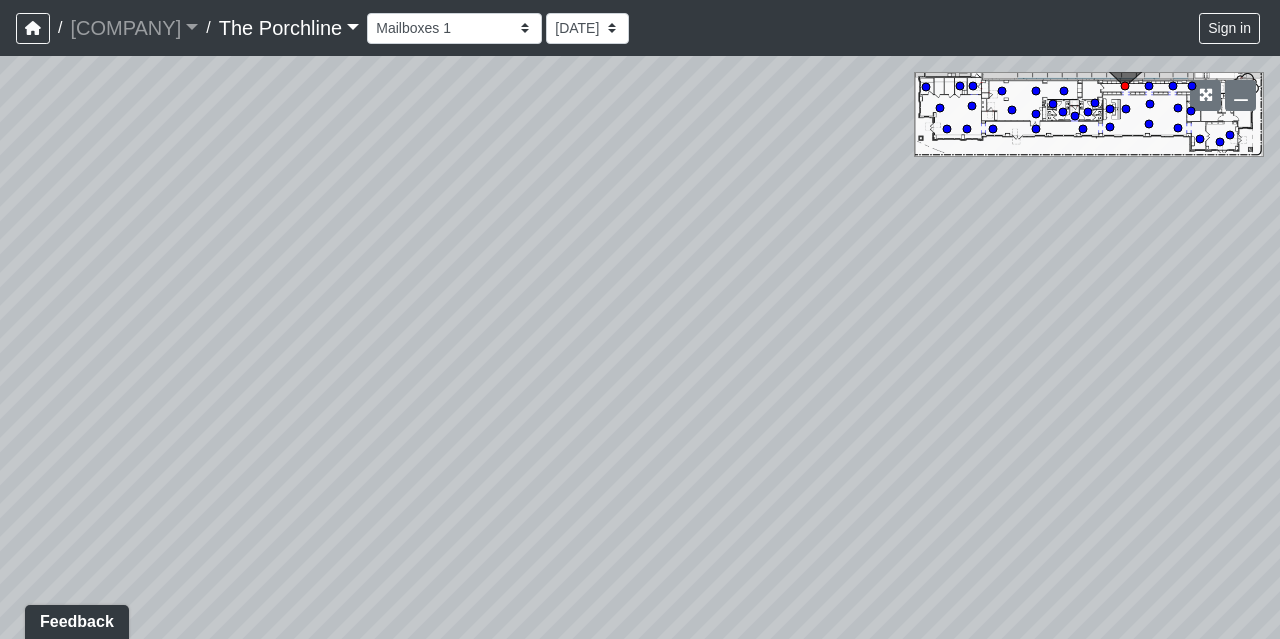 drag, startPoint x: 608, startPoint y: 282, endPoint x: 1124, endPoint y: 331, distance: 518.32135 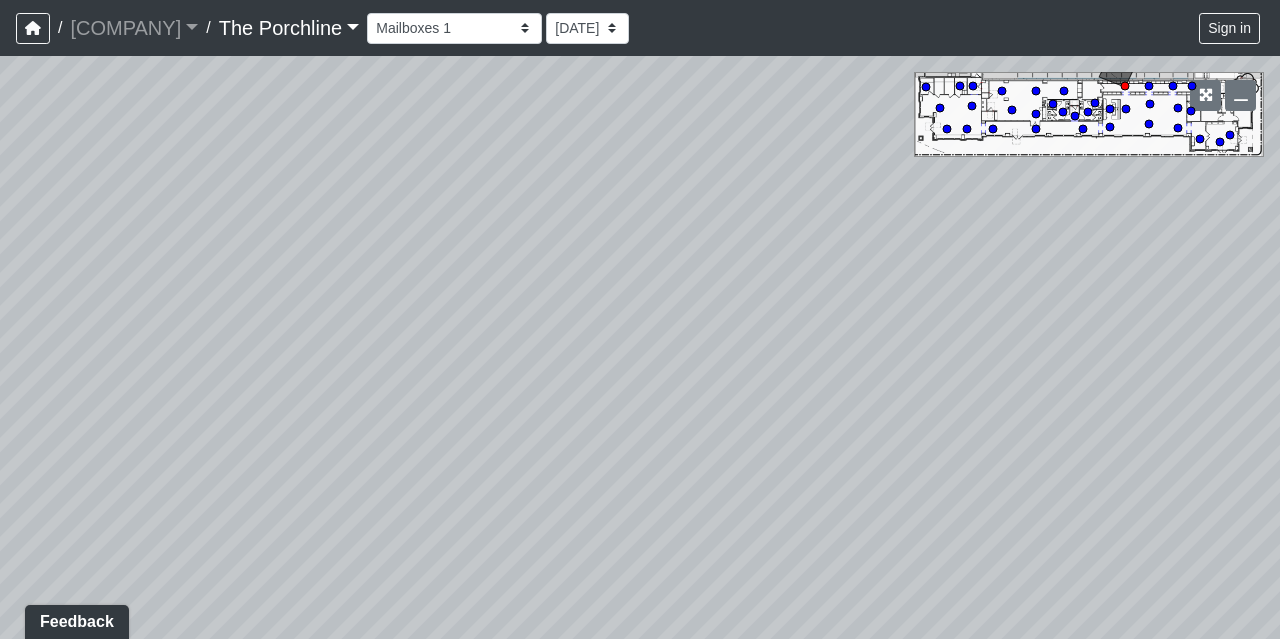 drag, startPoint x: 604, startPoint y: 336, endPoint x: 1052, endPoint y: 343, distance: 448.0547 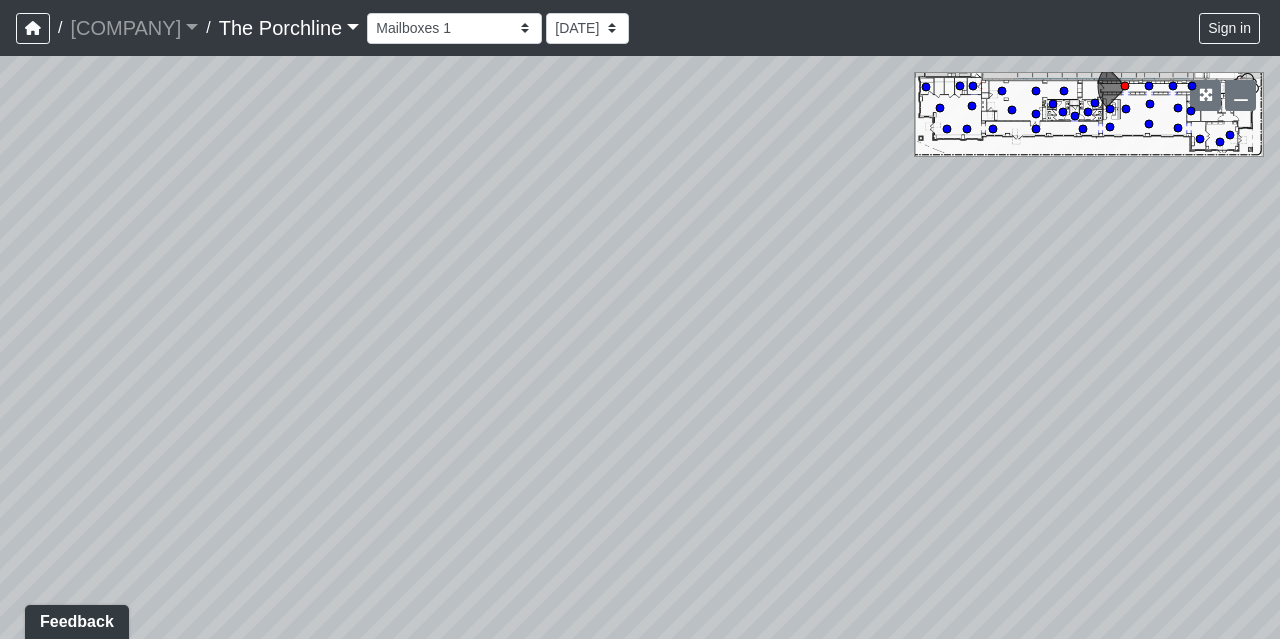 drag, startPoint x: 516, startPoint y: 319, endPoint x: 983, endPoint y: 319, distance: 467 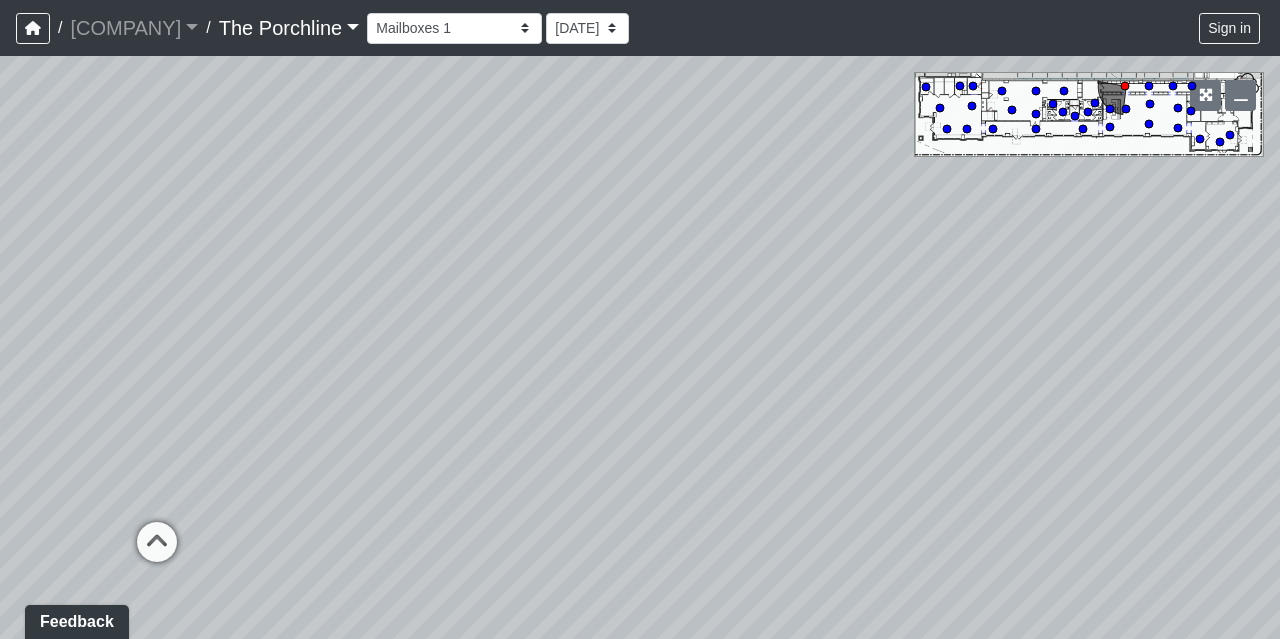 drag, startPoint x: 534, startPoint y: 259, endPoint x: 930, endPoint y: 241, distance: 396.40887 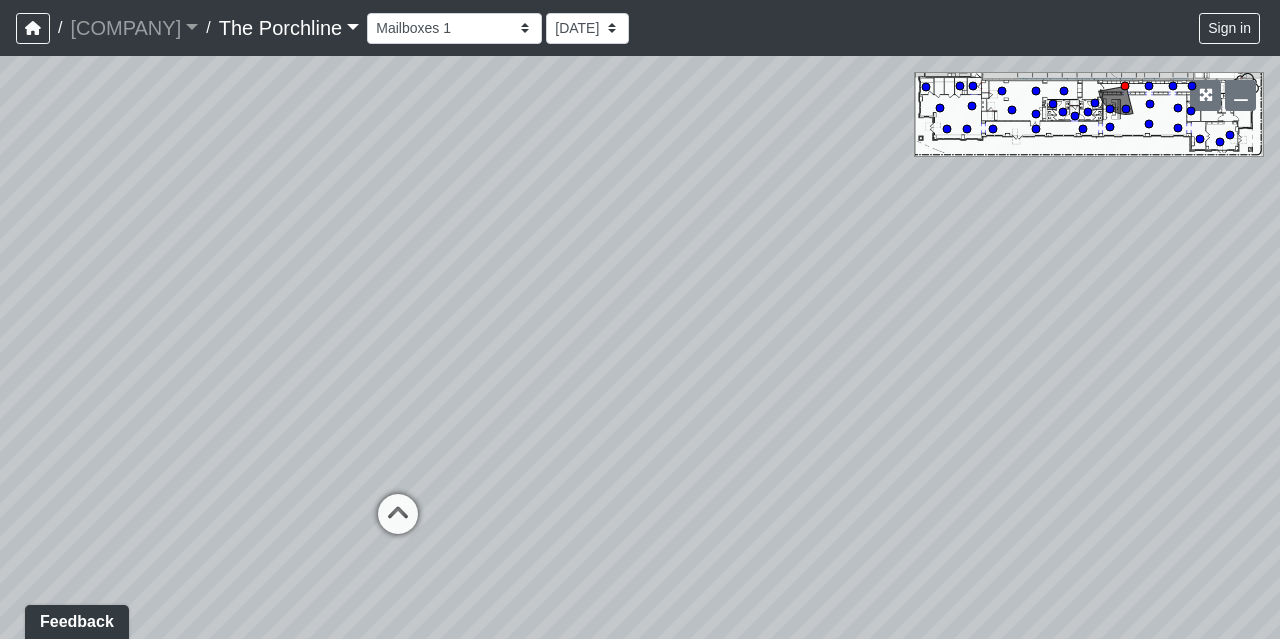 drag, startPoint x: 728, startPoint y: 261, endPoint x: 962, endPoint y: 301, distance: 237.39418 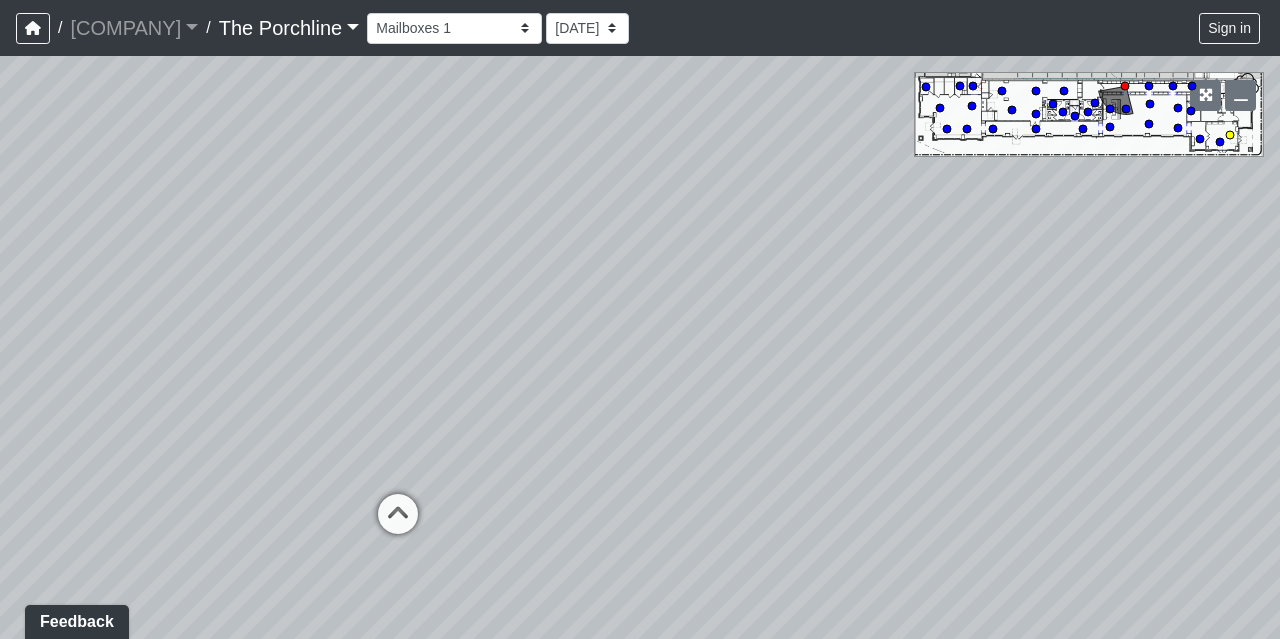 click 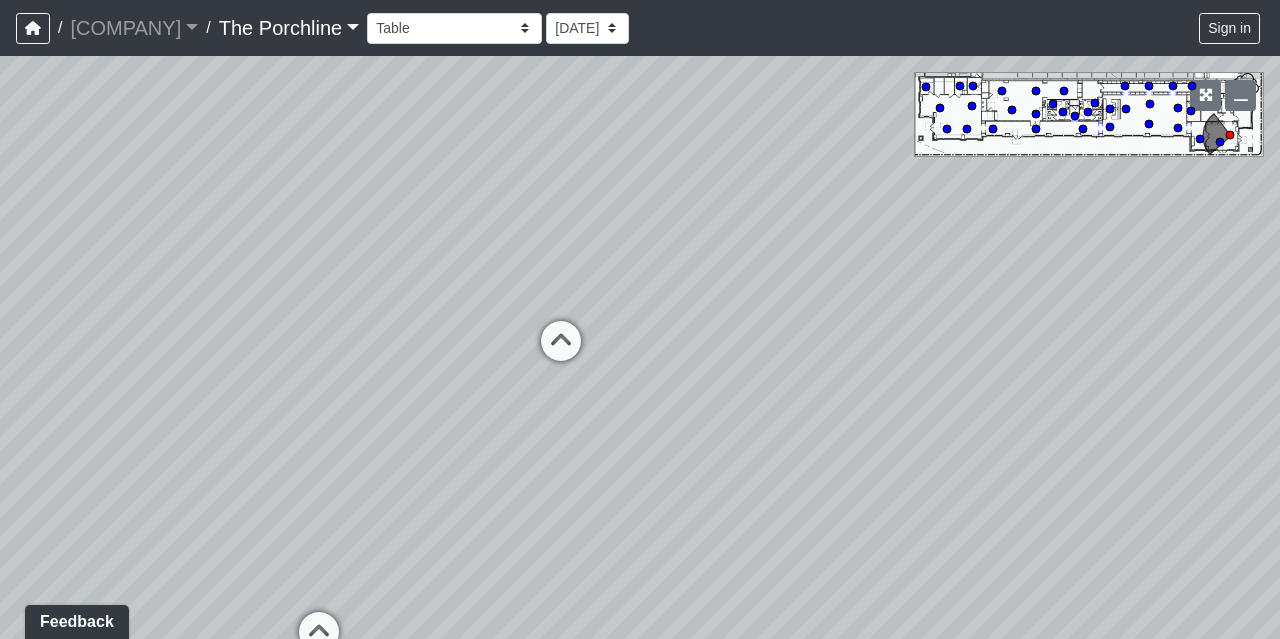 drag, startPoint x: 825, startPoint y: 199, endPoint x: 856, endPoint y: 194, distance: 31.400637 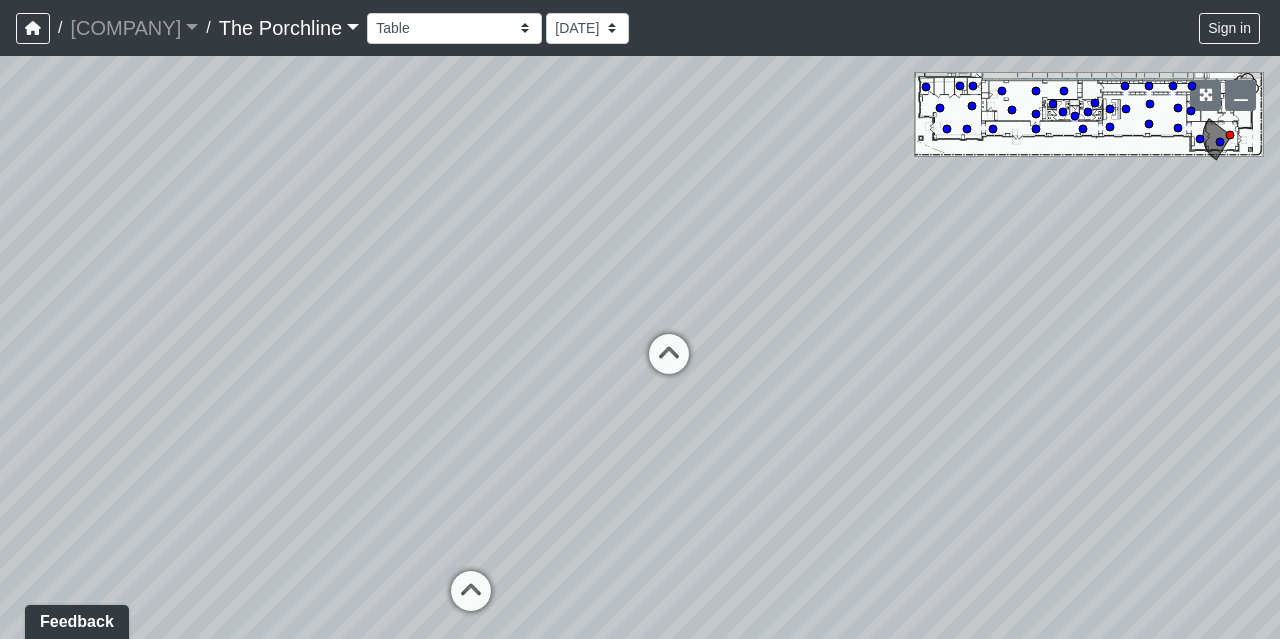 drag, startPoint x: 707, startPoint y: 221, endPoint x: 876, endPoint y: 244, distance: 170.5579 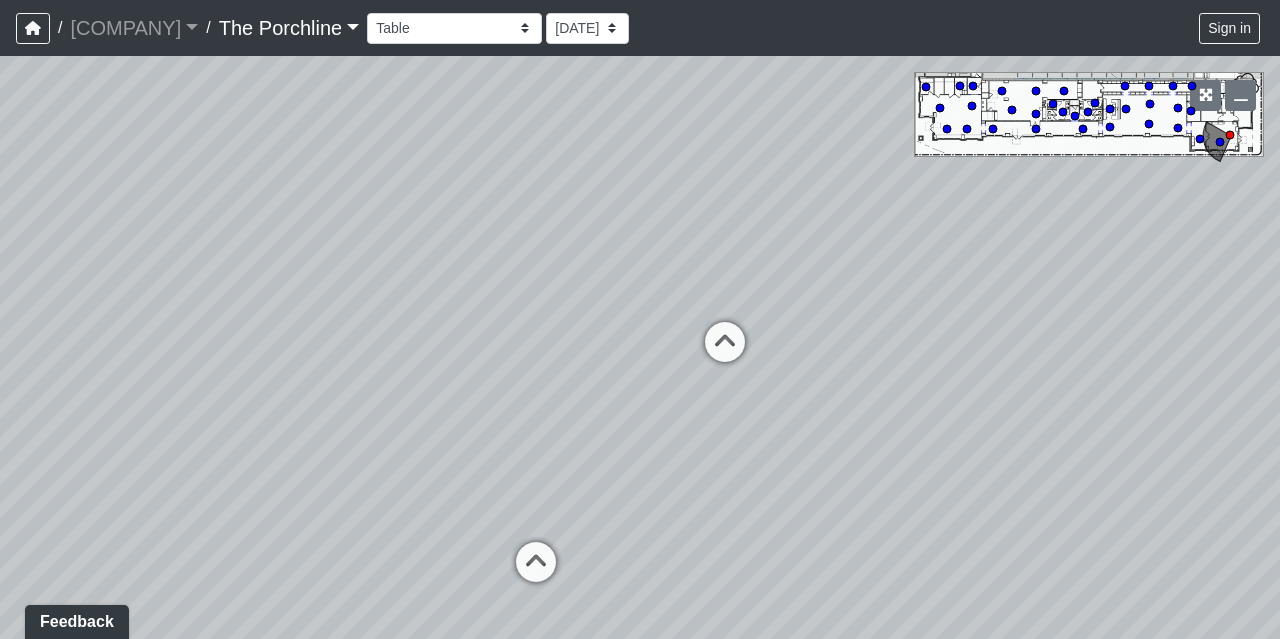 drag, startPoint x: 356, startPoint y: 286, endPoint x: 446, endPoint y: 272, distance: 91.08238 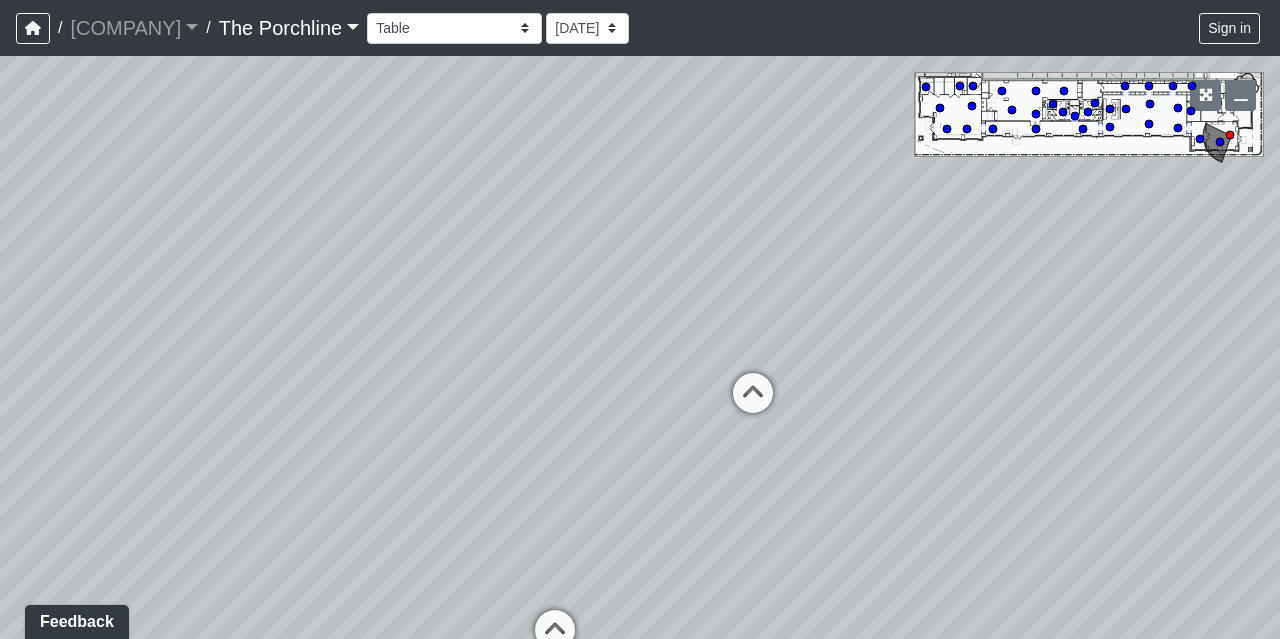 drag, startPoint x: 526, startPoint y: 427, endPoint x: 571, endPoint y: 485, distance: 73.409805 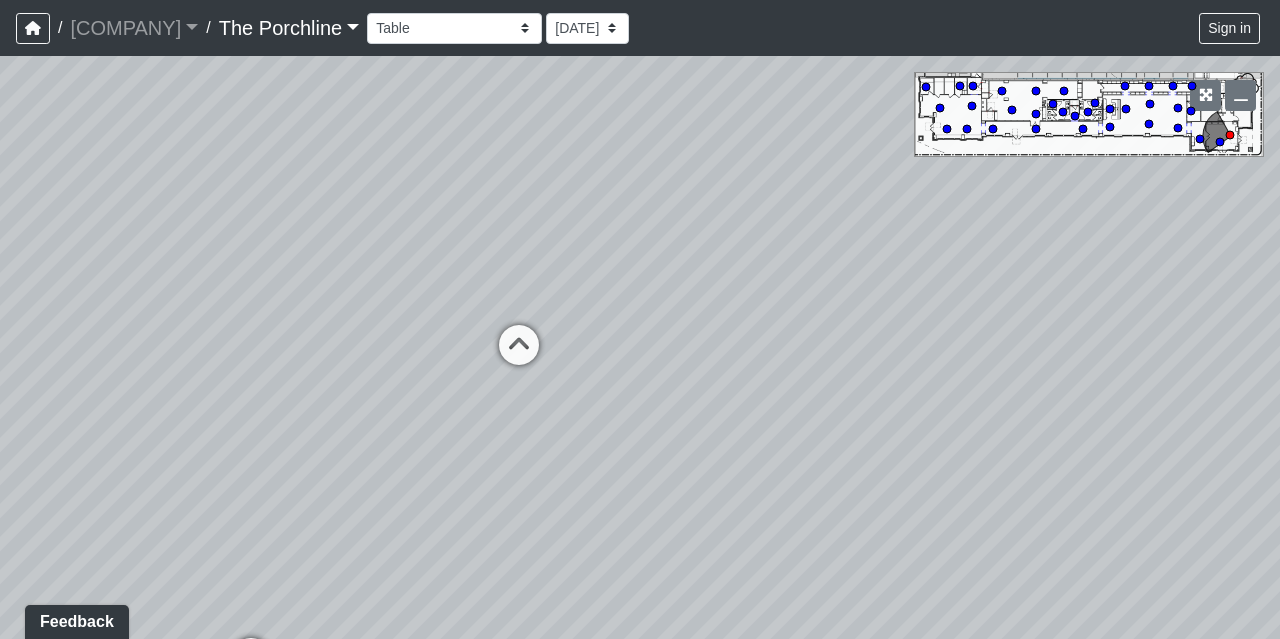 drag, startPoint x: 556, startPoint y: 267, endPoint x: 122, endPoint y: 210, distance: 437.72708 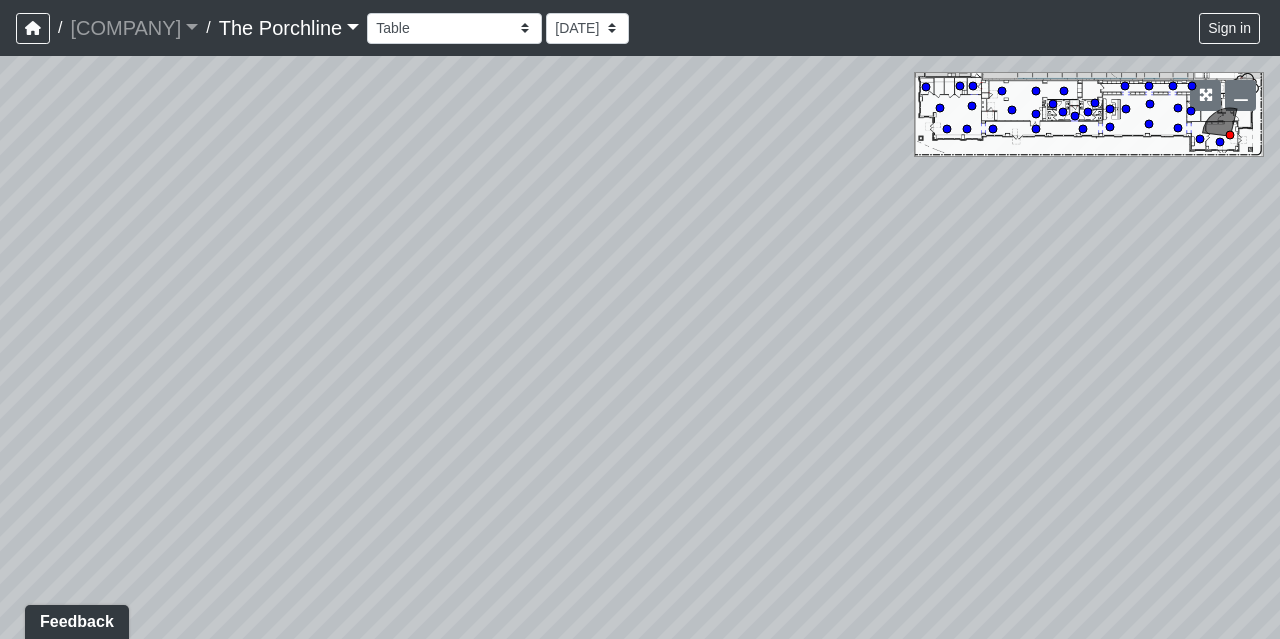 drag, startPoint x: 770, startPoint y: 225, endPoint x: 372, endPoint y: 171, distance: 401.6466 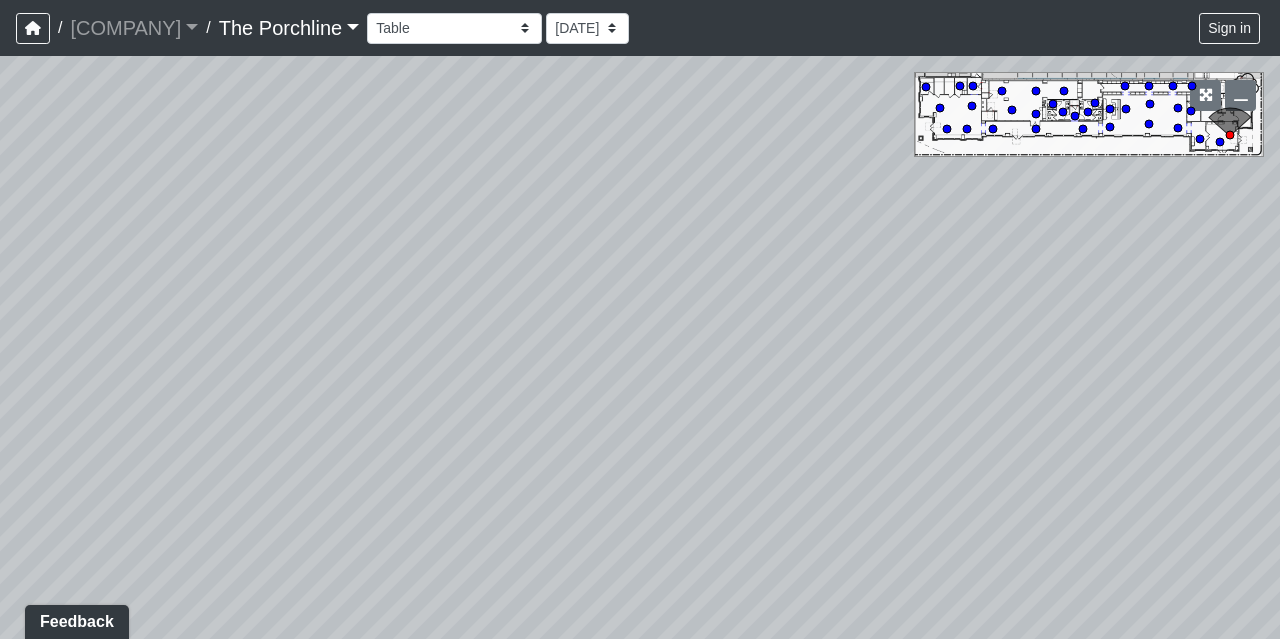 drag, startPoint x: 684, startPoint y: 233, endPoint x: 320, endPoint y: 217, distance: 364.35147 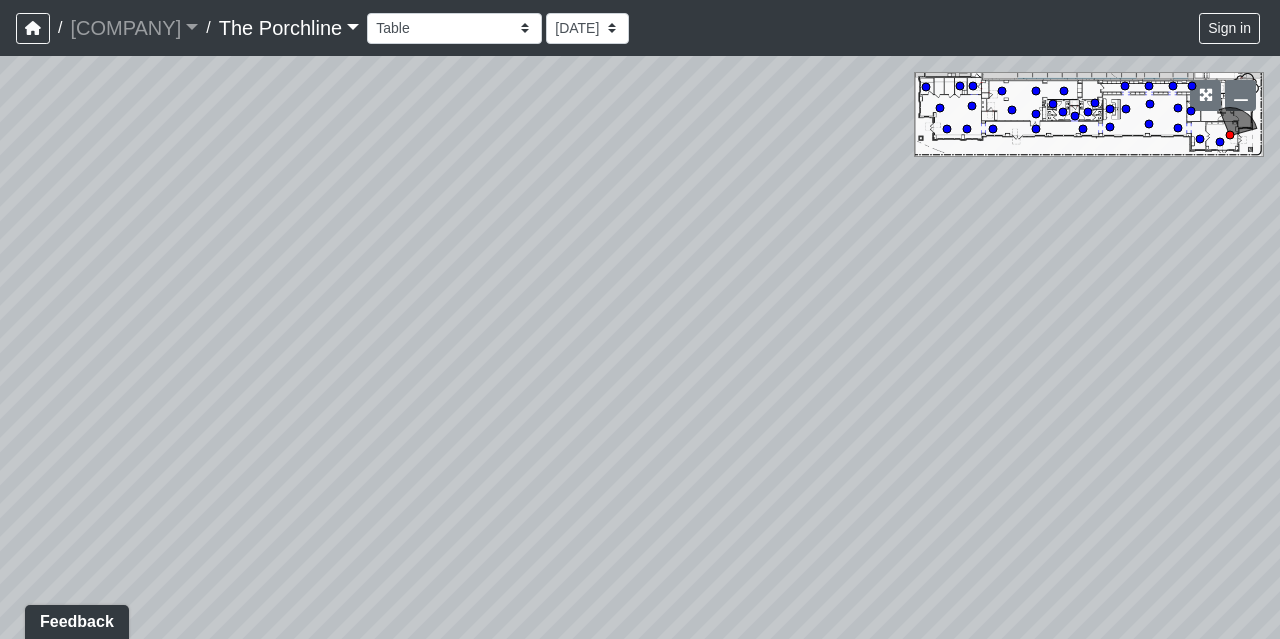 drag, startPoint x: 512, startPoint y: 220, endPoint x: 57, endPoint y: 125, distance: 464.8118 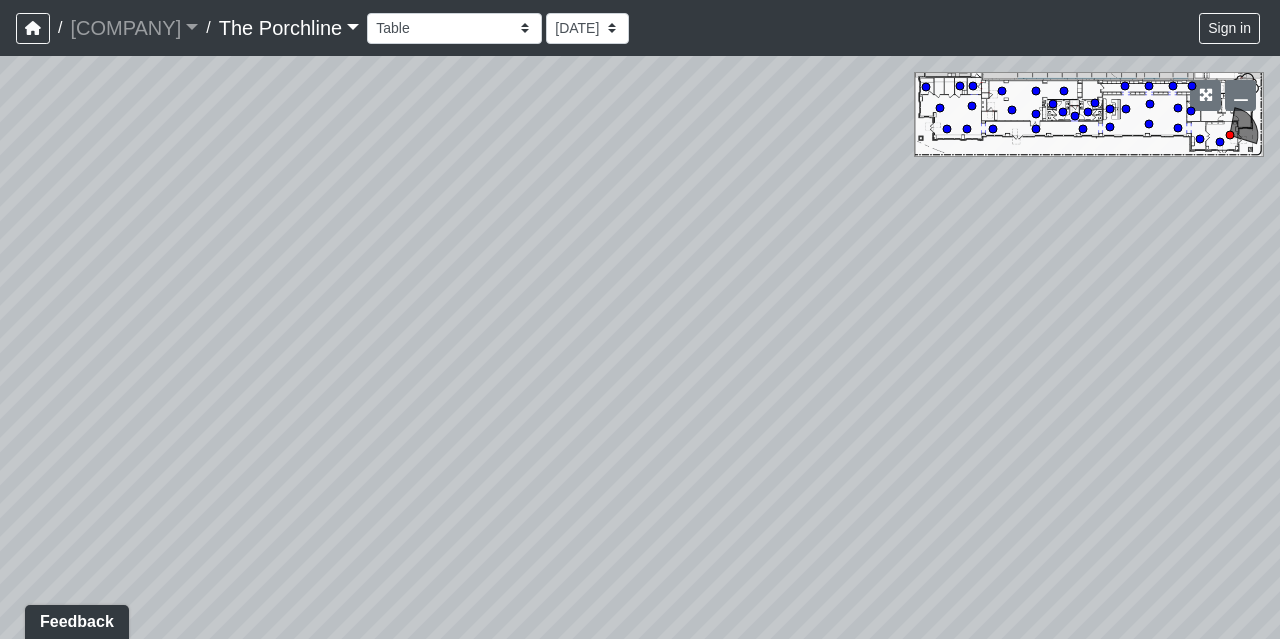 drag, startPoint x: 476, startPoint y: 253, endPoint x: 295, endPoint y: 257, distance: 181.04419 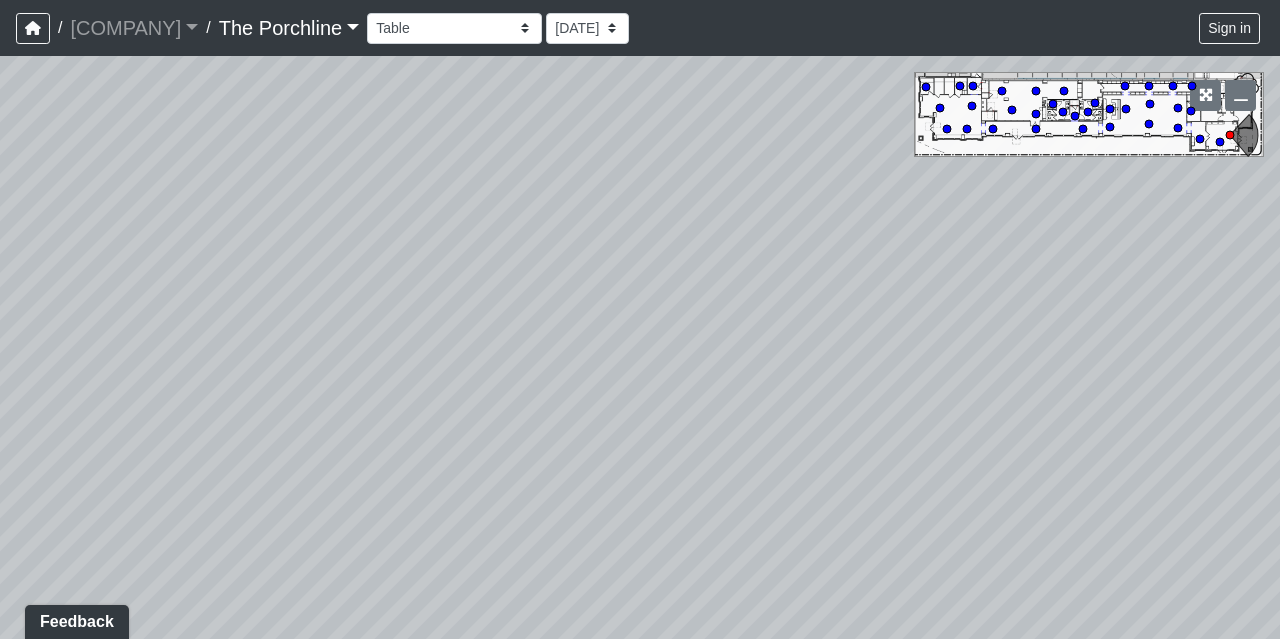 drag, startPoint x: 663, startPoint y: 223, endPoint x: 306, endPoint y: 342, distance: 376.31104 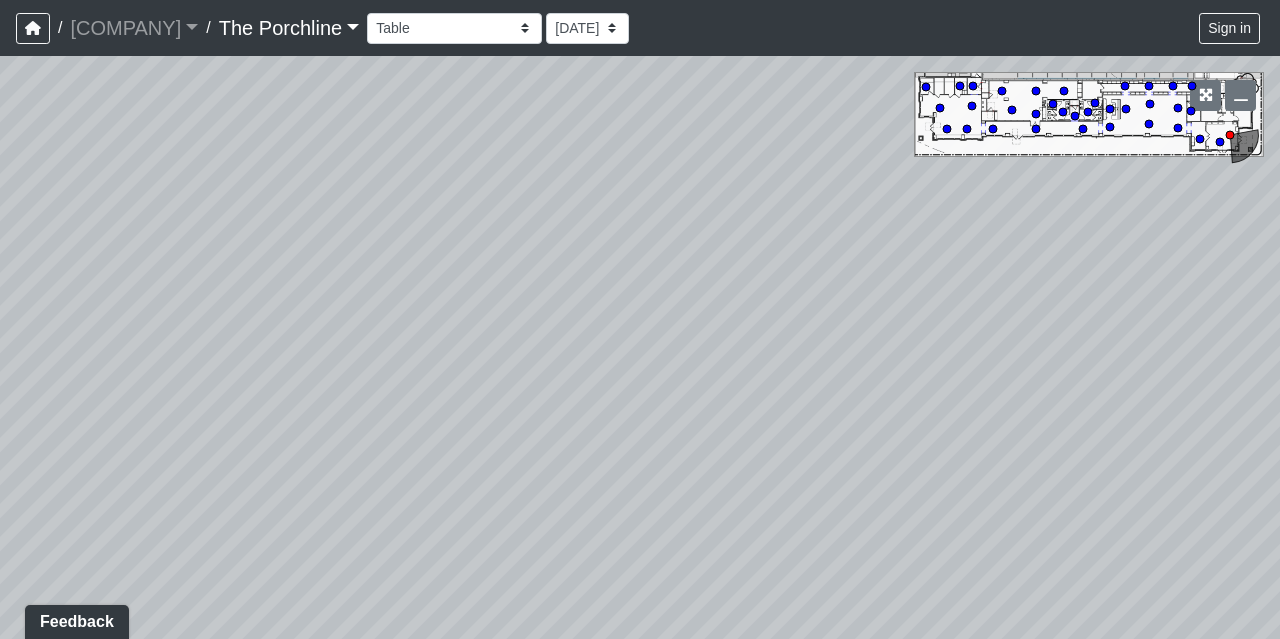 drag, startPoint x: 742, startPoint y: 227, endPoint x: 335, endPoint y: 263, distance: 408.58905 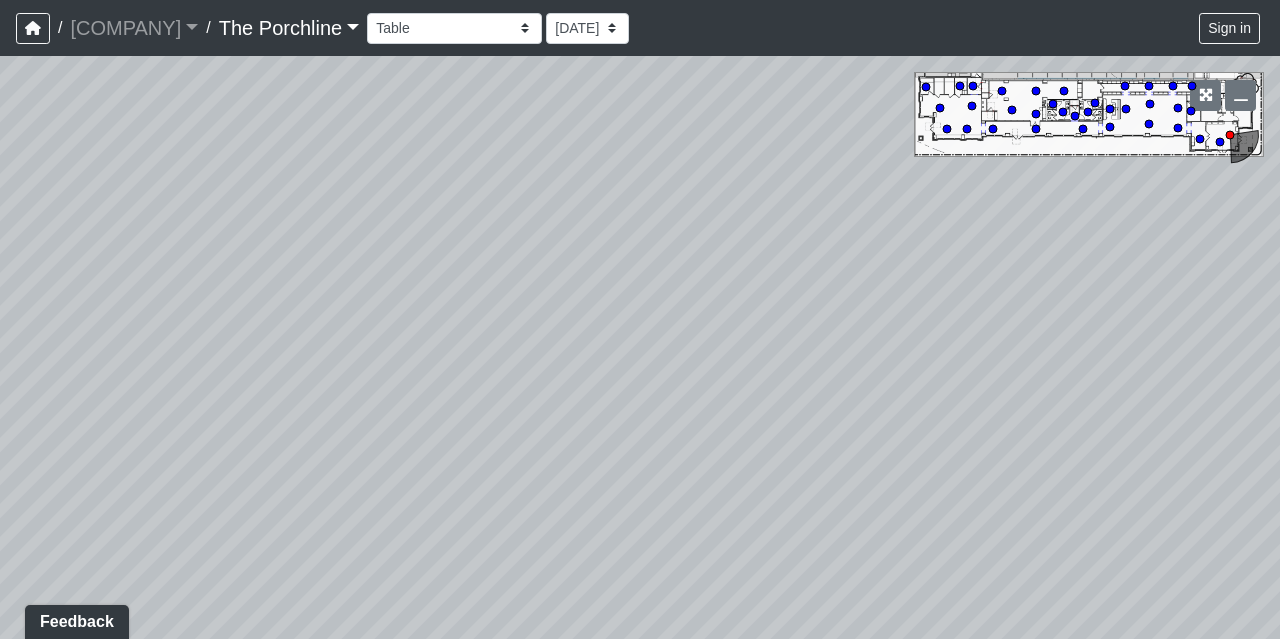 click on "Loading... Seating Loading... Lounge Entry Loading... Island Loading... Mailroom - Mailboxes 2 Loading... Seating 2 Loading... Seating 1 Loading... Mailboxes 2 Loading... Clubroom - Island Loading... Entry Loading... Coffee Foyer" at bounding box center (640, 347) 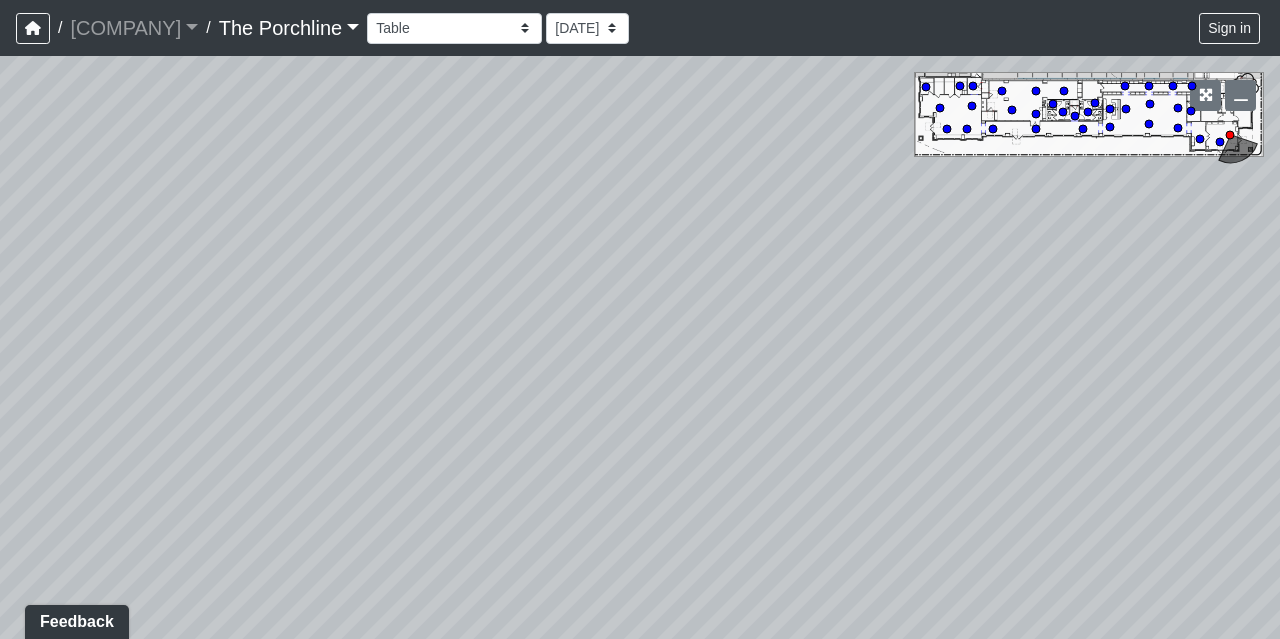 drag, startPoint x: 653, startPoint y: 246, endPoint x: 268, endPoint y: 284, distance: 386.8708 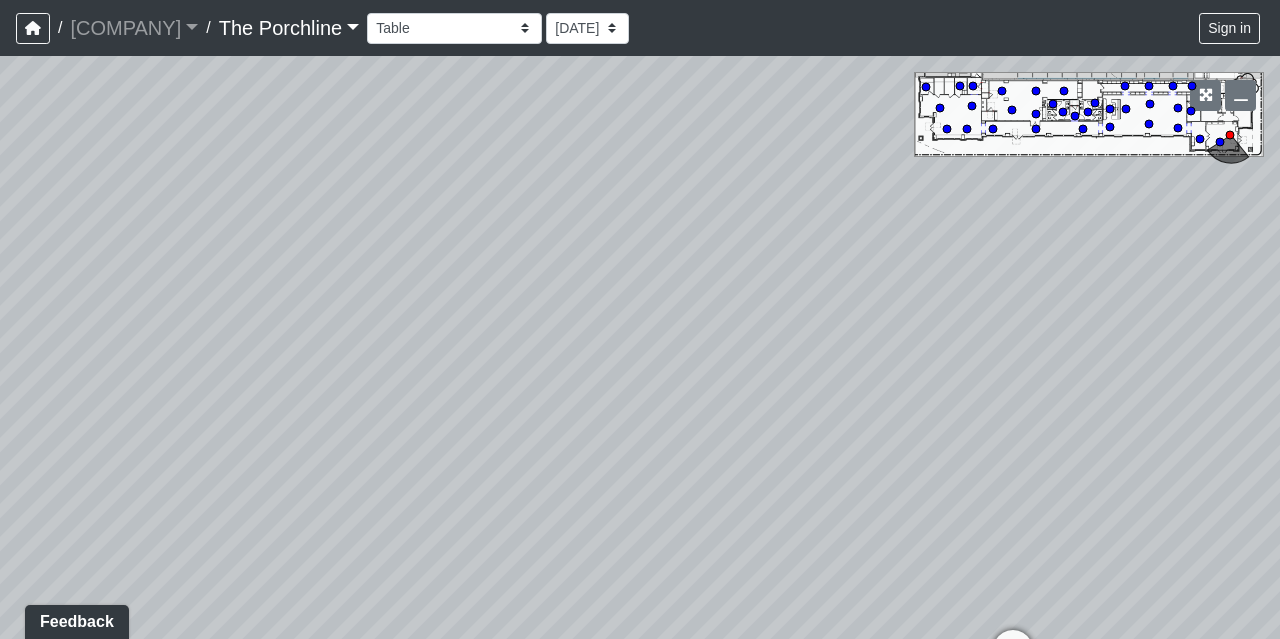 drag, startPoint x: 769, startPoint y: 207, endPoint x: 468, endPoint y: 187, distance: 301.66373 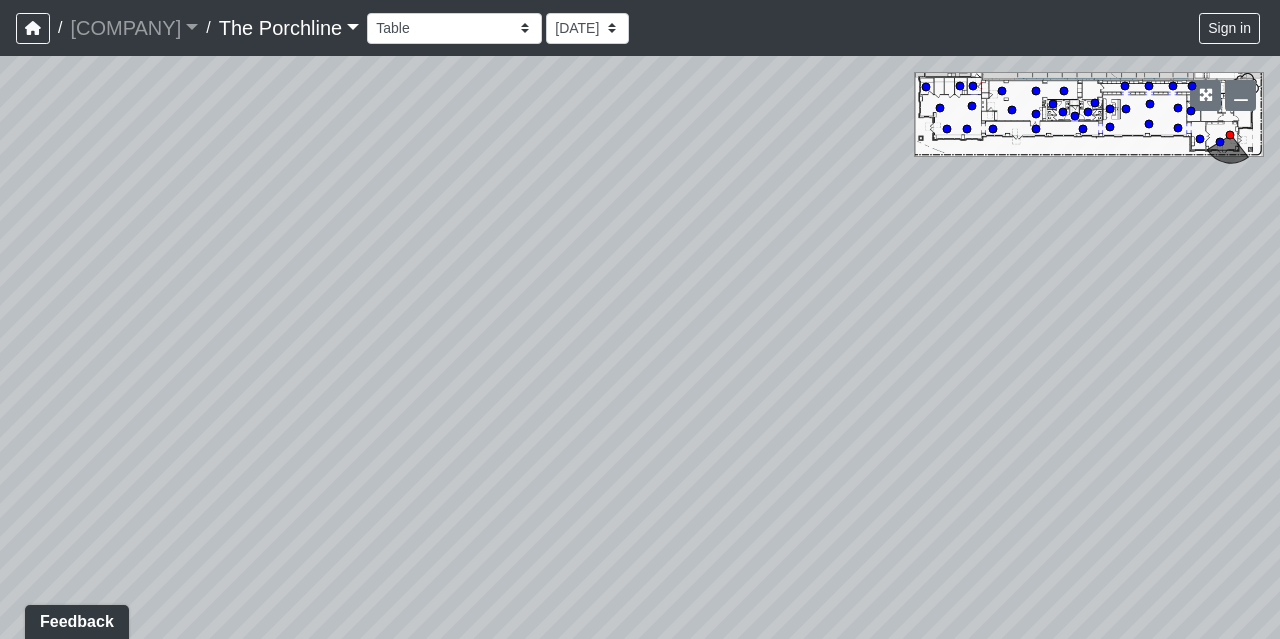 drag, startPoint x: 632, startPoint y: 141, endPoint x: 685, endPoint y: 499, distance: 361.90192 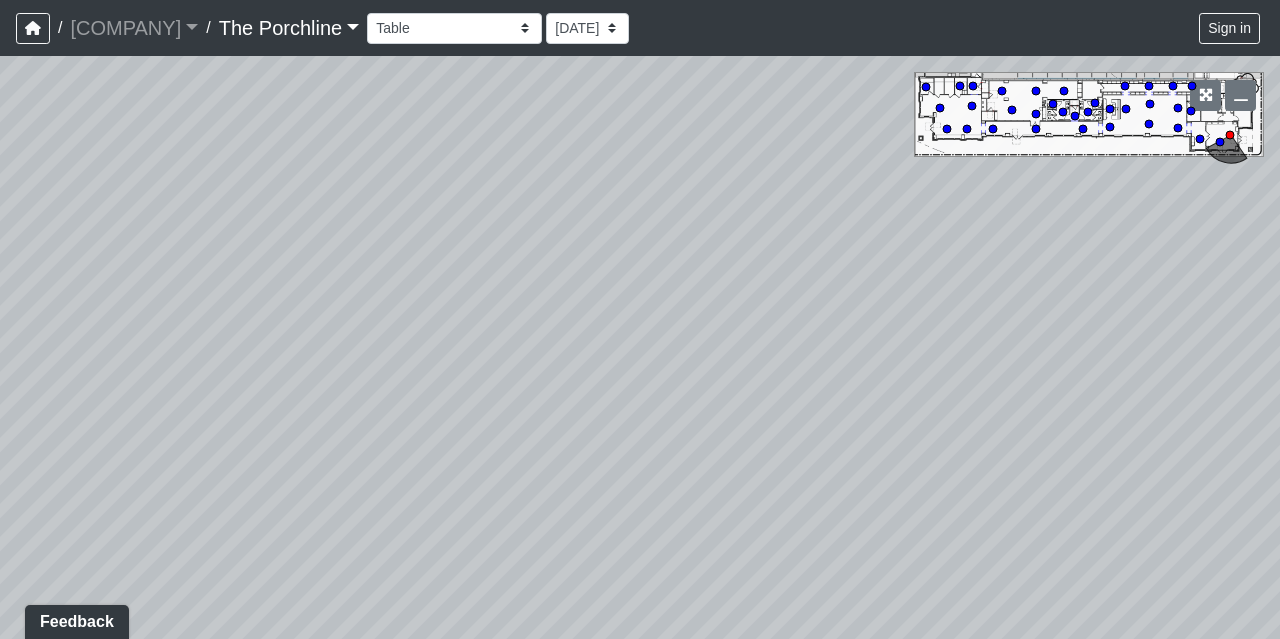 drag, startPoint x: 694, startPoint y: 235, endPoint x: 645, endPoint y: 118, distance: 126.84637 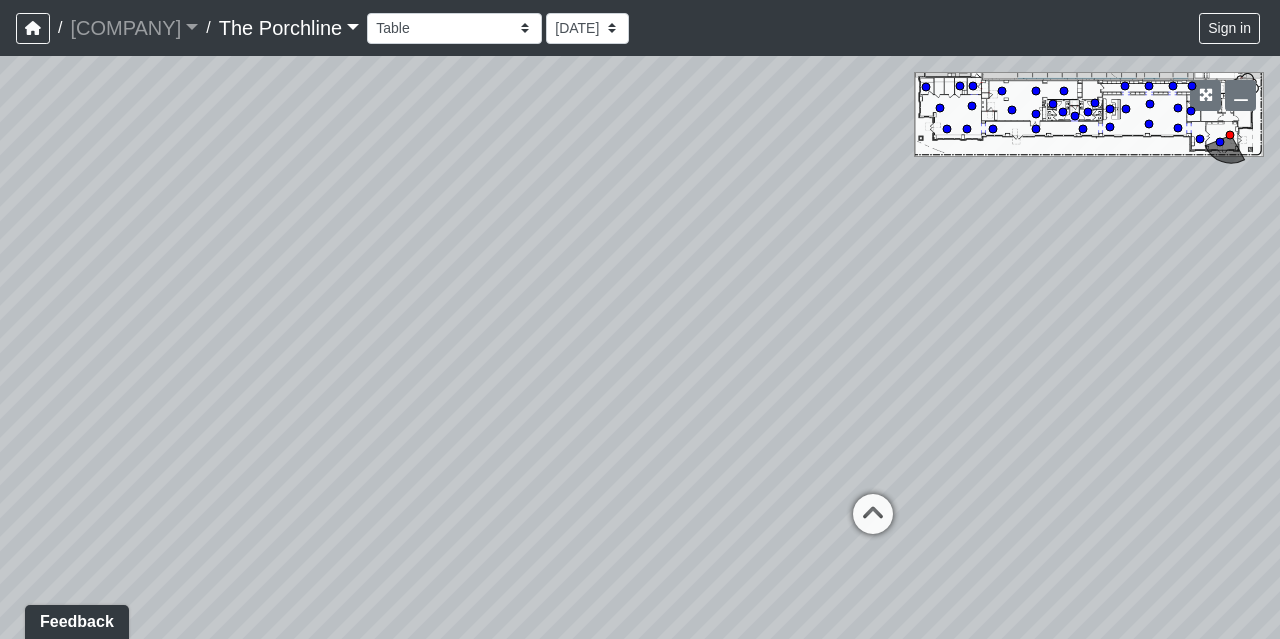 drag, startPoint x: 684, startPoint y: 355, endPoint x: 622, endPoint y: 38, distance: 323.0062 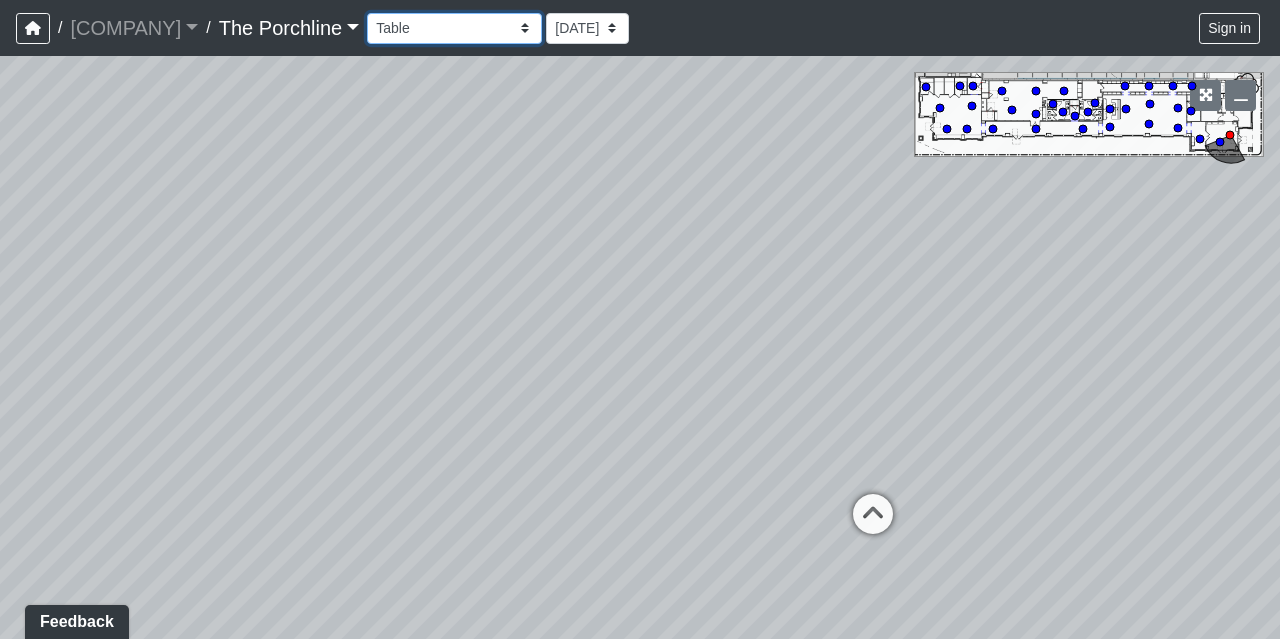 click on "Entry Grandhall Entry Island Kitchen Lounge Lounge Entry Mailroom Entry Seating Coworking Entry Coworking Patio 1 Coworking Patio 2 Crosswalk Green Space 1 Green Space 2 Green Space 3 Green Space 4 Main Walkway 1 Main Walkway 2 Main Walkway 3 Main Walkway 4 Main Walkway 5 Main Walkway 6 Seating Sidewalk 1 Sidewalk 2 Cowork Entry Grand Hall Entry Niche Seating Pod 1 Pod 2 Tables Vestibule Cardio Fitness Entry Weights Yoga Yoga Entry Crosswalk Grand Hall Entry Grand Hall Patio Leasing Entry Ramp 1 Ramp 2 Sidewalk 1 Sidewalk 2 Sidewalk 3 Sidewalk 4 Coworking Entry Fitness Entry Grand Hall Entry Restrooms Hallway Coffee Foyer Entry Table Mailboxes 1 Mailboxes 2 Mailboxes 3 Trash Men's Men's Stall Women's Women's Stall Drink Ledge Seating 1 Seating 2" at bounding box center (454, 28) 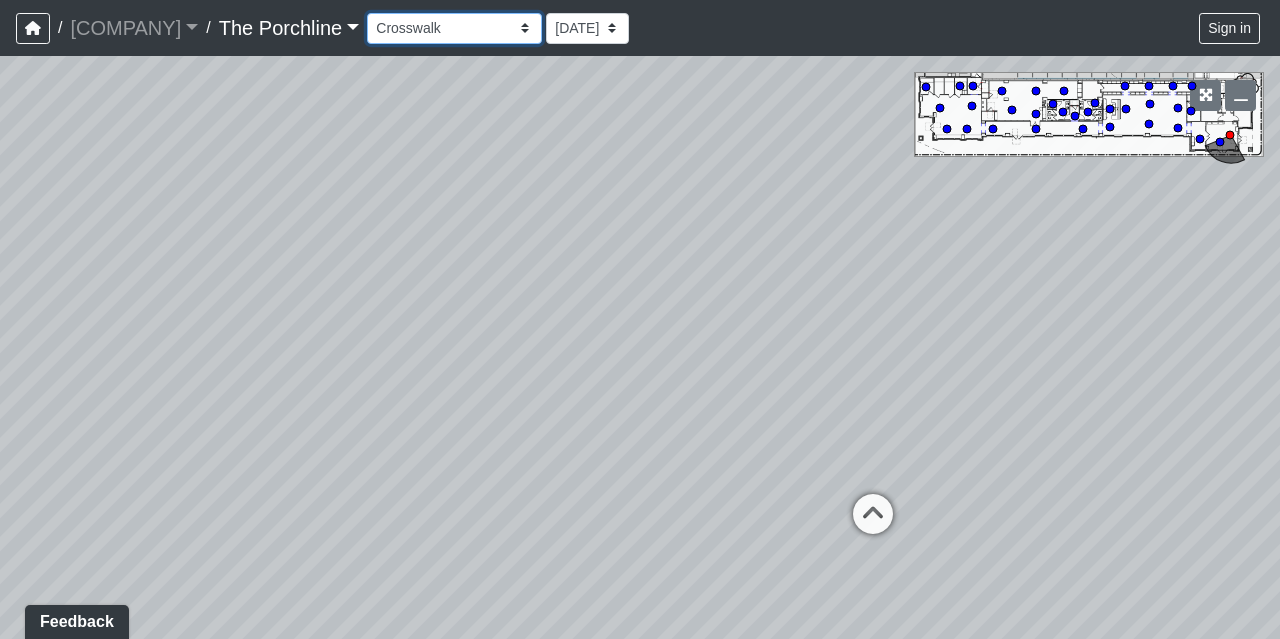 click on "Entry Grandhall Entry Island Kitchen Lounge Lounge Entry Mailroom Entry Seating Coworking Entry Coworking Patio 1 Coworking Patio 2 Crosswalk Green Space 1 Green Space 2 Green Space 3 Green Space 4 Main Walkway 1 Main Walkway 2 Main Walkway 3 Main Walkway 4 Main Walkway 5 Main Walkway 6 Seating Sidewalk 1 Sidewalk 2 Cowork Entry Grand Hall Entry Niche Seating Pod 1 Pod 2 Tables Vestibule Cardio Fitness Entry Weights Yoga Yoga Entry Crosswalk Grand Hall Entry Grand Hall Patio Leasing Entry Ramp 1 Ramp 2 Sidewalk 1 Sidewalk 2 Sidewalk 3 Sidewalk 4 Coworking Entry Fitness Entry Grand Hall Entry Restrooms Hallway Coffee Foyer Entry Table Mailboxes 1 Mailboxes 2 Mailboxes 3 Trash Men's Men's Stall Women's Women's Stall Drink Ledge Seating 1 Seating 2" at bounding box center (454, 28) 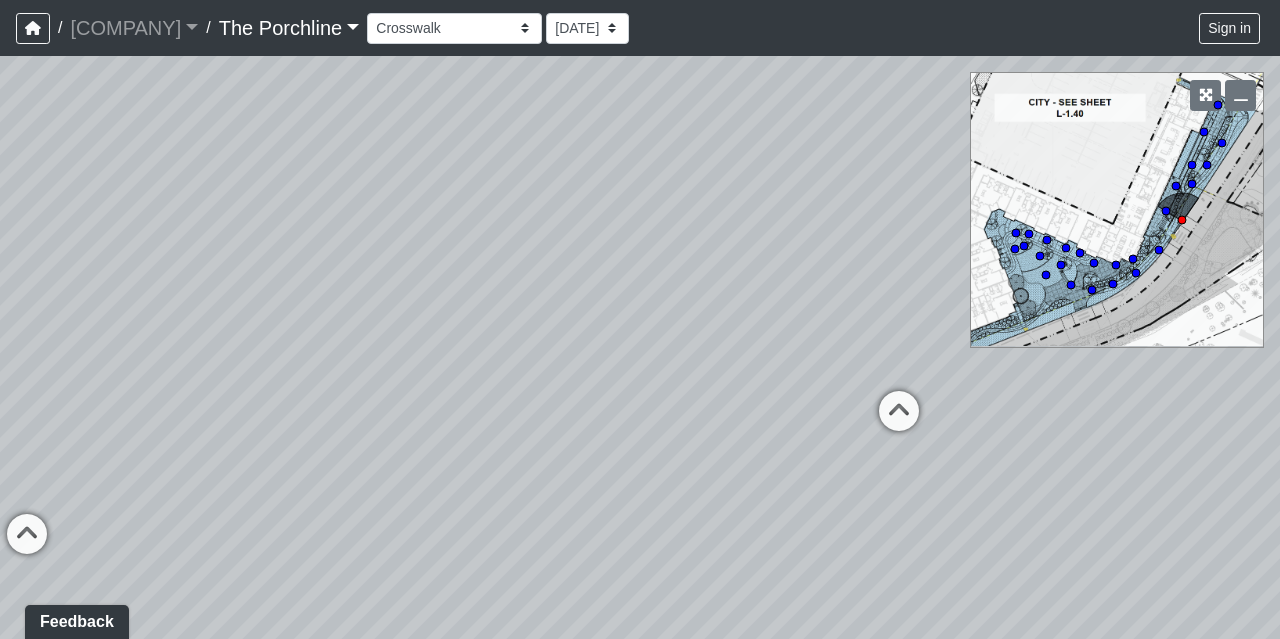drag, startPoint x: 716, startPoint y: 224, endPoint x: 544, endPoint y: 243, distance: 173.04623 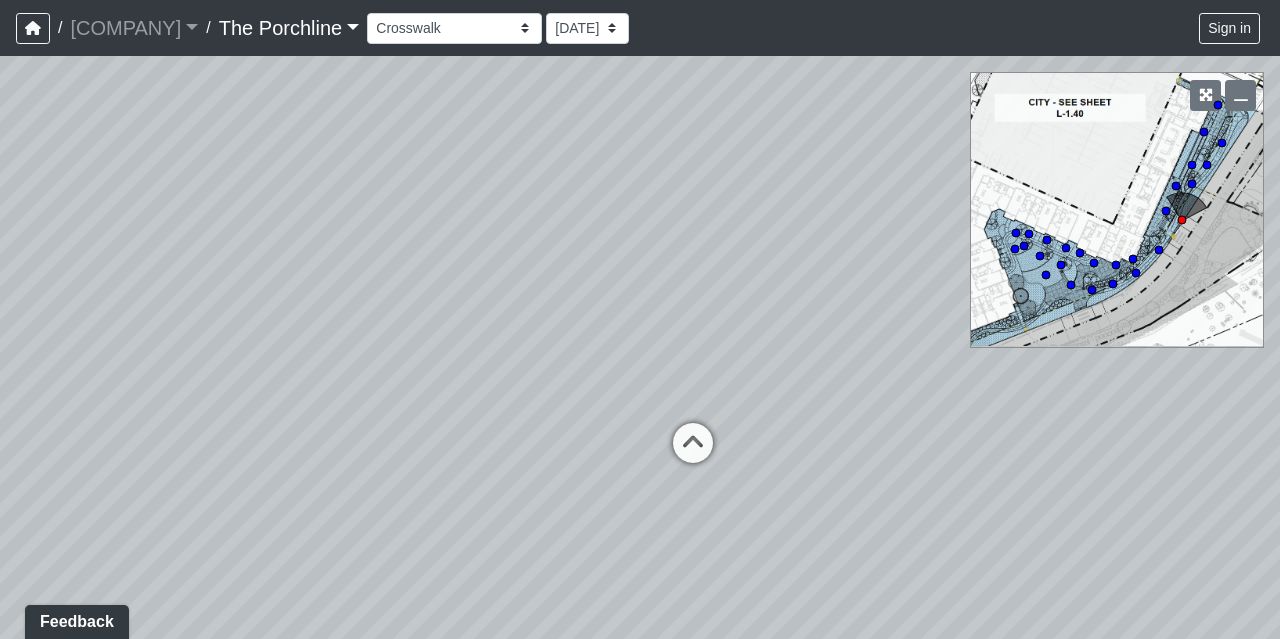 drag, startPoint x: 700, startPoint y: 229, endPoint x: 413, endPoint y: 279, distance: 291.32285 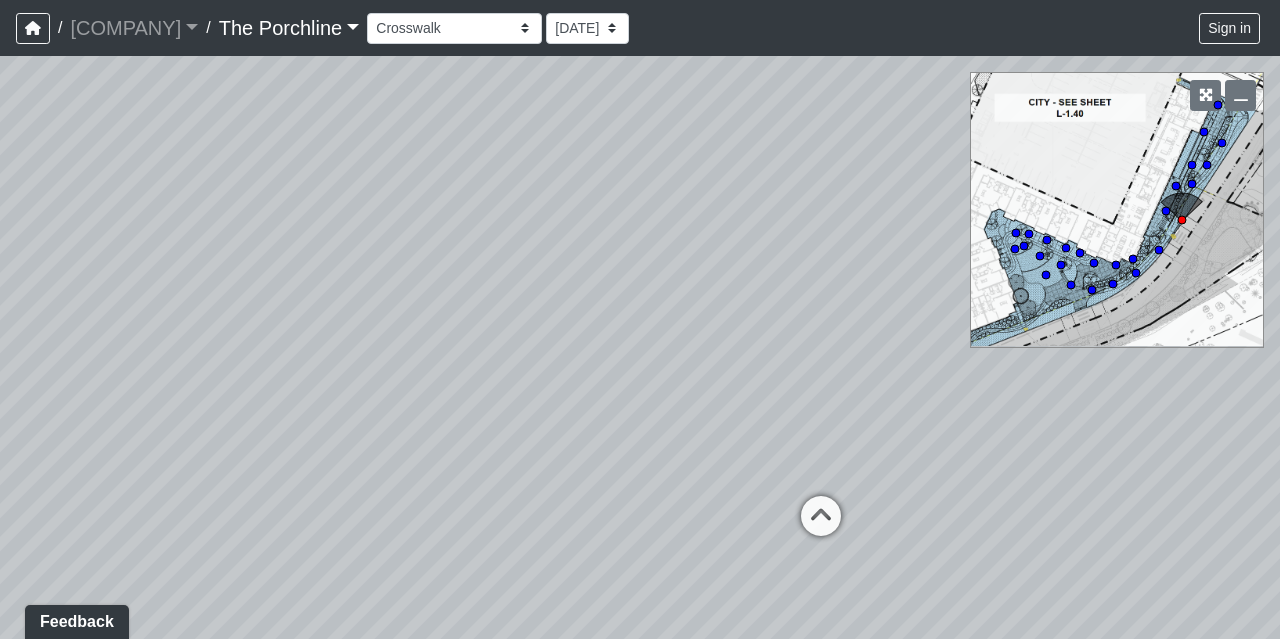 drag, startPoint x: 438, startPoint y: 317, endPoint x: 698, endPoint y: 278, distance: 262.90872 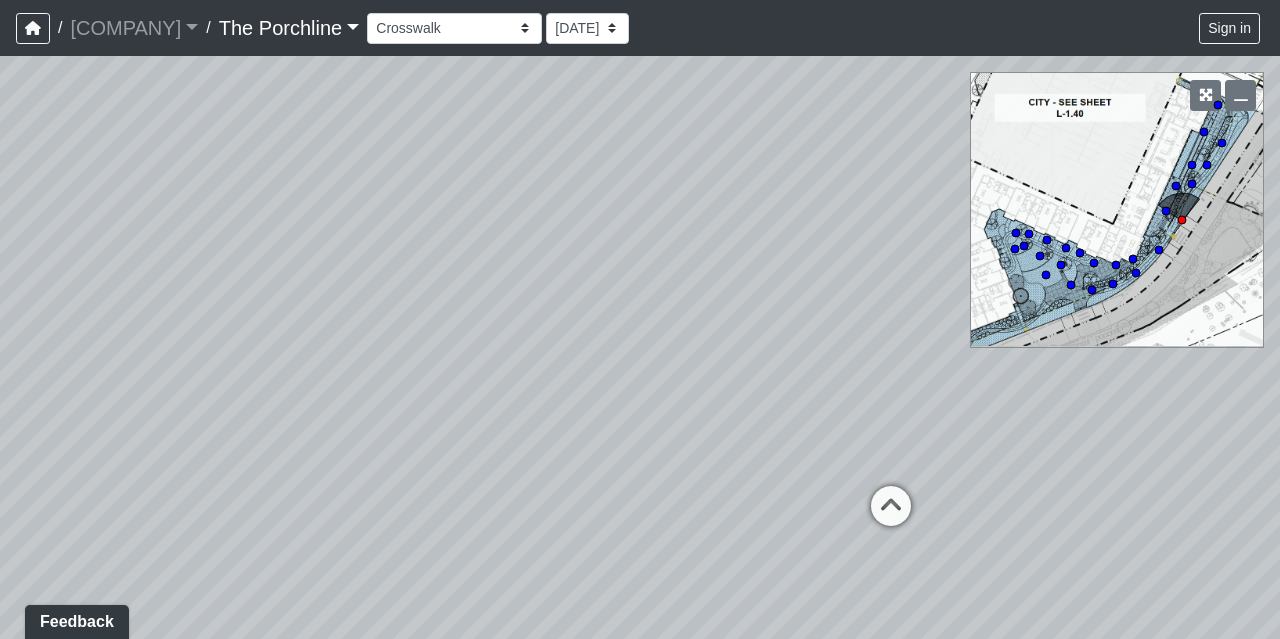 drag, startPoint x: 186, startPoint y: 313, endPoint x: 825, endPoint y: 229, distance: 644.4975 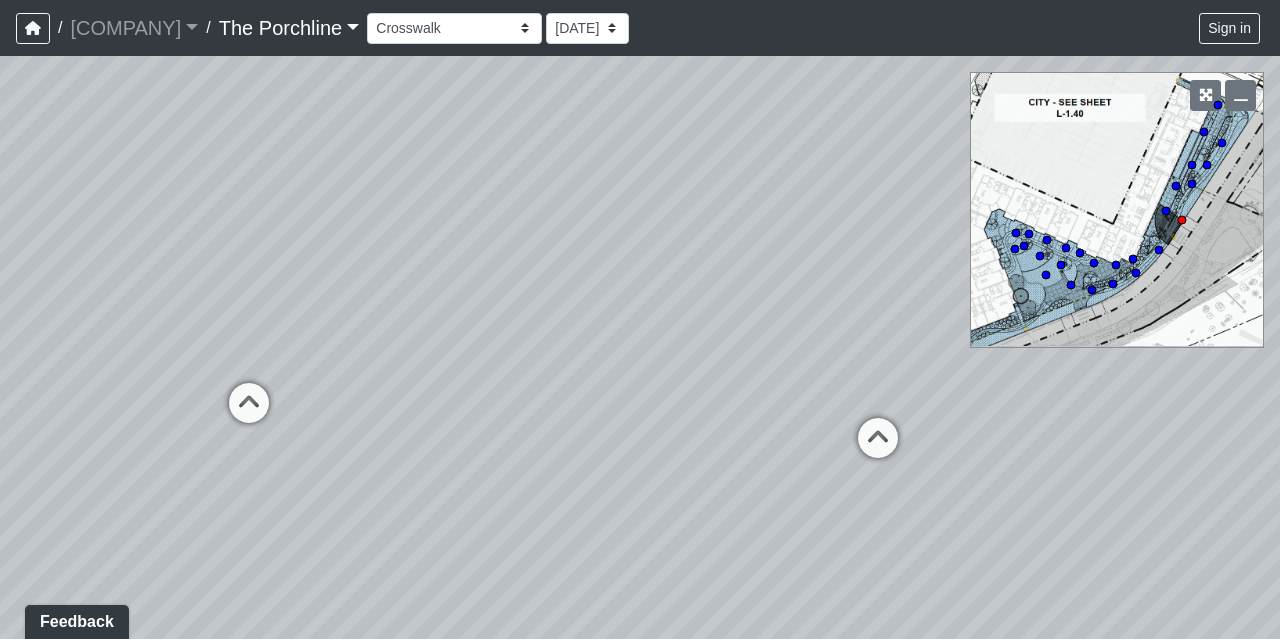 drag, startPoint x: 420, startPoint y: 245, endPoint x: 785, endPoint y: 191, distance: 368.9729 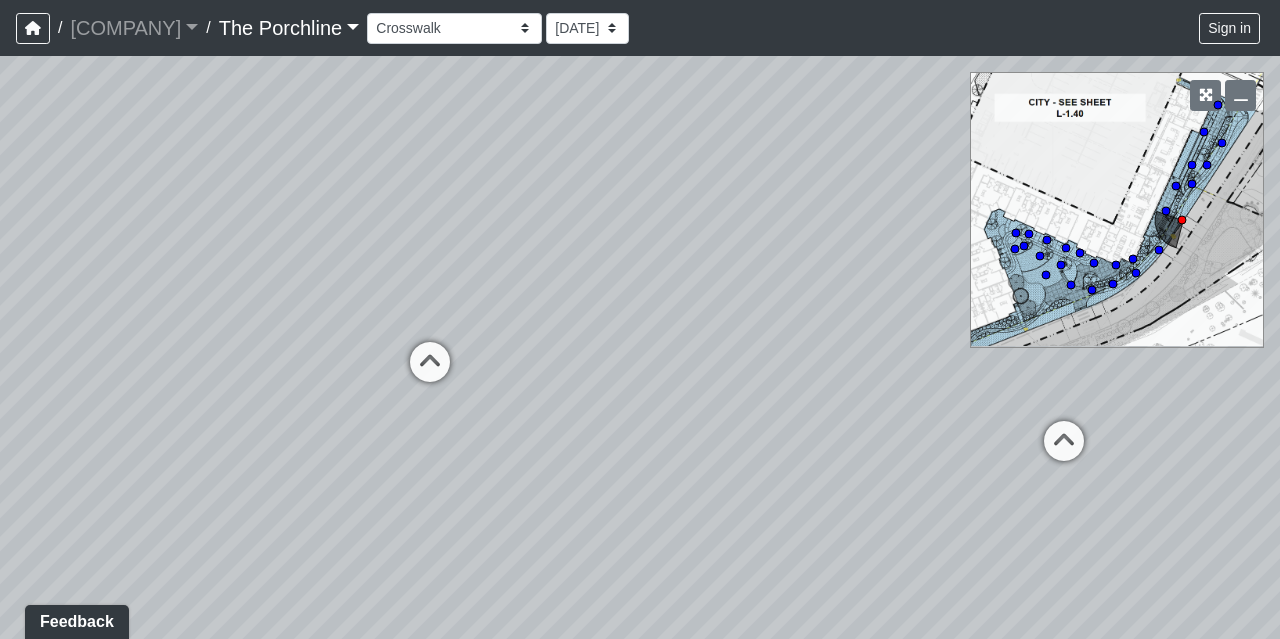 drag, startPoint x: 496, startPoint y: 236, endPoint x: 676, endPoint y: 206, distance: 182.48288 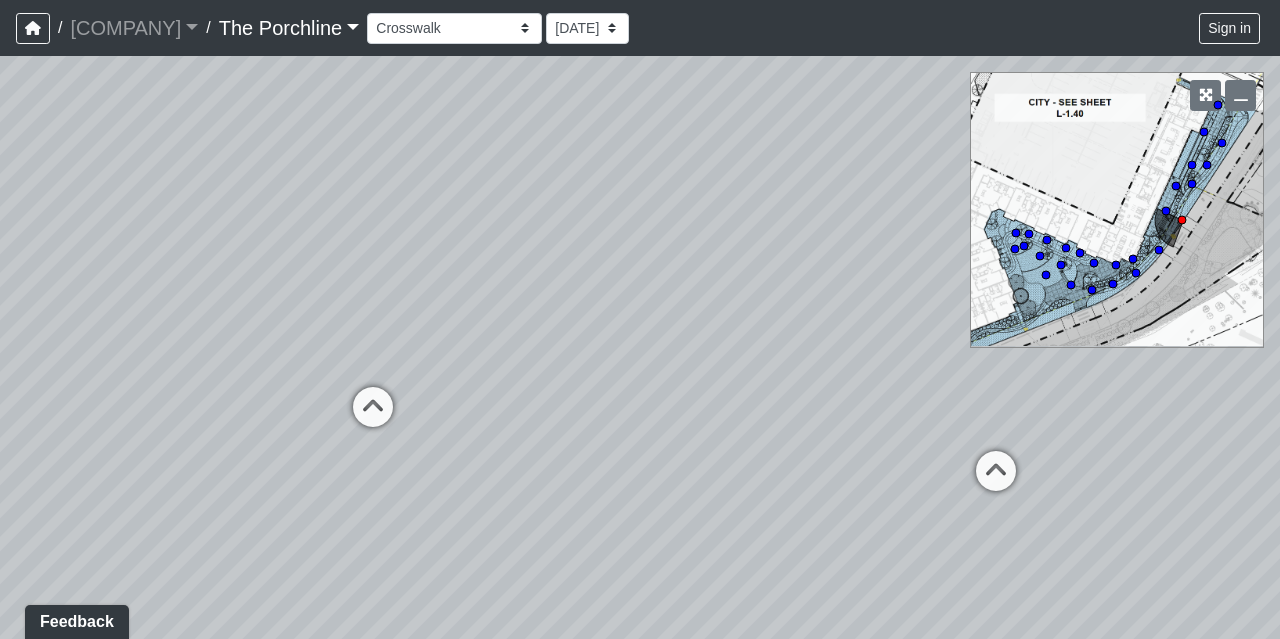 drag, startPoint x: 597, startPoint y: 219, endPoint x: 534, endPoint y: 265, distance: 78.00641 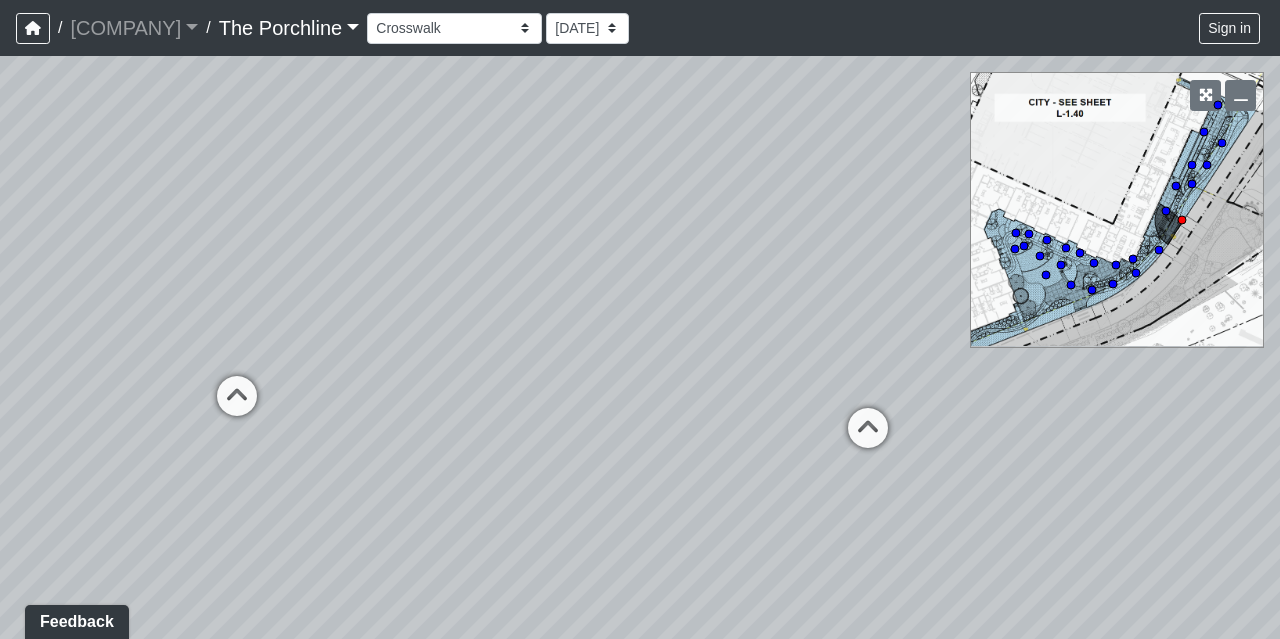 drag, startPoint x: 483, startPoint y: 246, endPoint x: 238, endPoint y: 124, distance: 273.6951 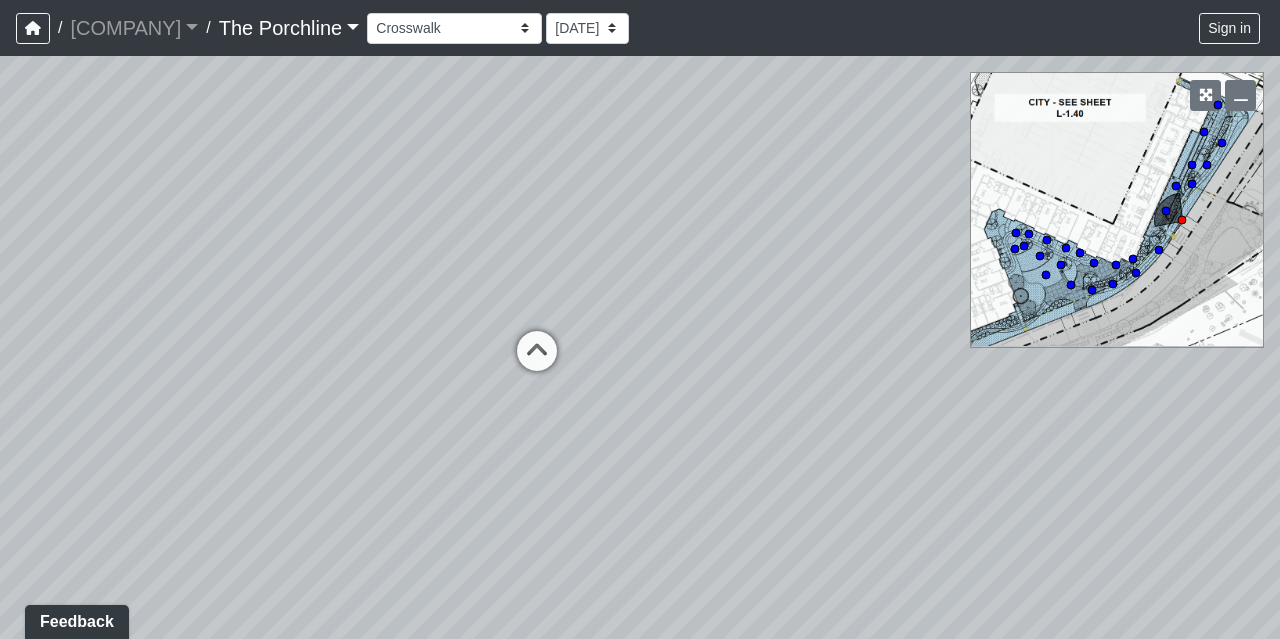 drag, startPoint x: 647, startPoint y: 235, endPoint x: 215, endPoint y: 264, distance: 432.9723 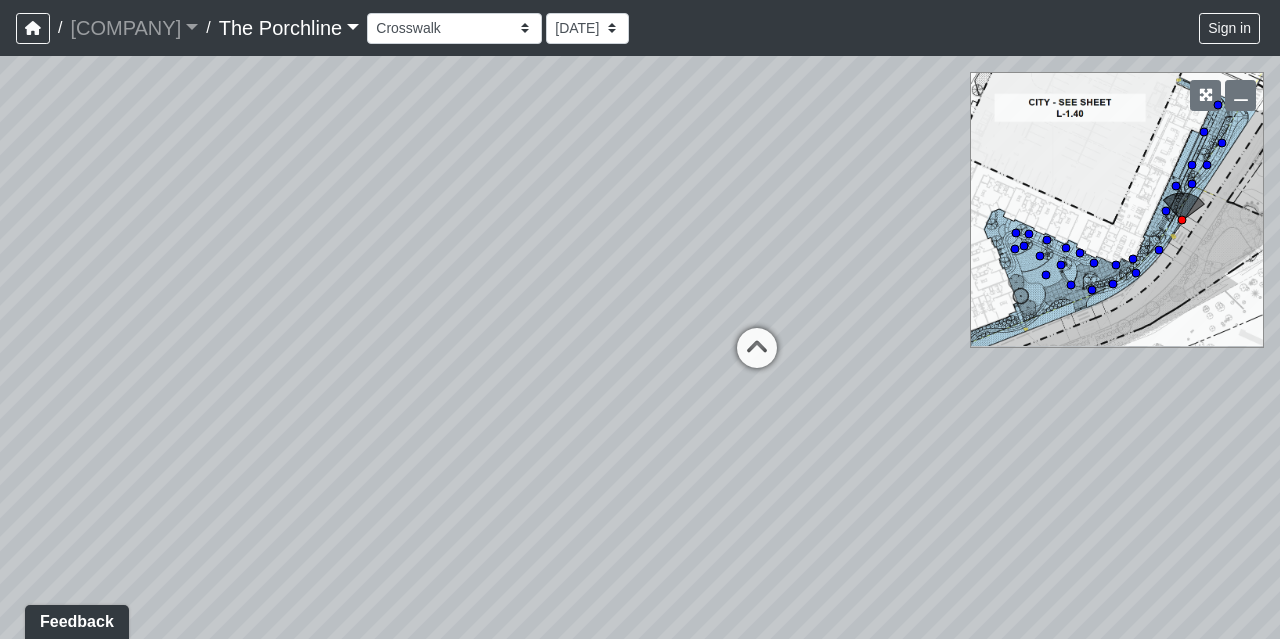 drag, startPoint x: 669, startPoint y: 225, endPoint x: 102, endPoint y: 277, distance: 569.3795 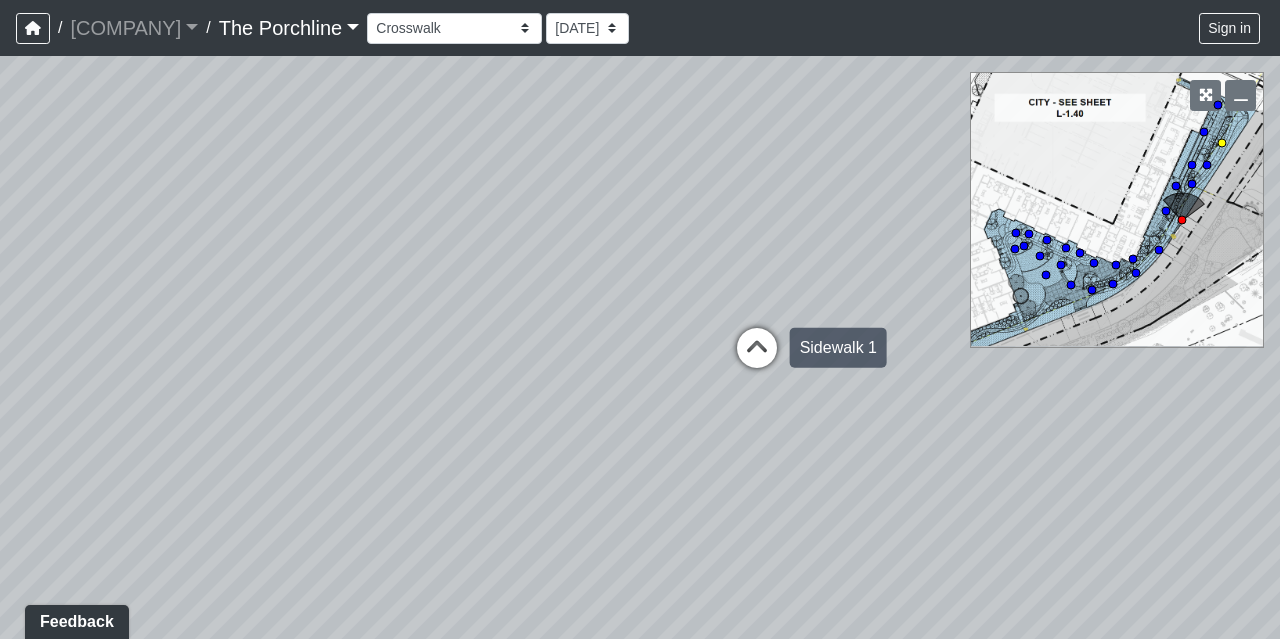 click at bounding box center [757, 358] 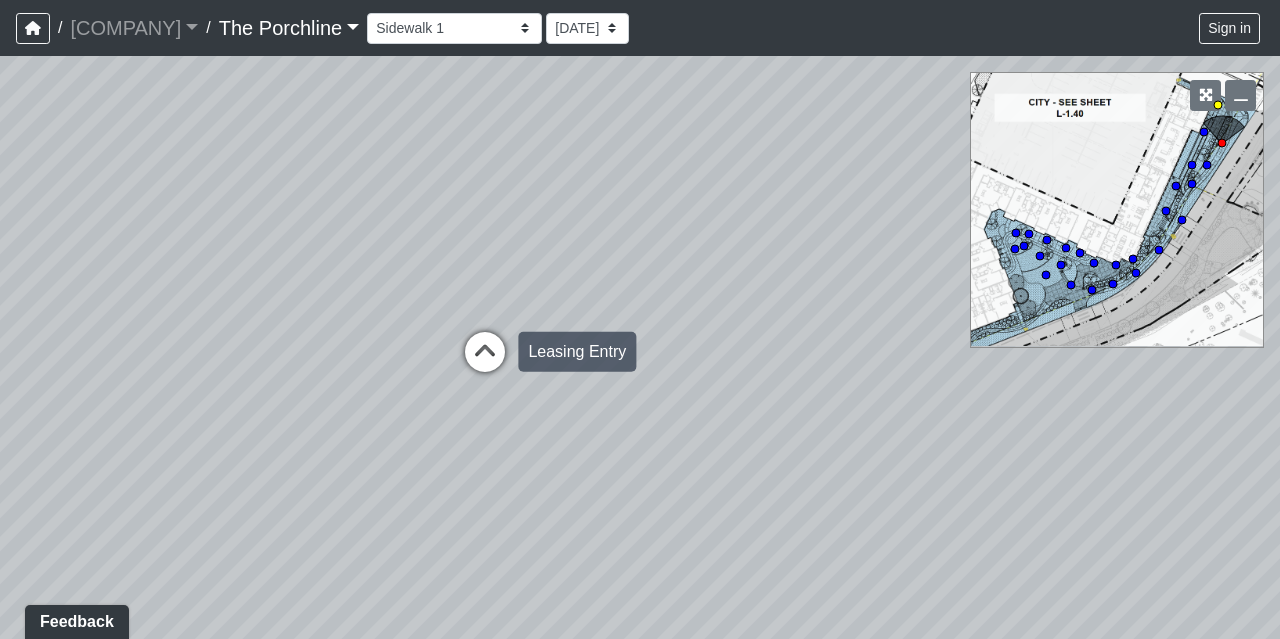 click at bounding box center (485, 362) 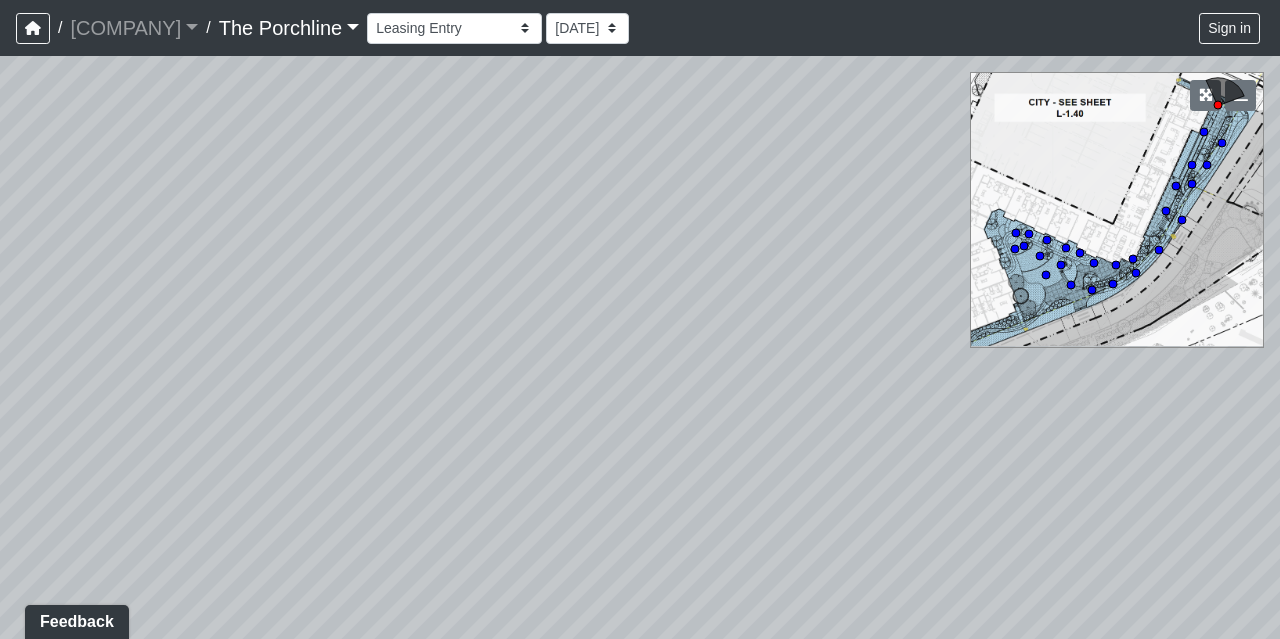 drag, startPoint x: 722, startPoint y: 281, endPoint x: 538, endPoint y: 200, distance: 201.0398 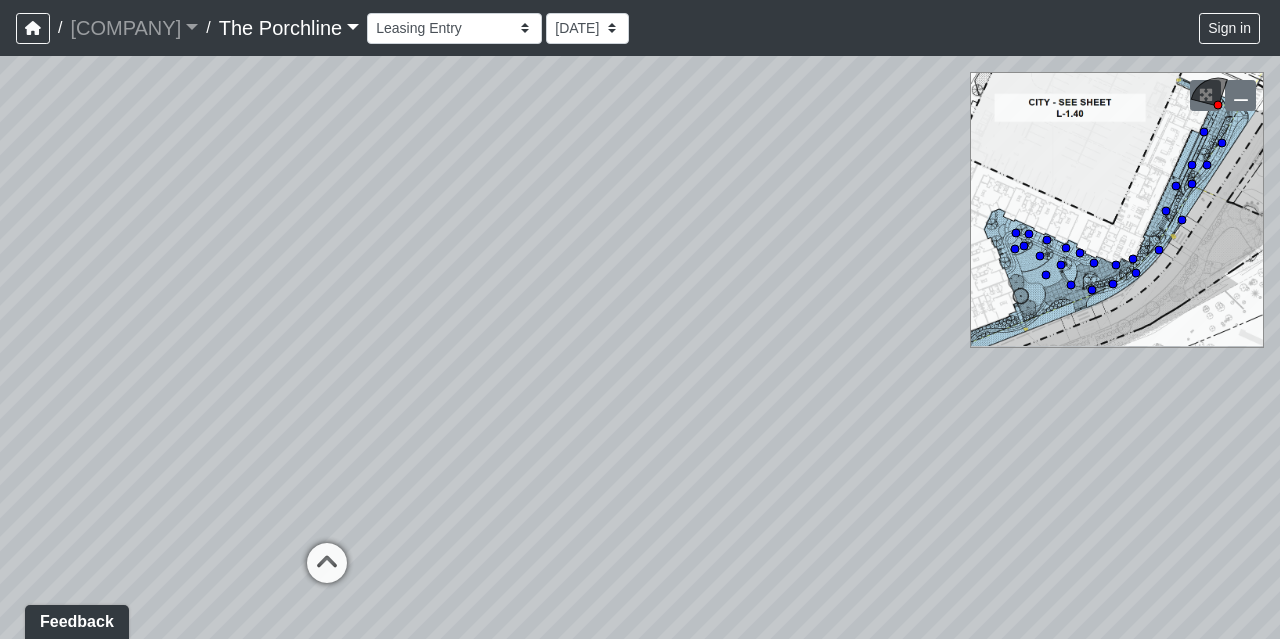 drag, startPoint x: 344, startPoint y: 137, endPoint x: 900, endPoint y: 384, distance: 608.39545 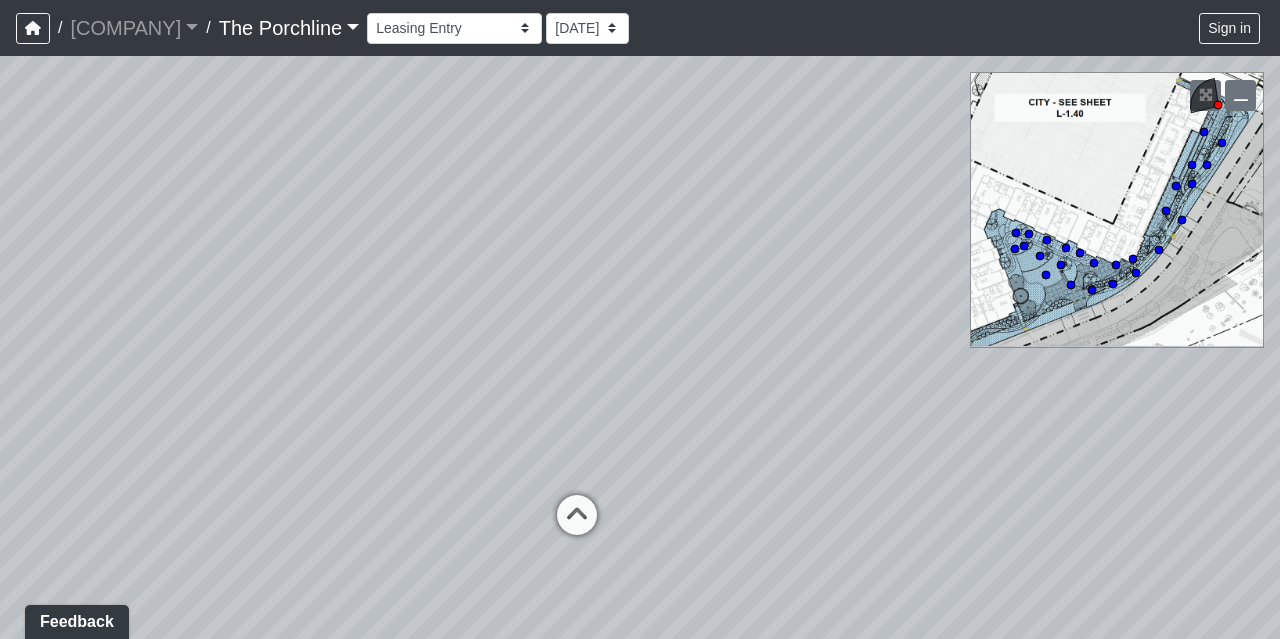drag, startPoint x: 492, startPoint y: 265, endPoint x: 786, endPoint y: 242, distance: 294.8983 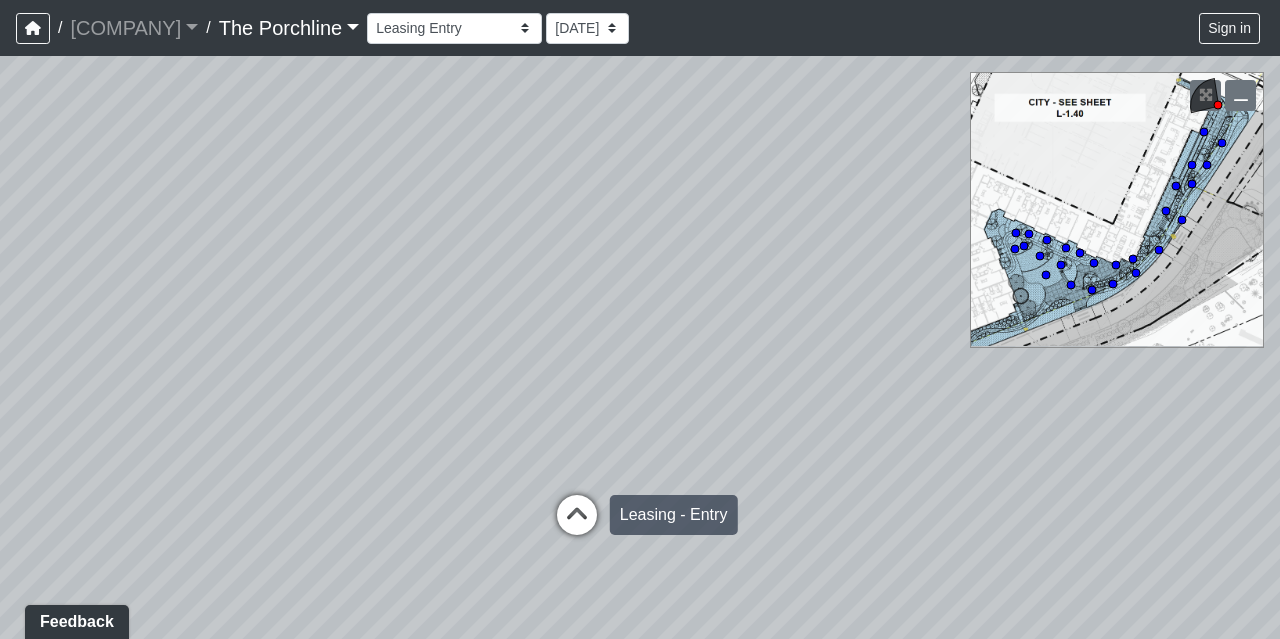 click at bounding box center (577, 525) 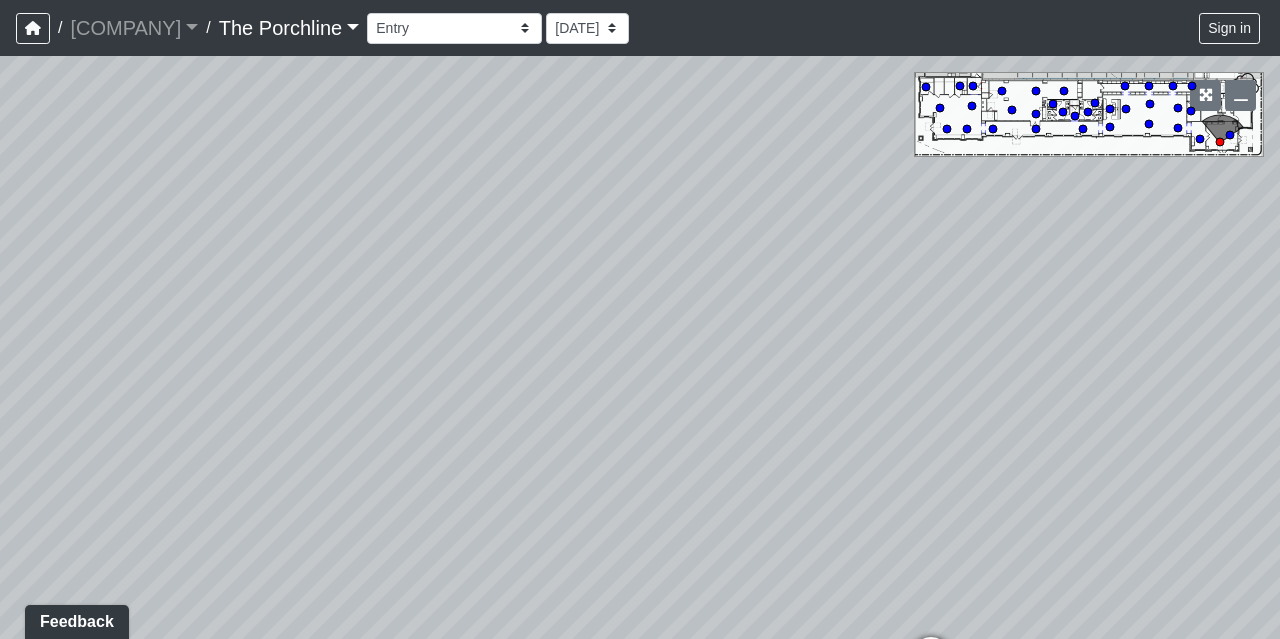drag, startPoint x: 566, startPoint y: 328, endPoint x: 589, endPoint y: 226, distance: 104.56099 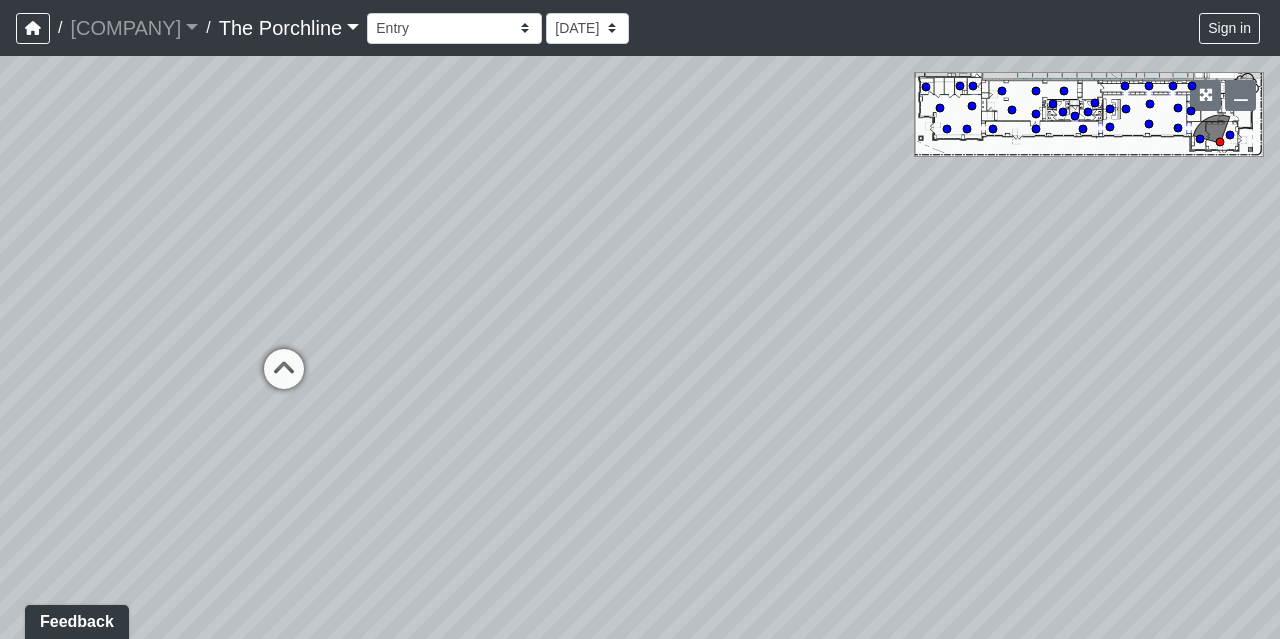 drag, startPoint x: 452, startPoint y: 261, endPoint x: 623, endPoint y: 220, distance: 175.84653 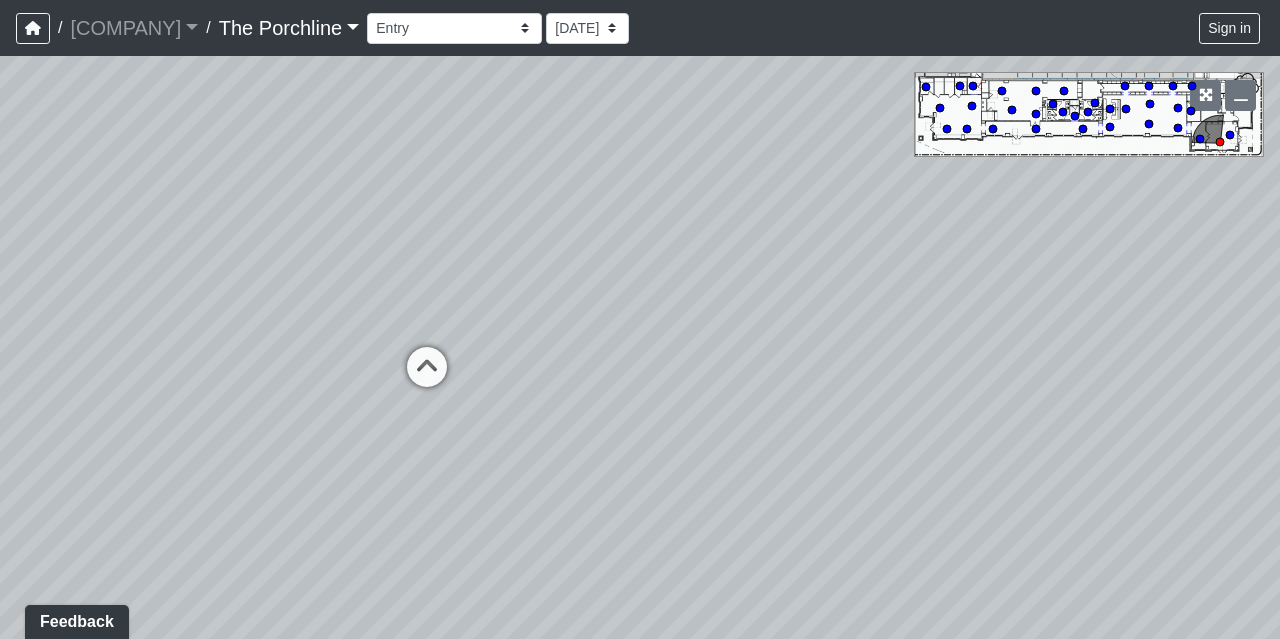 drag, startPoint x: 560, startPoint y: 220, endPoint x: 740, endPoint y: 220, distance: 180 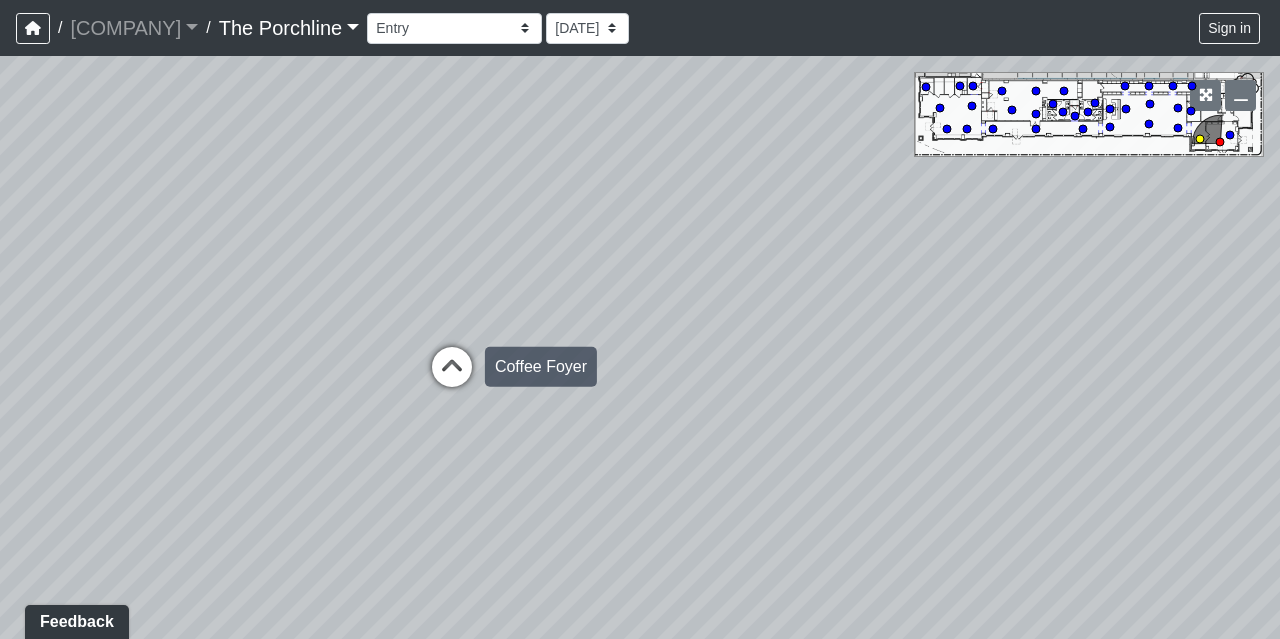 click at bounding box center [452, 377] 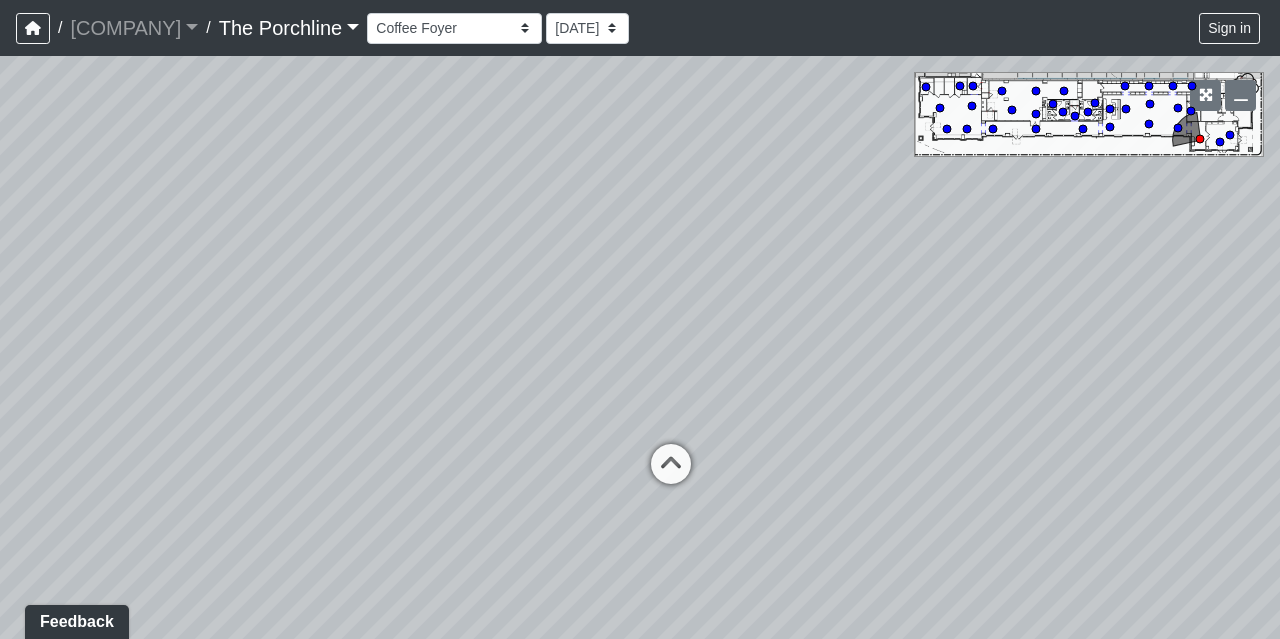 drag, startPoint x: 463, startPoint y: 308, endPoint x: 582, endPoint y: 225, distance: 145.08618 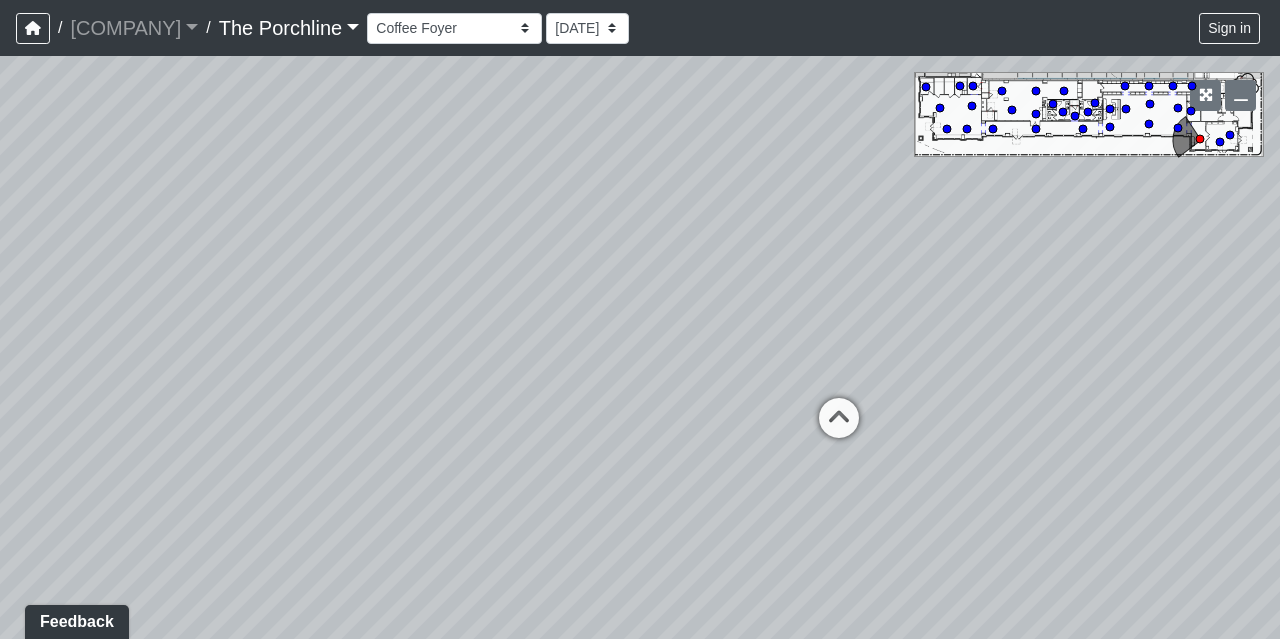 drag, startPoint x: 307, startPoint y: 315, endPoint x: 586, endPoint y: 233, distance: 290.80063 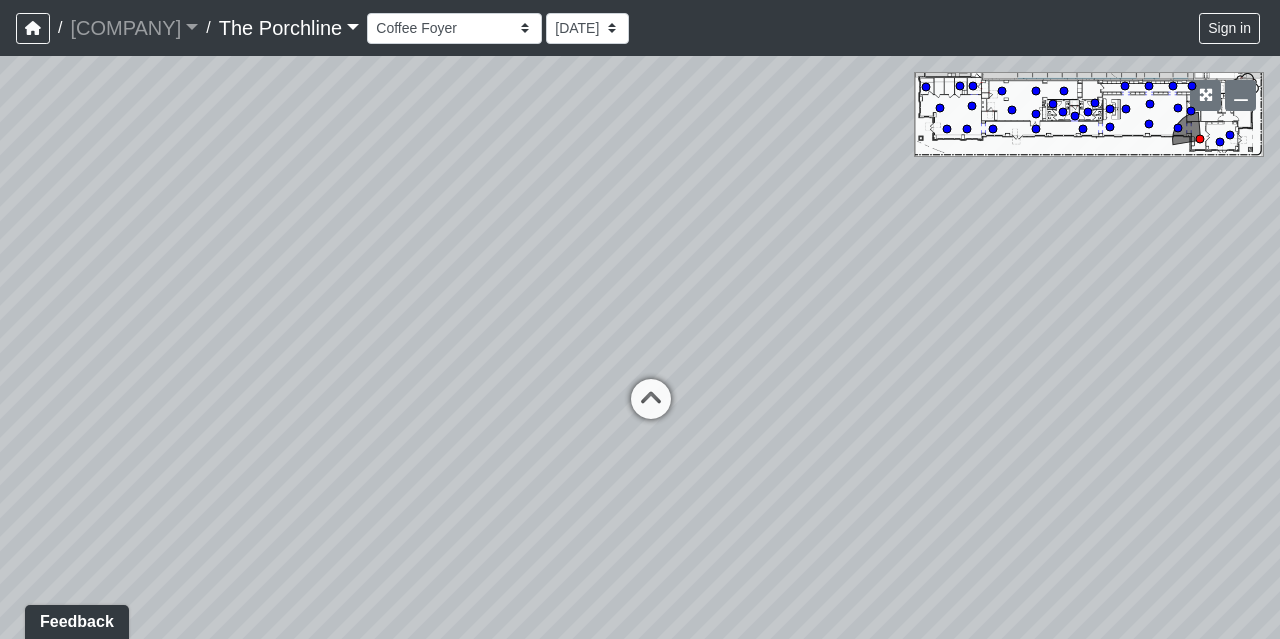drag, startPoint x: 714, startPoint y: 204, endPoint x: 518, endPoint y: 301, distance: 218.68927 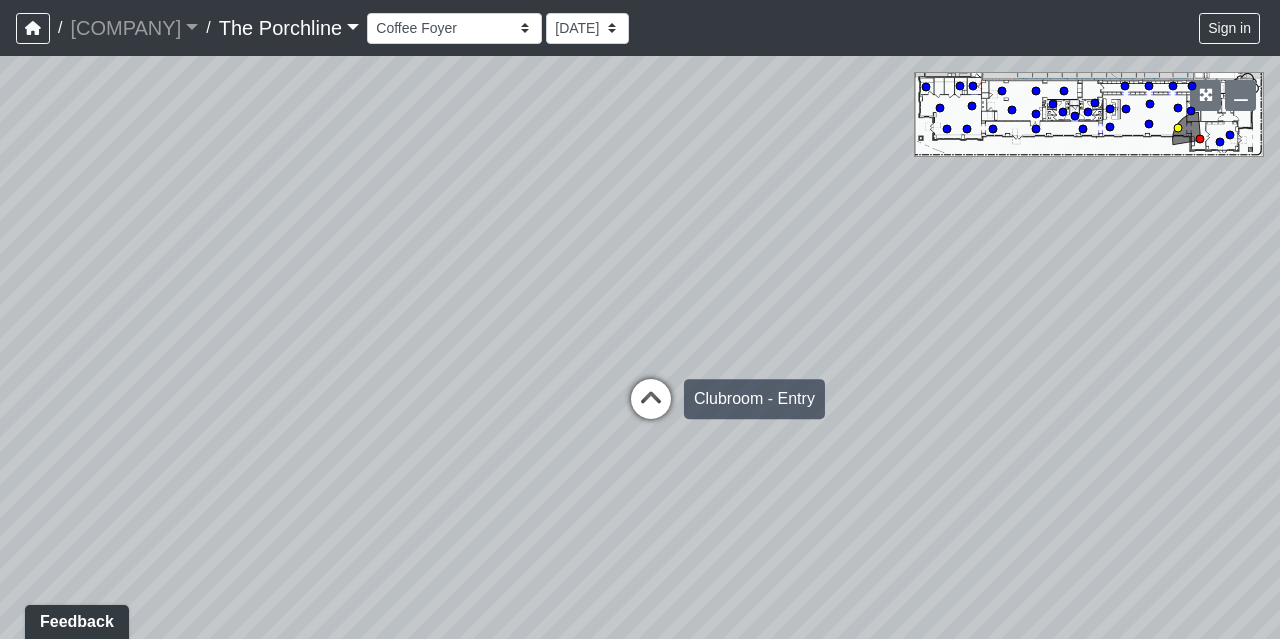 click at bounding box center [651, 409] 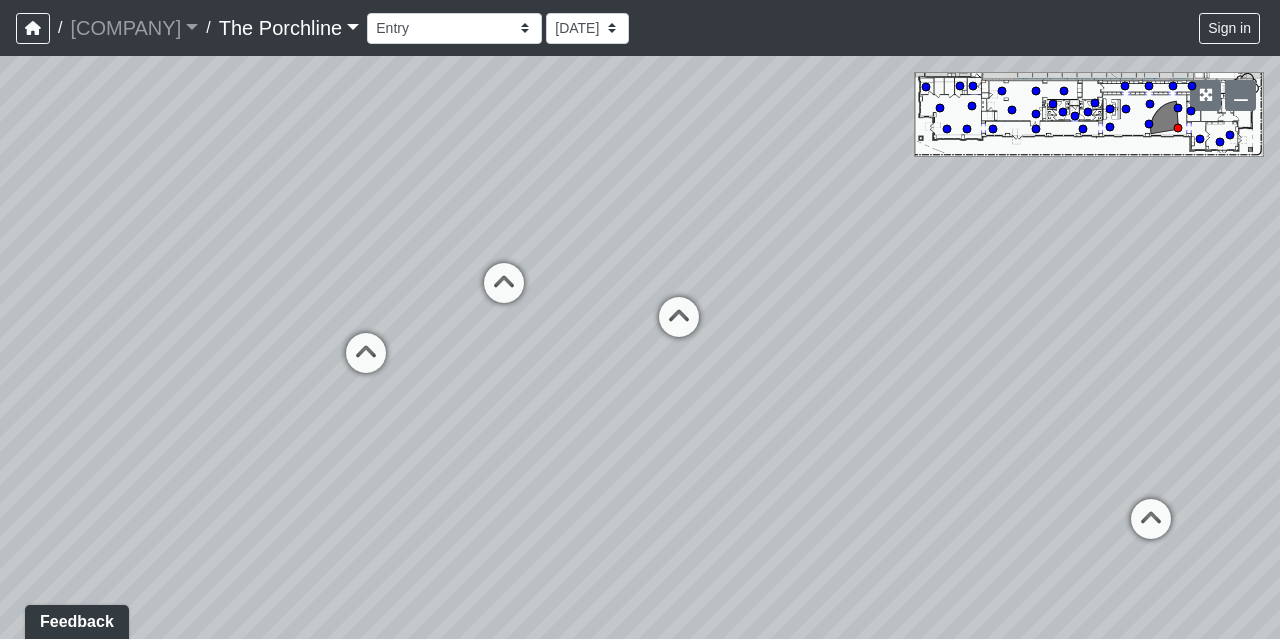 click on "The Porchline" at bounding box center (289, 28) 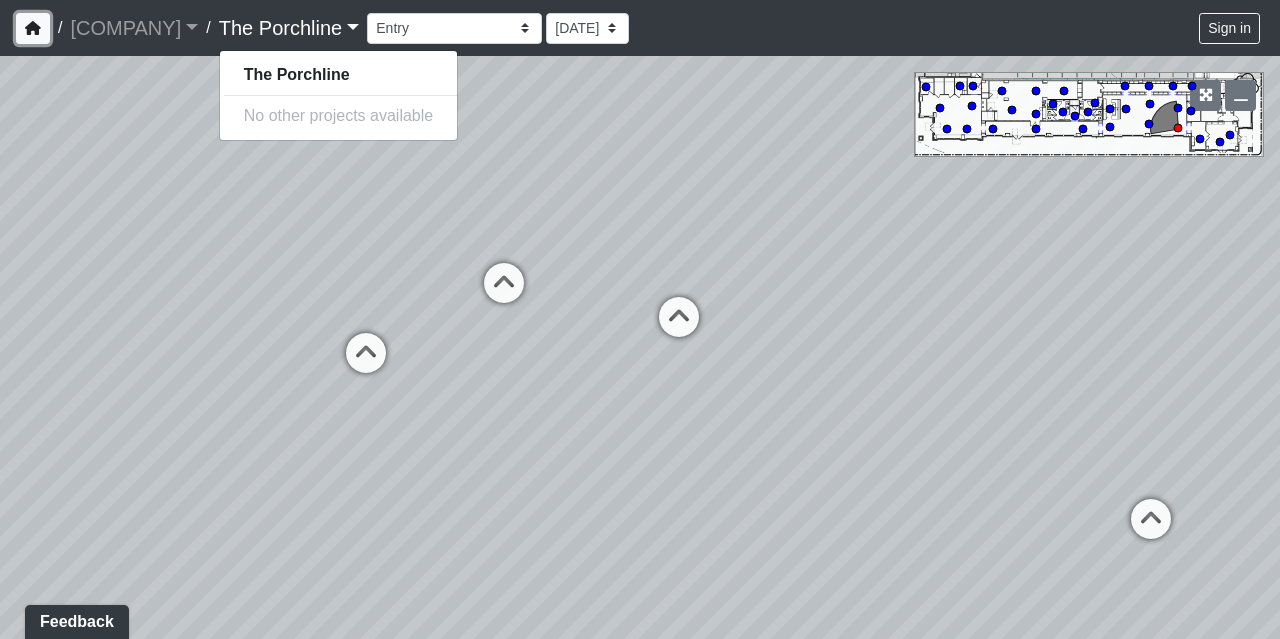 click at bounding box center (33, 28) 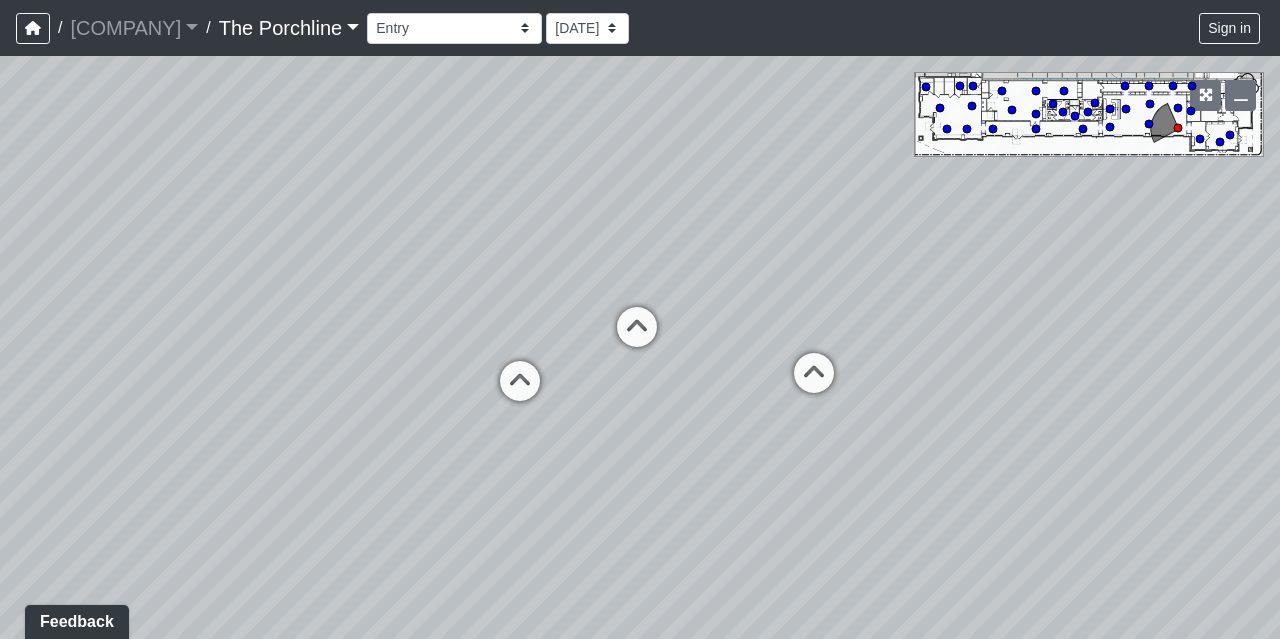 drag, startPoint x: 670, startPoint y: 187, endPoint x: 874, endPoint y: 241, distance: 211.02606 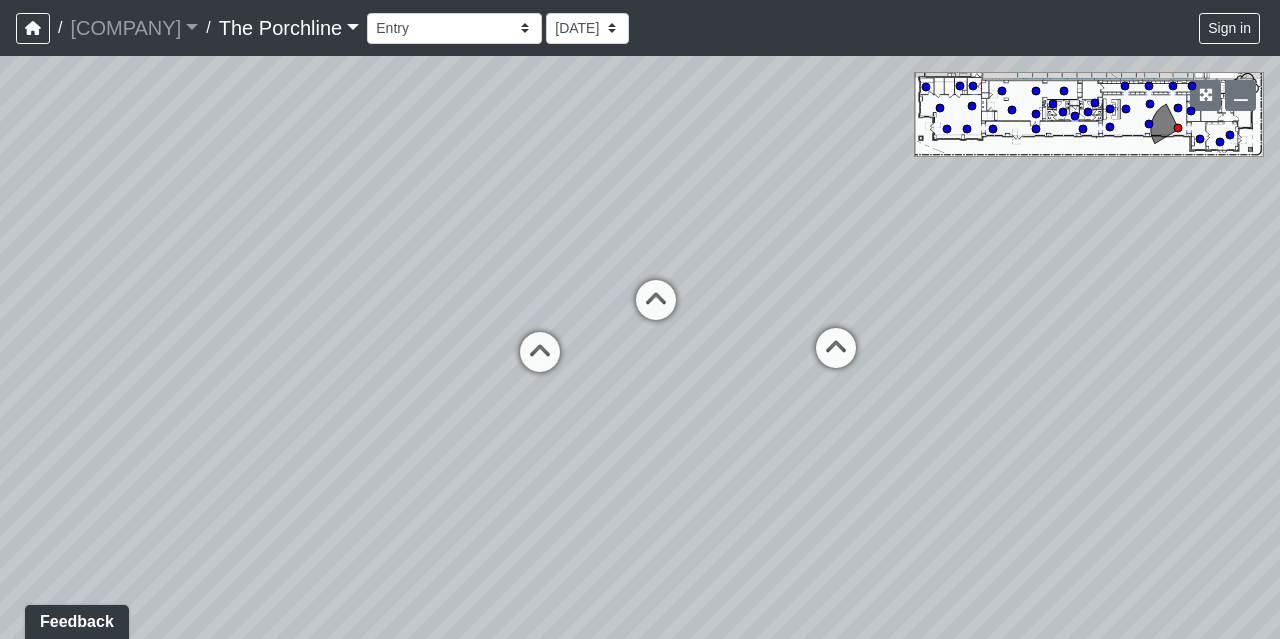 drag, startPoint x: 763, startPoint y: 272, endPoint x: 796, endPoint y: 235, distance: 49.57822 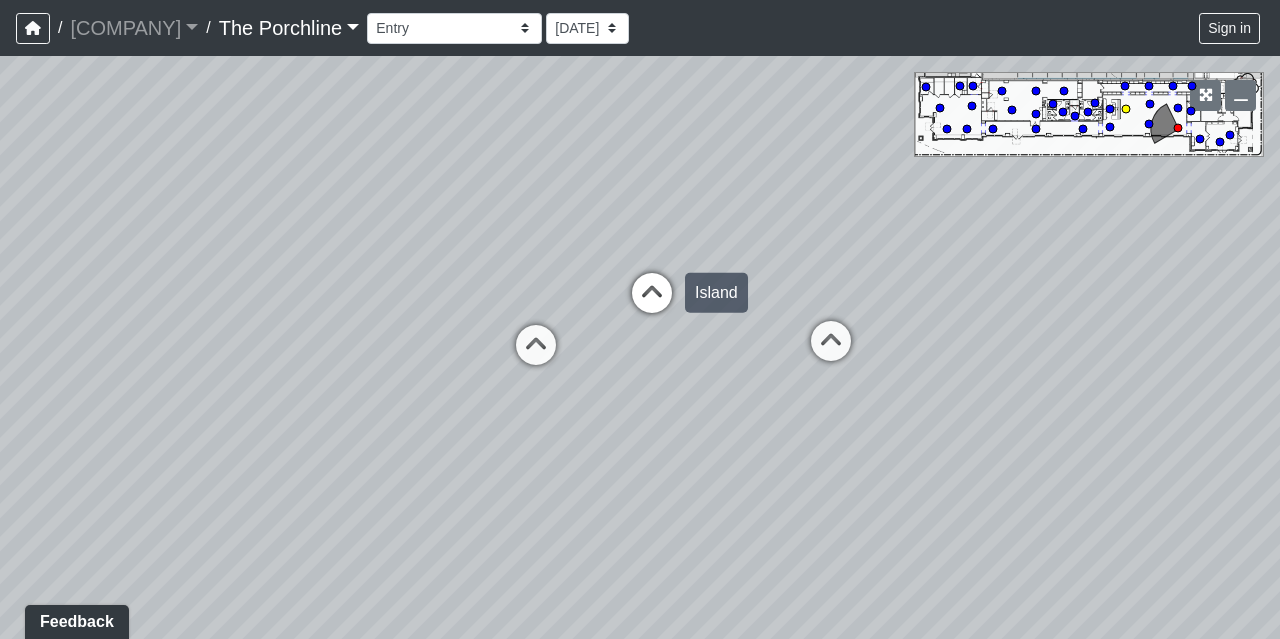 click at bounding box center (652, 303) 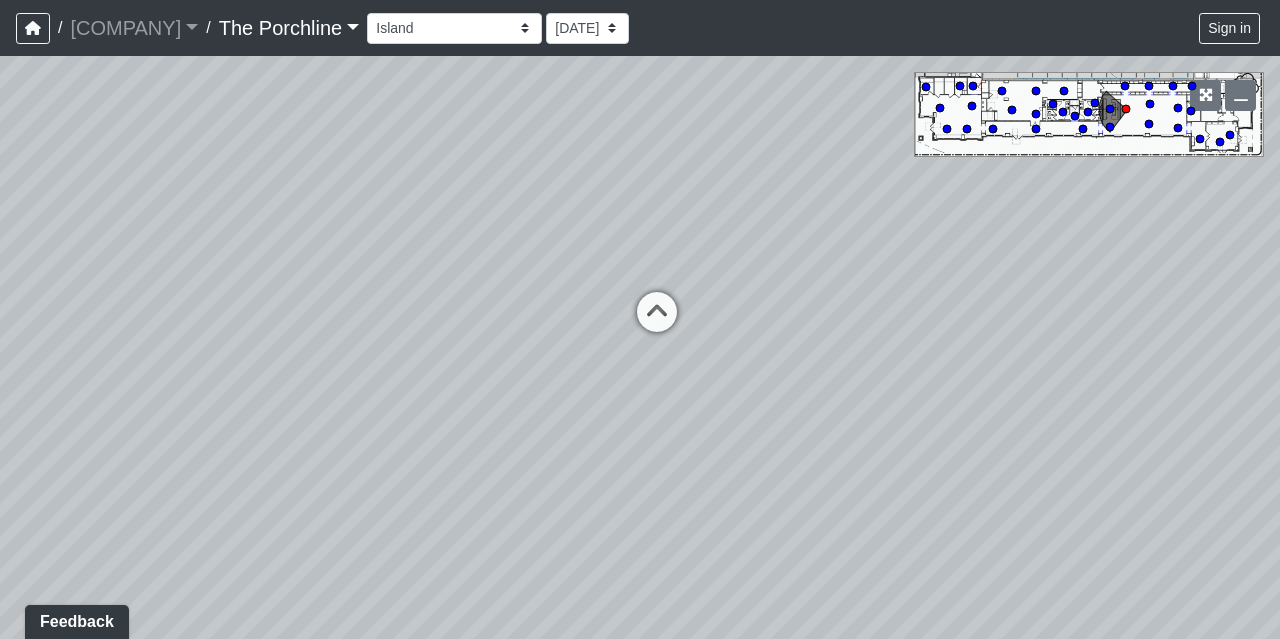 drag, startPoint x: 616, startPoint y: 203, endPoint x: 876, endPoint y: 271, distance: 268.74524 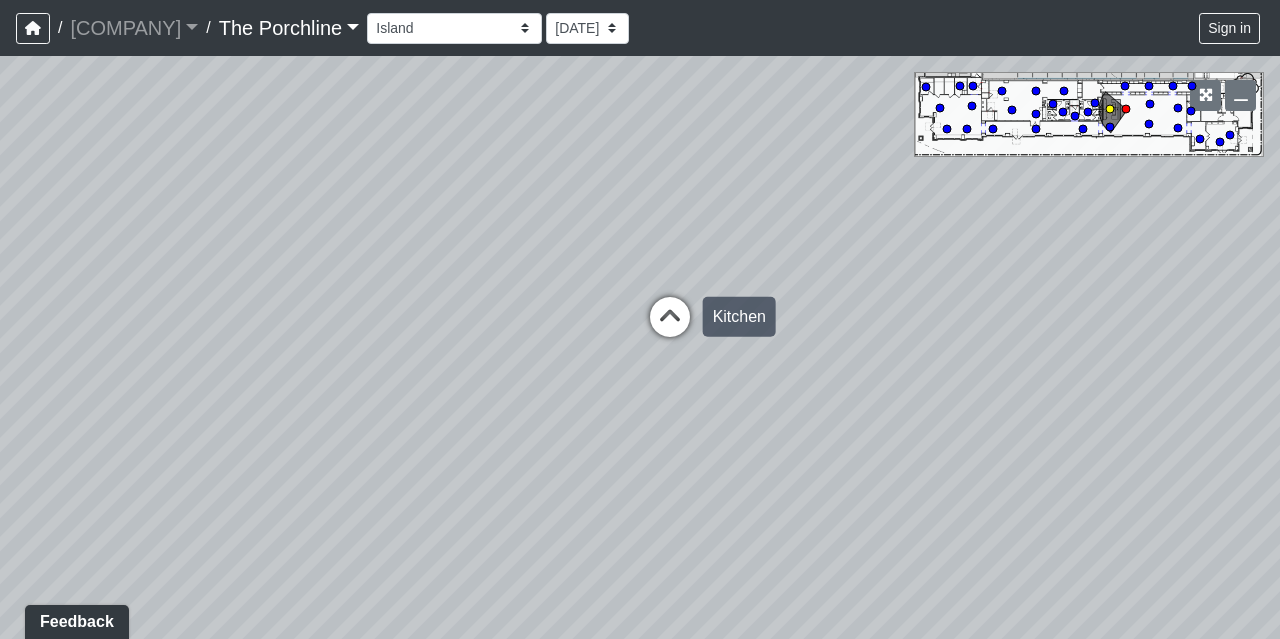 click at bounding box center (670, 327) 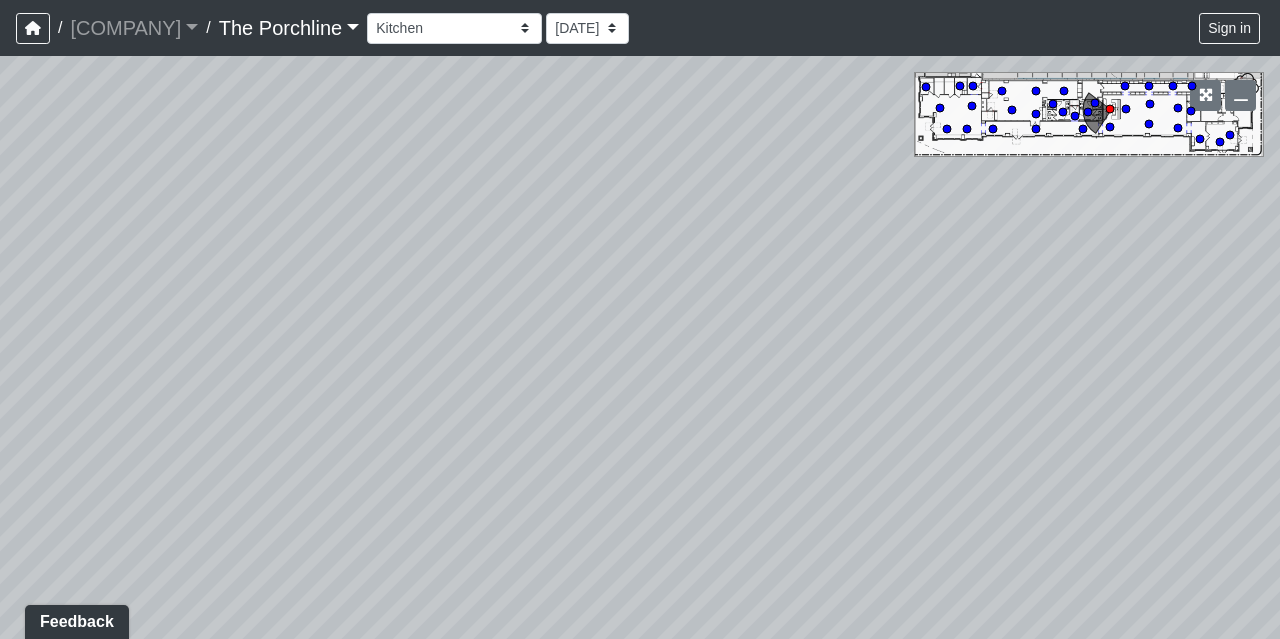drag, startPoint x: 507, startPoint y: 265, endPoint x: 1074, endPoint y: 283, distance: 567.28564 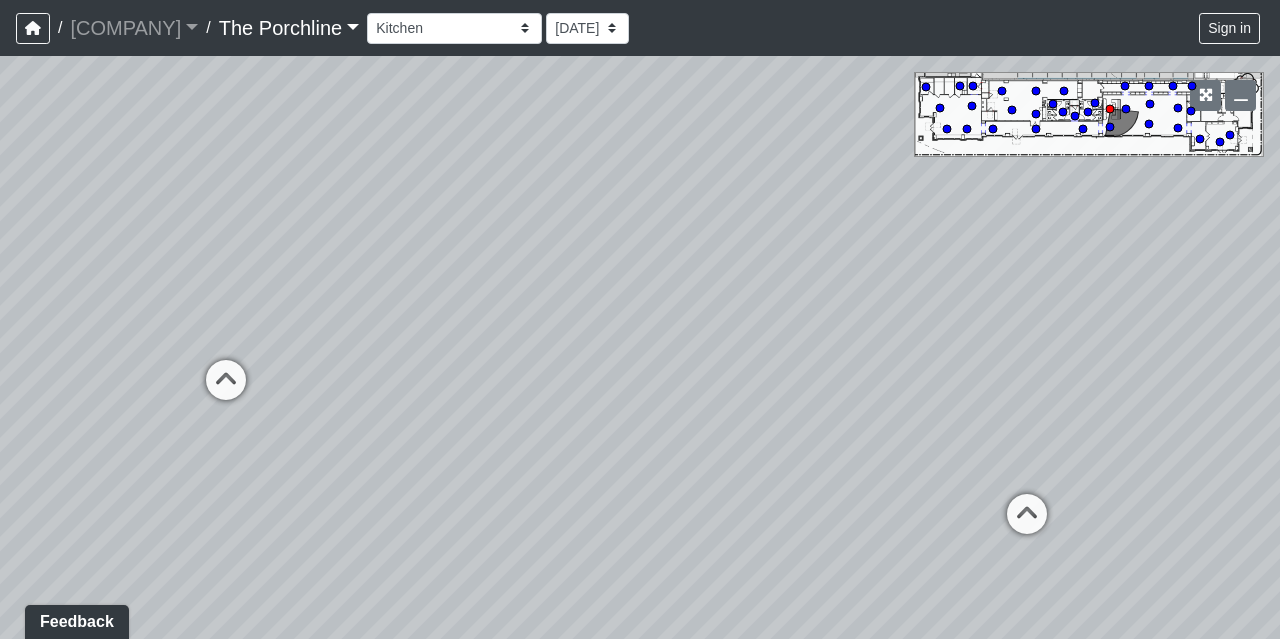 drag, startPoint x: 647, startPoint y: 335, endPoint x: 1239, endPoint y: 335, distance: 592 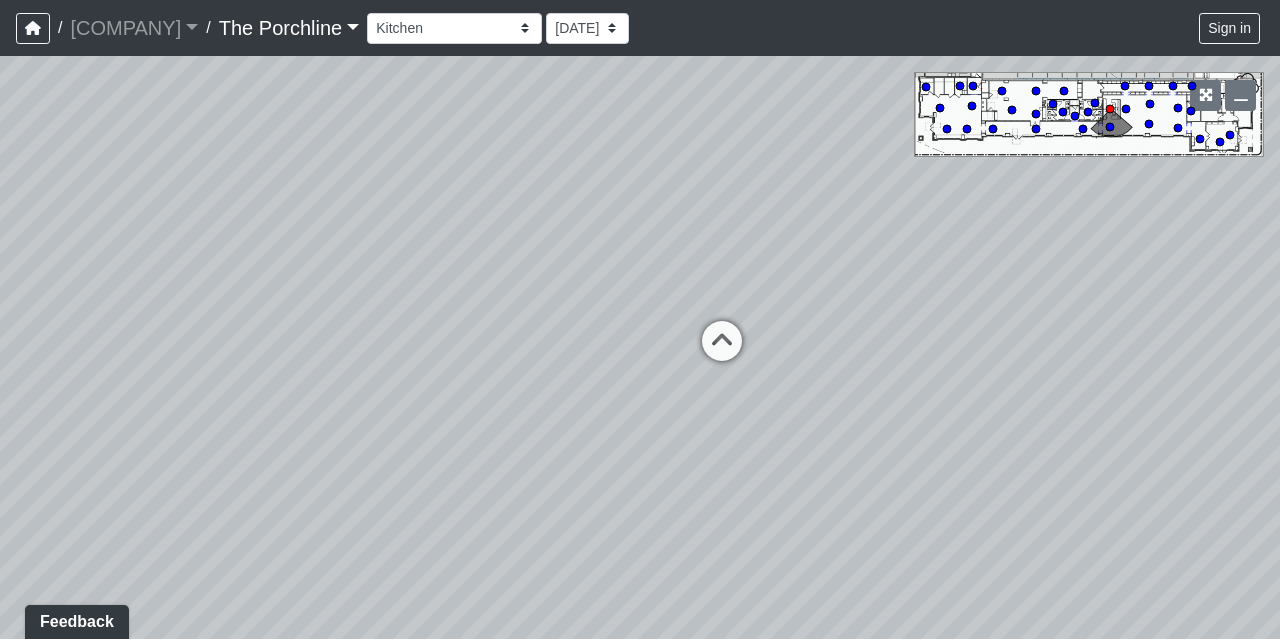 drag, startPoint x: 778, startPoint y: 262, endPoint x: 497, endPoint y: 208, distance: 286.14157 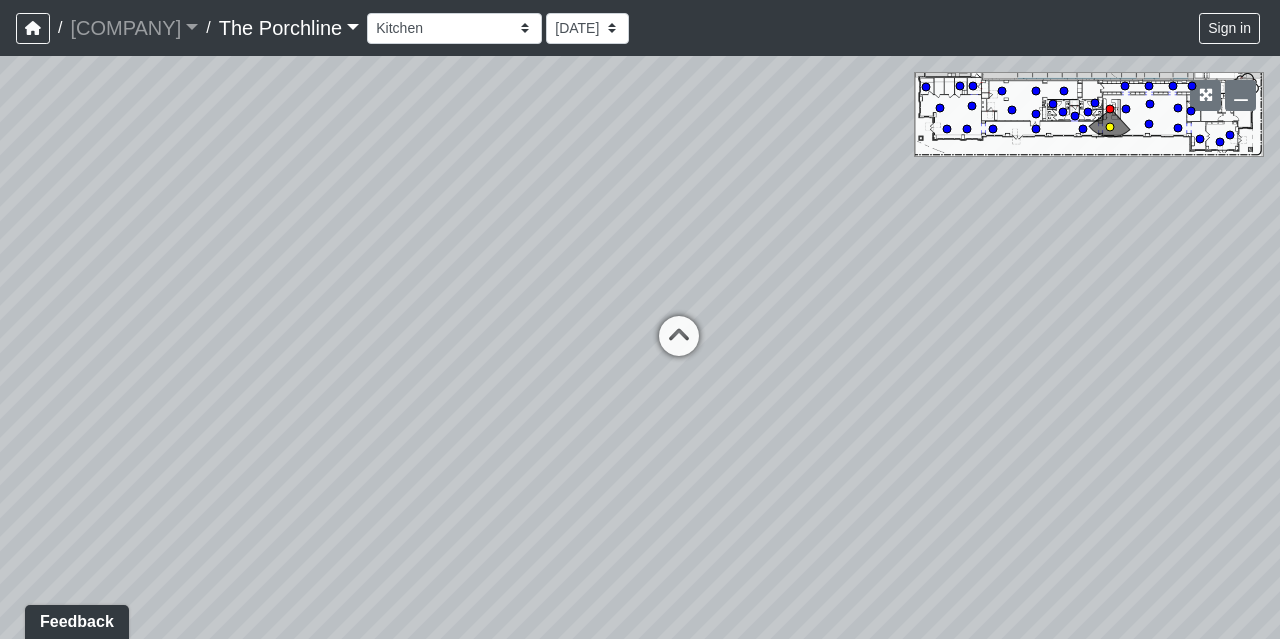 click at bounding box center [679, 346] 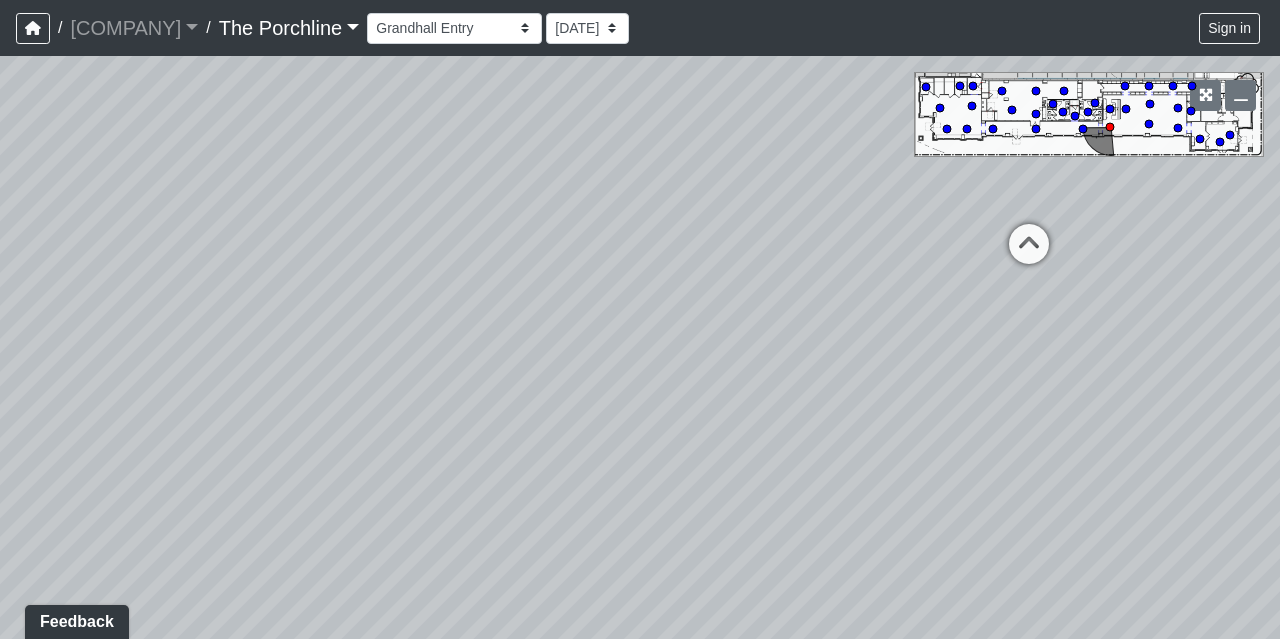 drag, startPoint x: 758, startPoint y: 286, endPoint x: 336, endPoint y: 251, distance: 423.44894 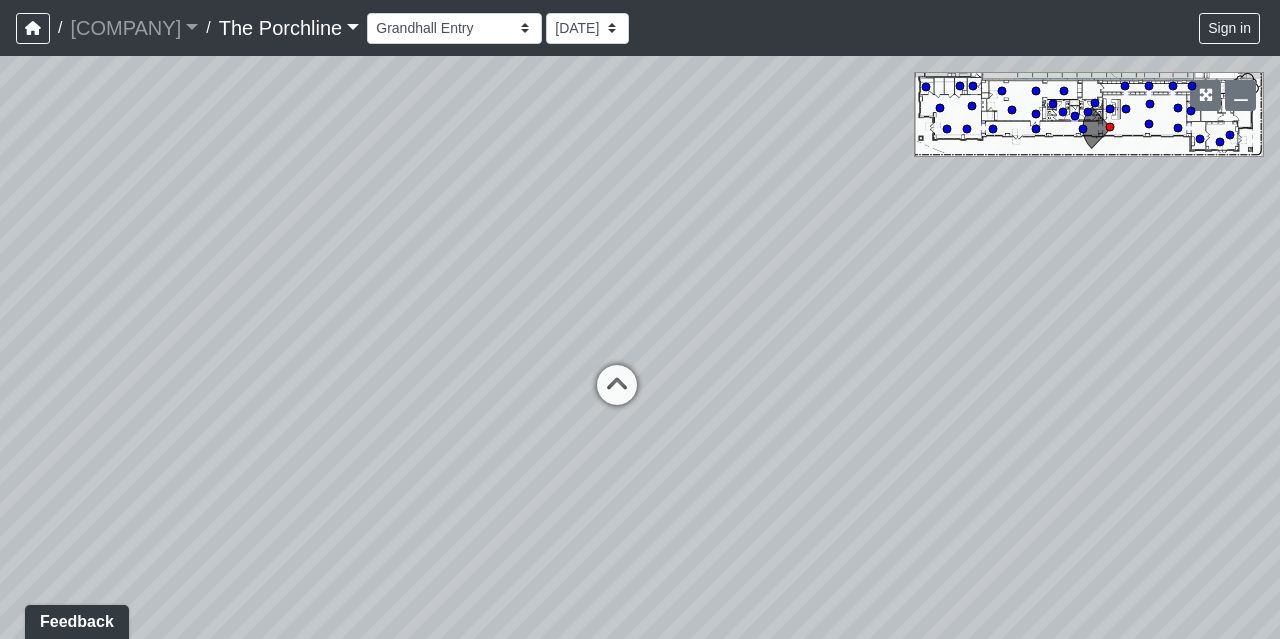 drag, startPoint x: 1101, startPoint y: 352, endPoint x: 575, endPoint y: 542, distance: 559.2638 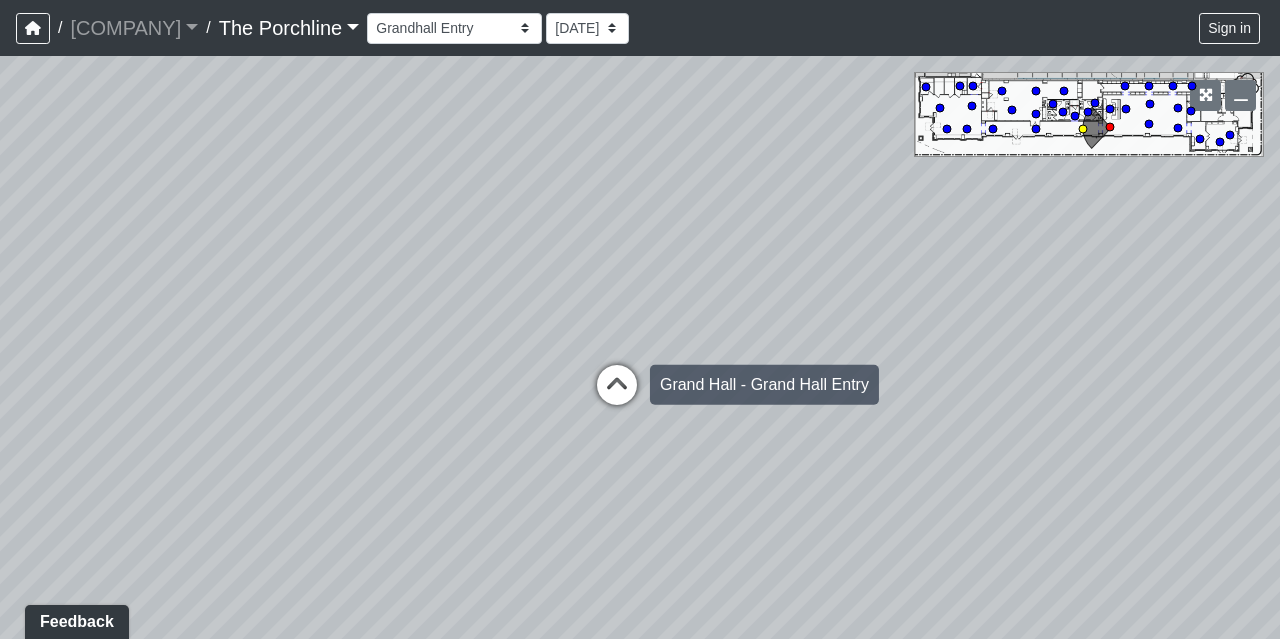 click at bounding box center (617, 395) 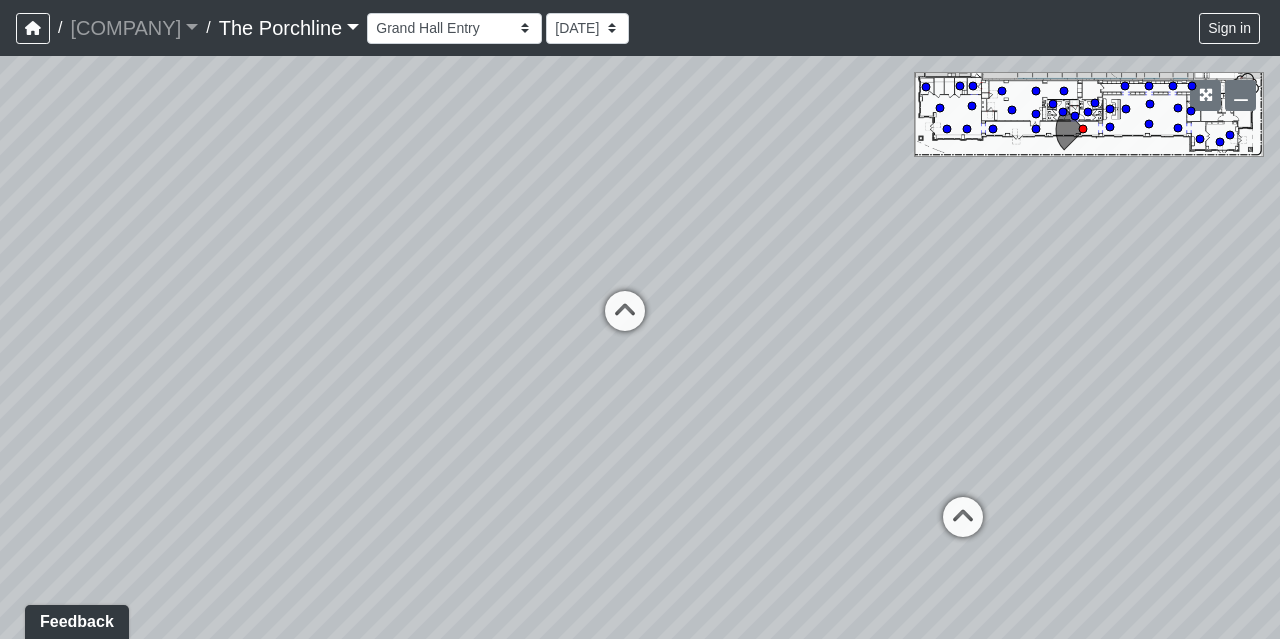 drag, startPoint x: 542, startPoint y: 263, endPoint x: 525, endPoint y: 180, distance: 84.723076 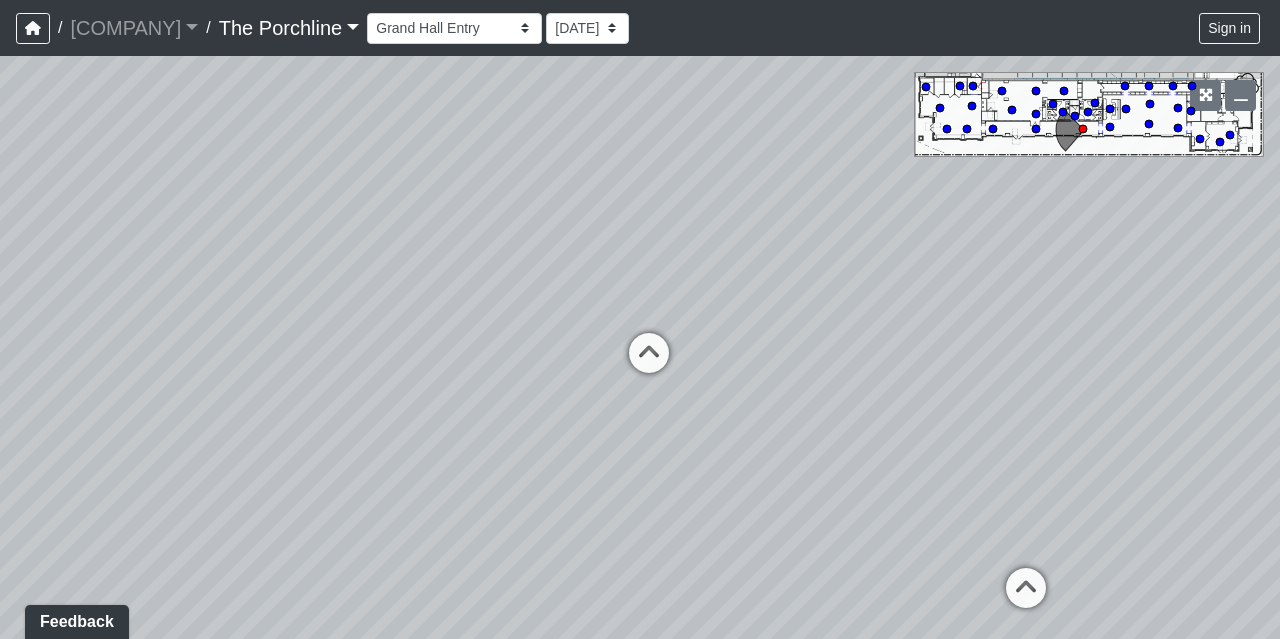drag, startPoint x: 462, startPoint y: 211, endPoint x: 502, endPoint y: 264, distance: 66.4003 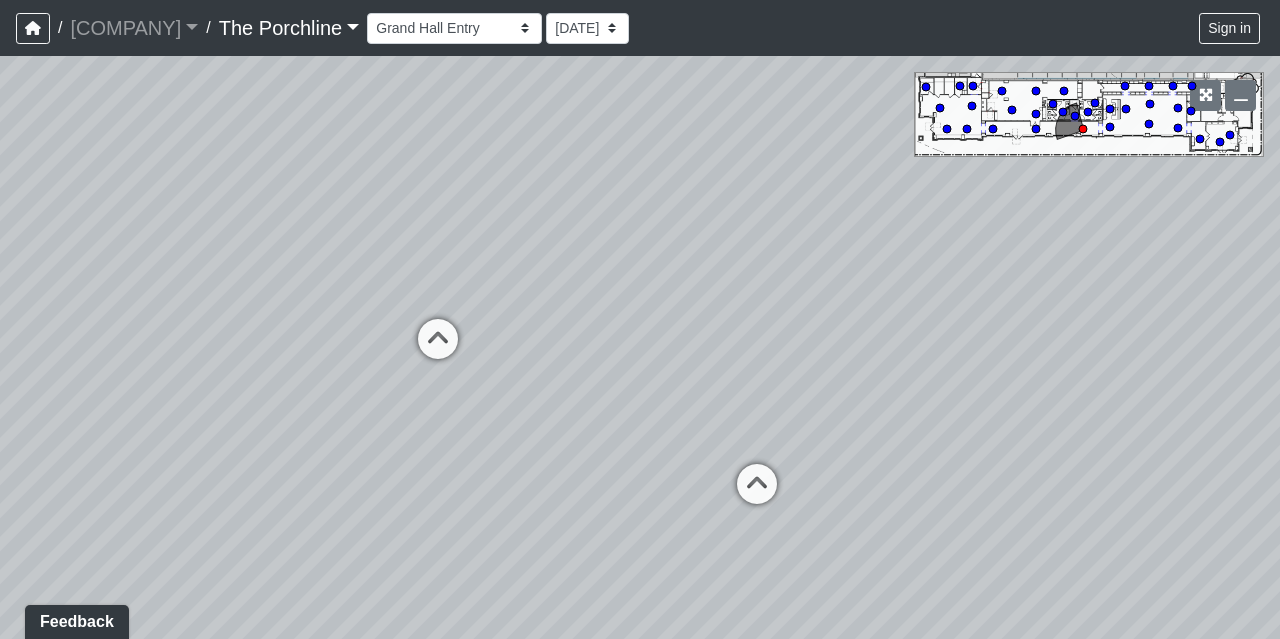 drag, startPoint x: 834, startPoint y: 323, endPoint x: 514, endPoint y: 297, distance: 321.0545 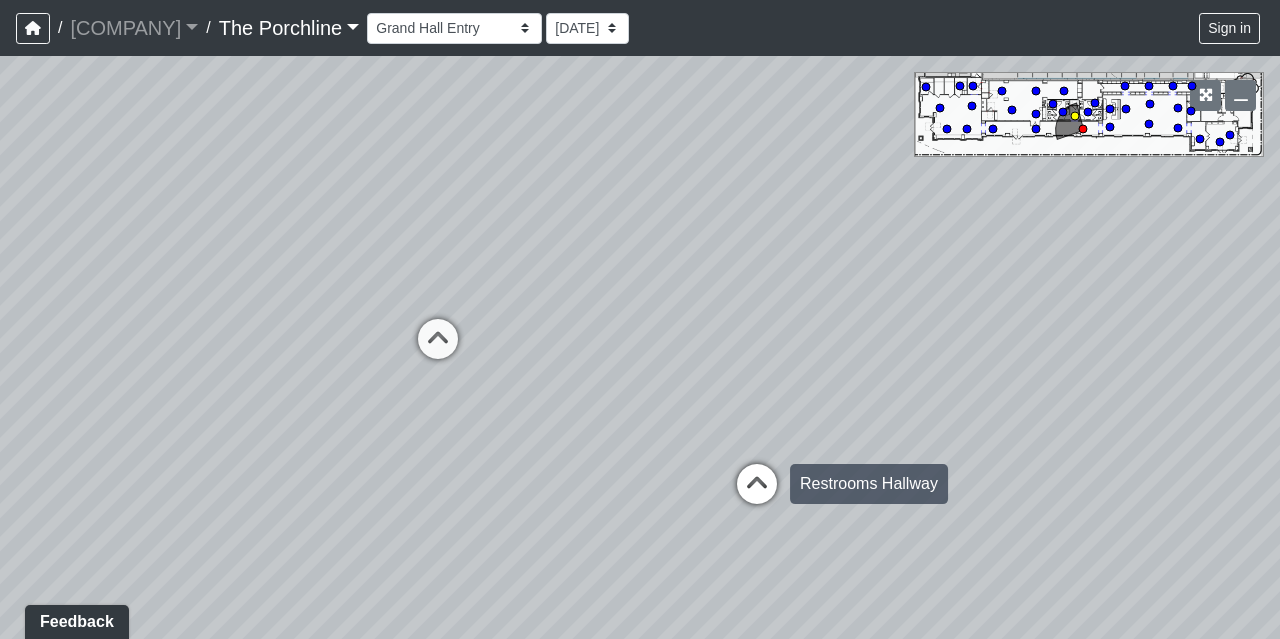 click at bounding box center (757, 494) 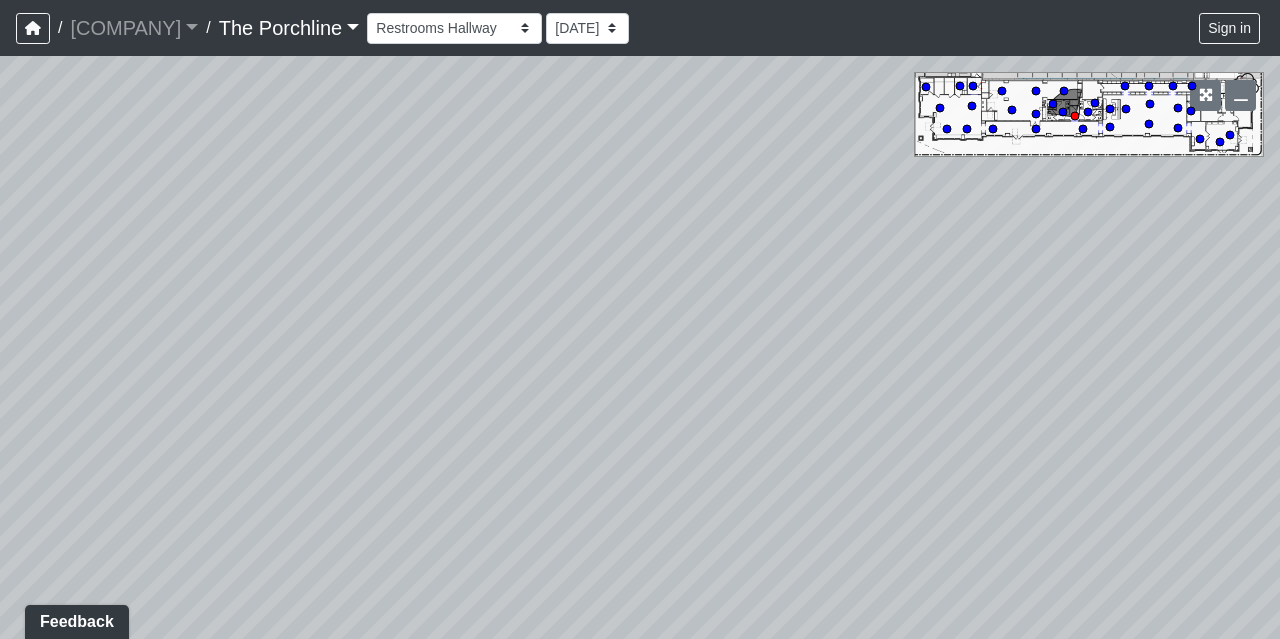drag, startPoint x: 617, startPoint y: 313, endPoint x: 468, endPoint y: 267, distance: 155.93909 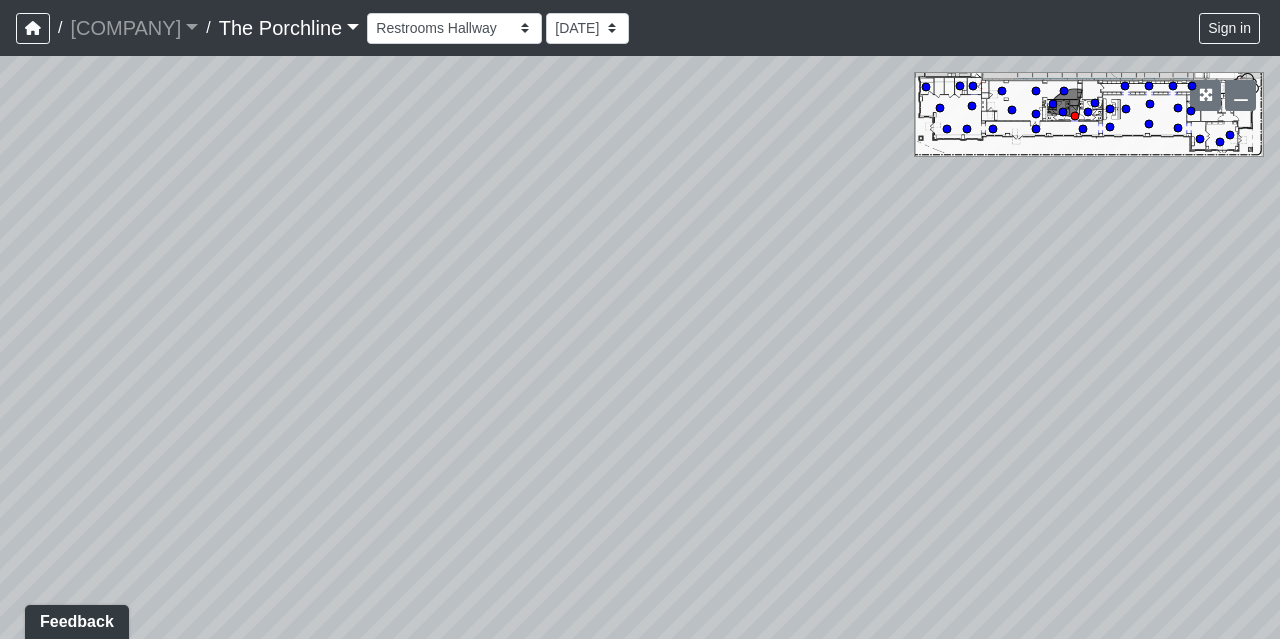 drag, startPoint x: 731, startPoint y: 267, endPoint x: 333, endPoint y: 268, distance: 398.00125 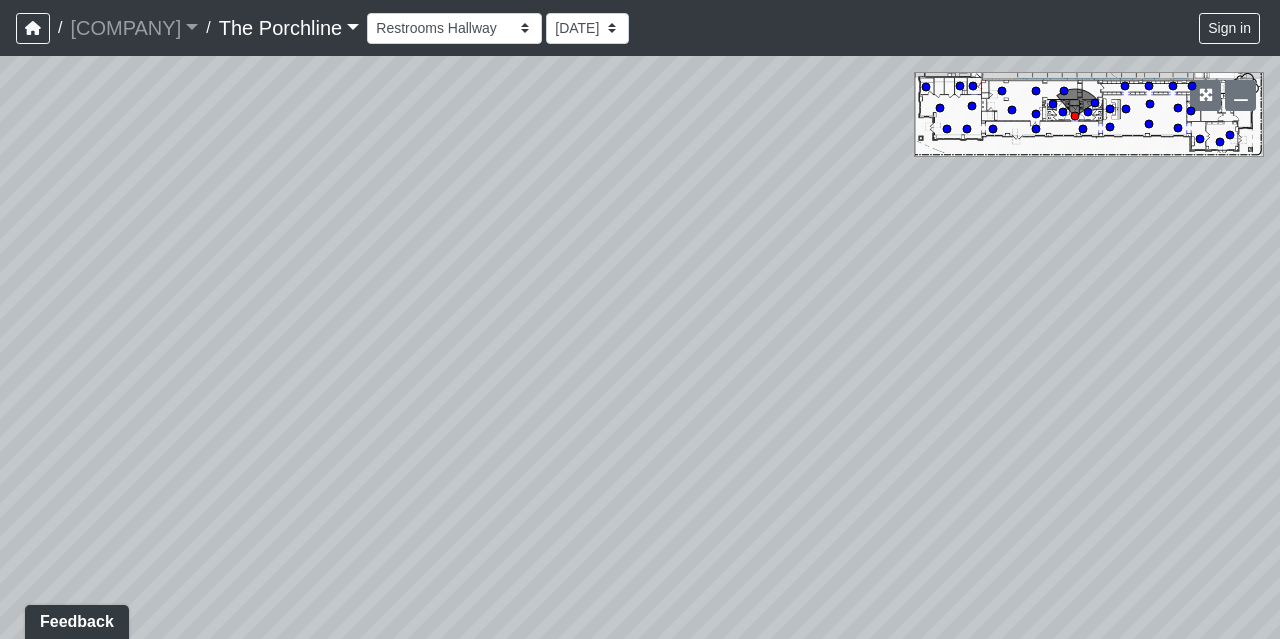 drag, startPoint x: 871, startPoint y: 272, endPoint x: 210, endPoint y: 136, distance: 674.8459 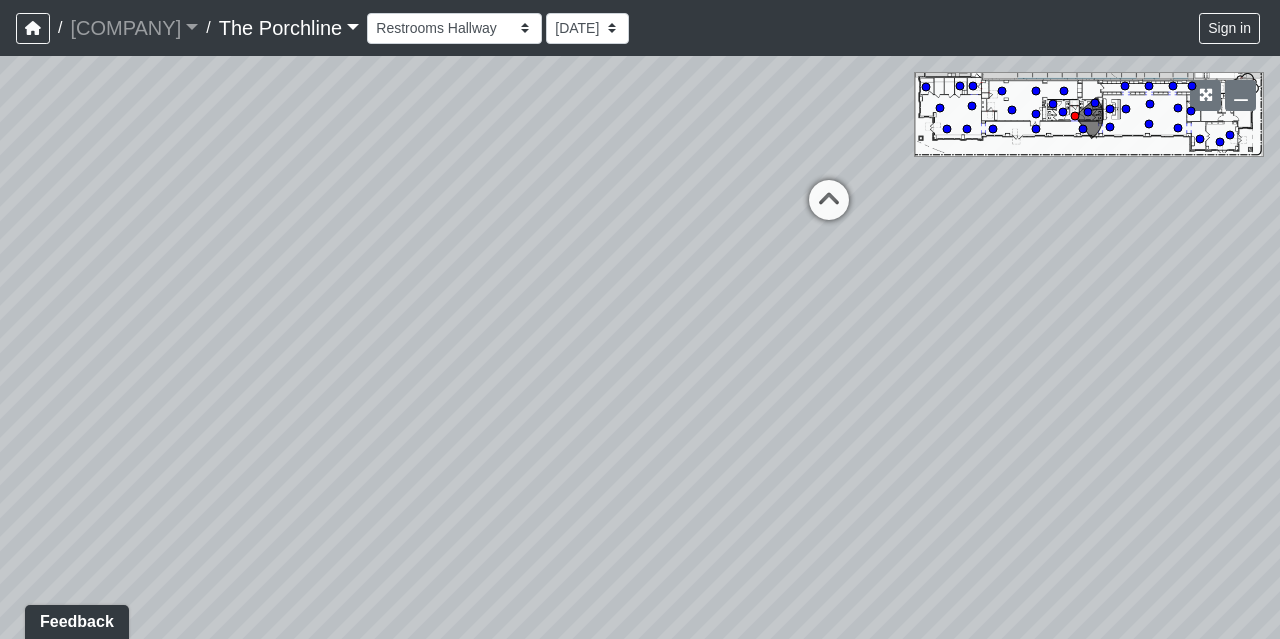 drag, startPoint x: 561, startPoint y: 187, endPoint x: 164, endPoint y: 297, distance: 411.95752 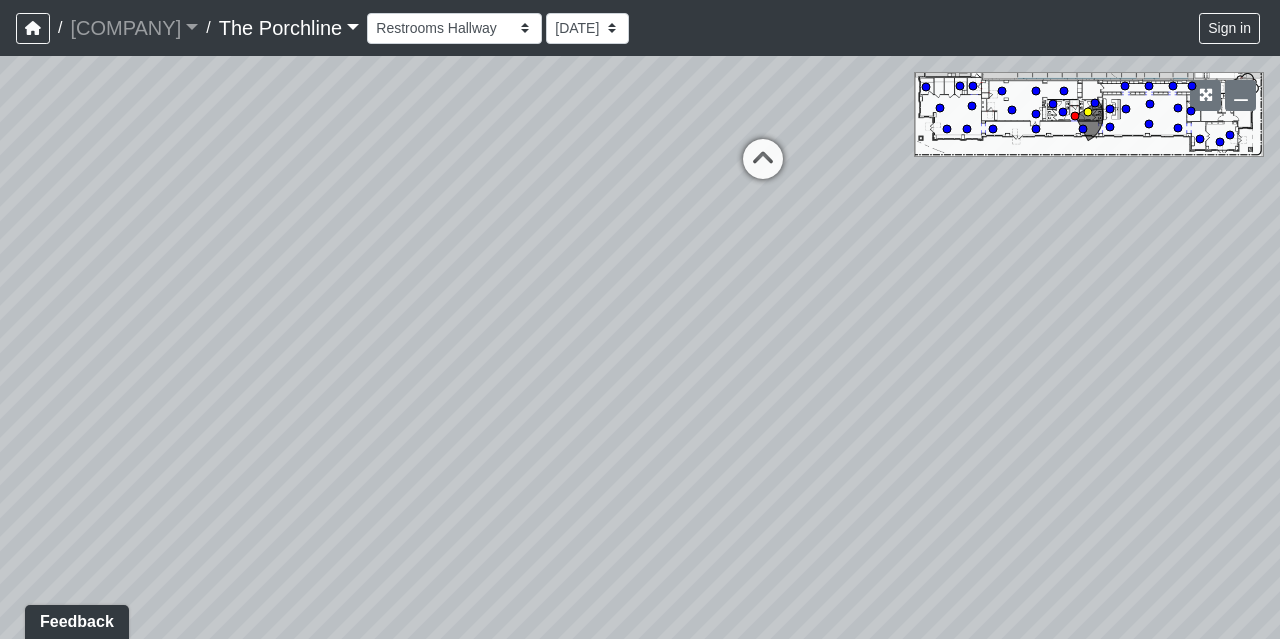 click at bounding box center (763, 169) 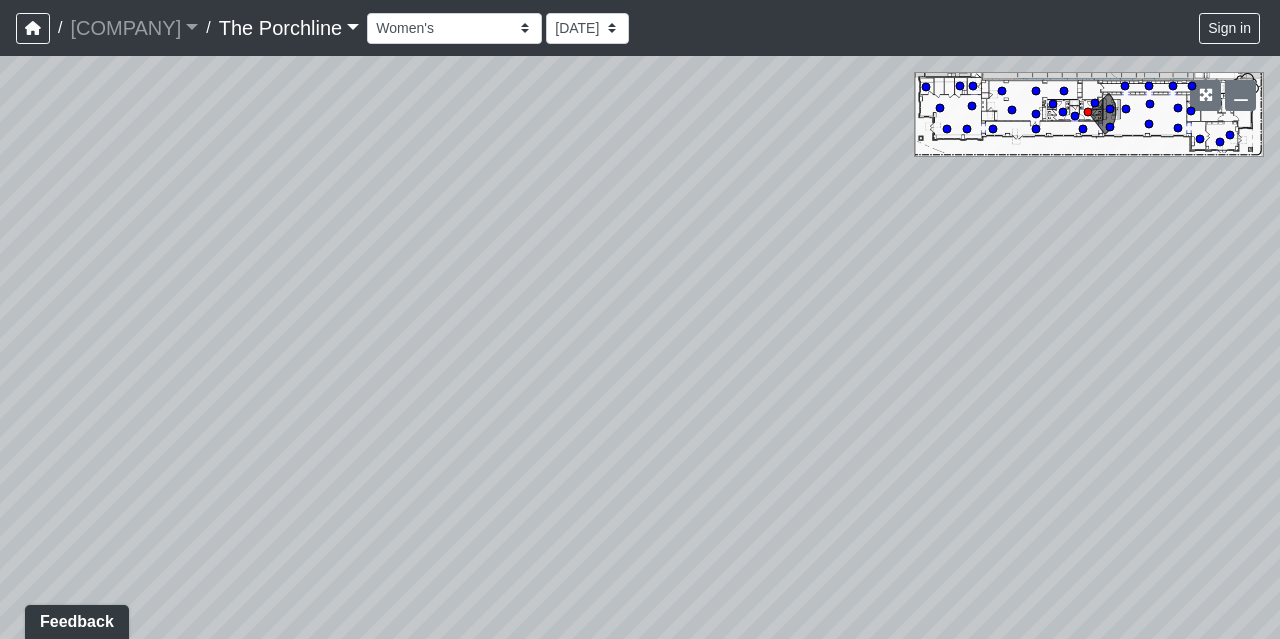 drag, startPoint x: 591, startPoint y: 232, endPoint x: 899, endPoint y: 295, distance: 314.37717 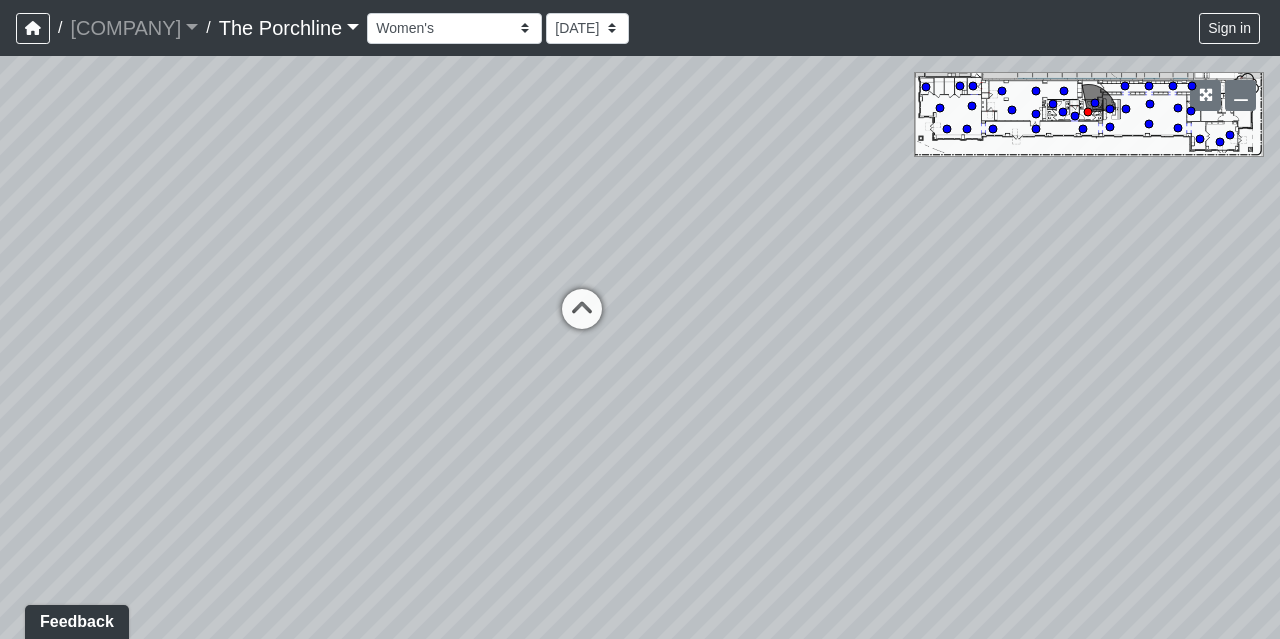 drag, startPoint x: 283, startPoint y: 175, endPoint x: 703, endPoint y: 221, distance: 422.51154 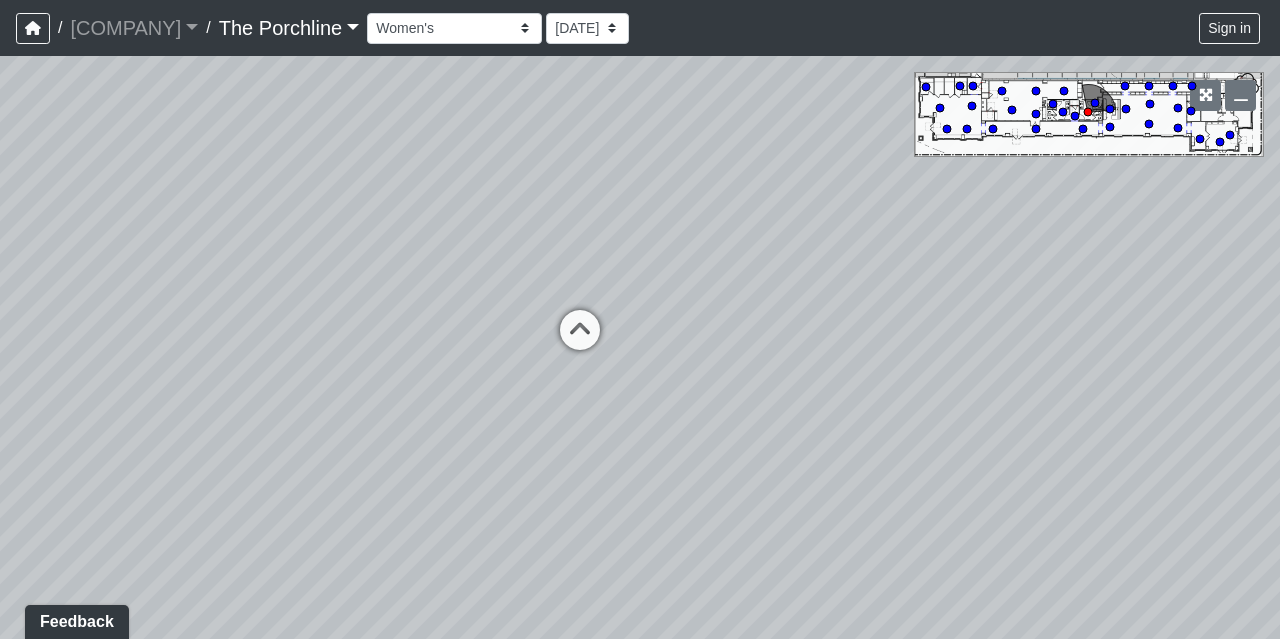 drag, startPoint x: 576, startPoint y: 167, endPoint x: 572, endPoint y: 193, distance: 26.305893 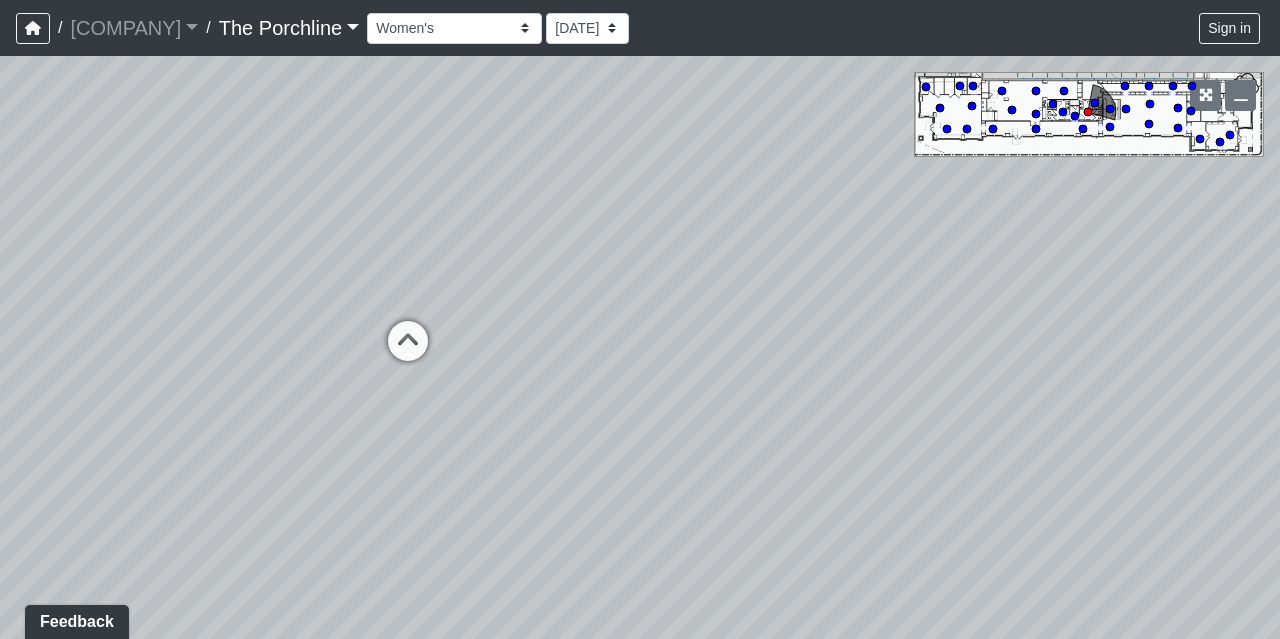 drag, startPoint x: 553, startPoint y: 183, endPoint x: 312, endPoint y: 203, distance: 241.82845 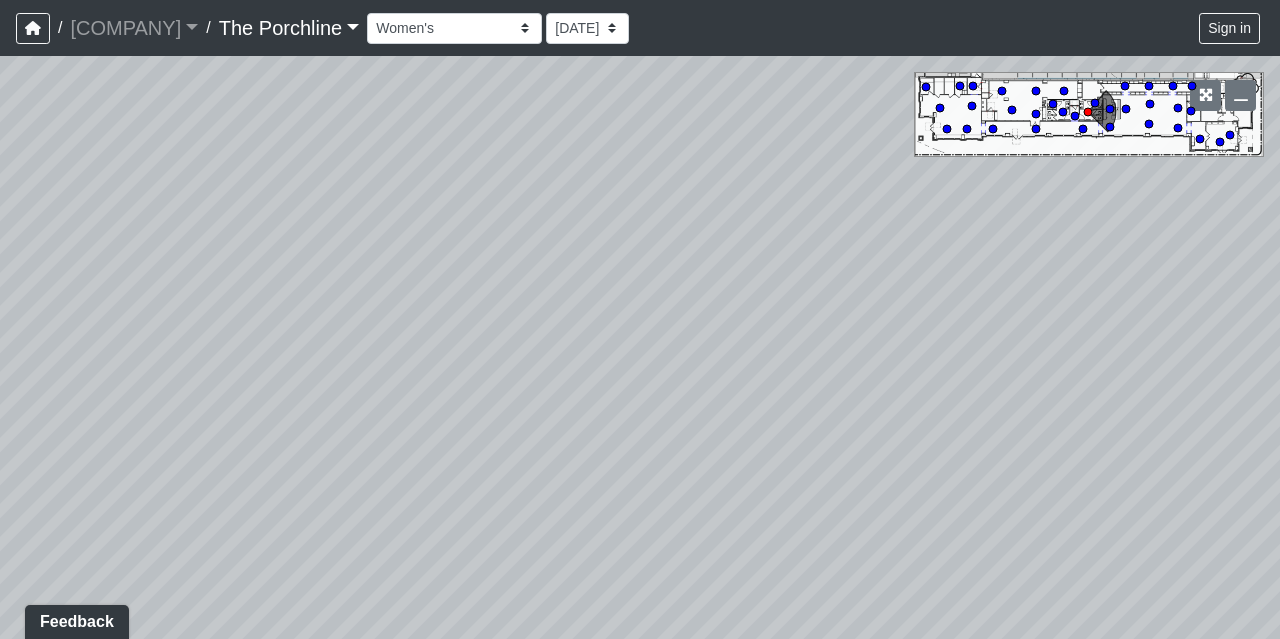 drag, startPoint x: 579, startPoint y: 206, endPoint x: 274, endPoint y: 201, distance: 305.041 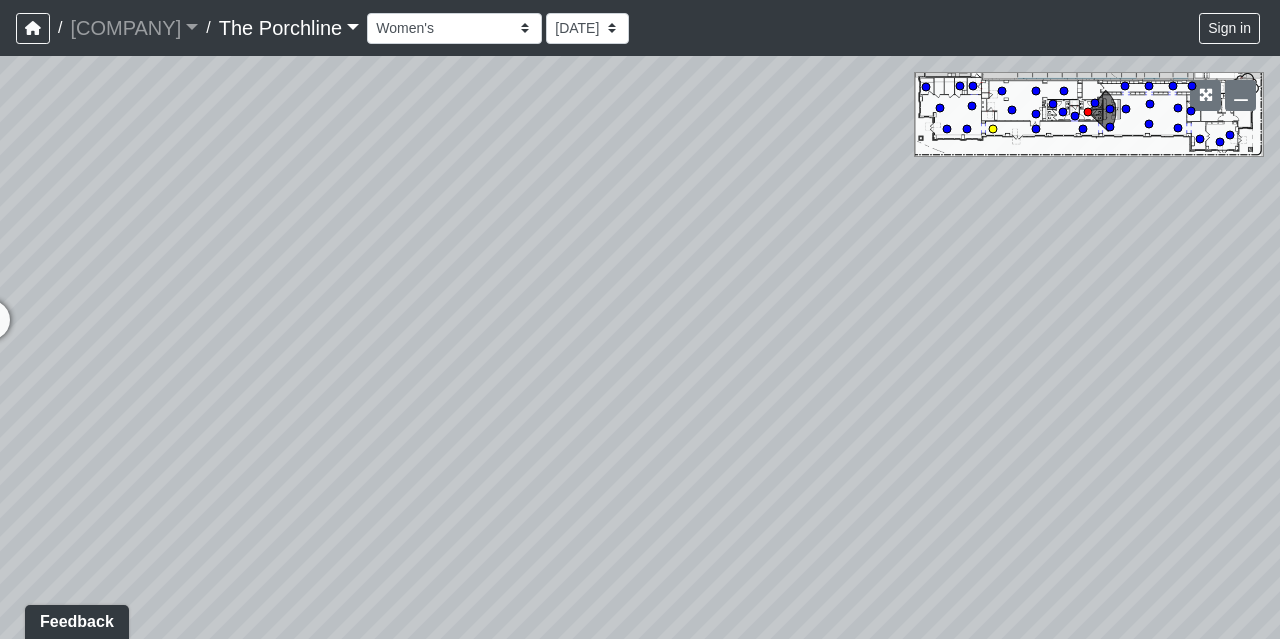 click 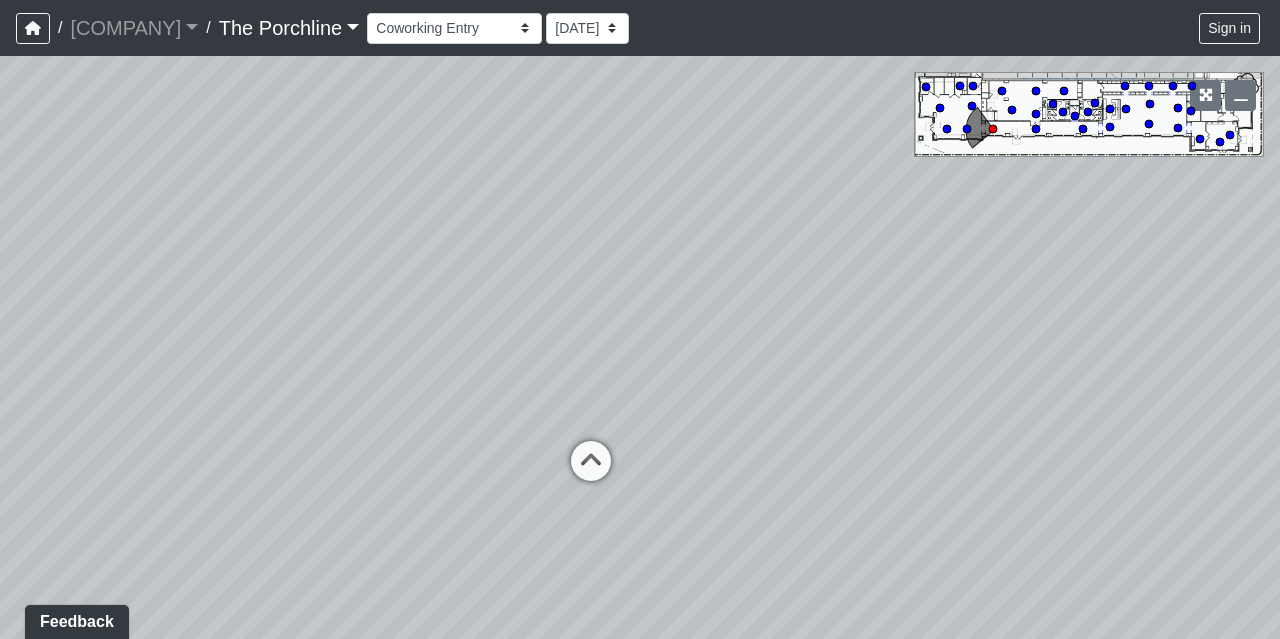 drag, startPoint x: 555, startPoint y: 224, endPoint x: 604, endPoint y: 221, distance: 49.09175 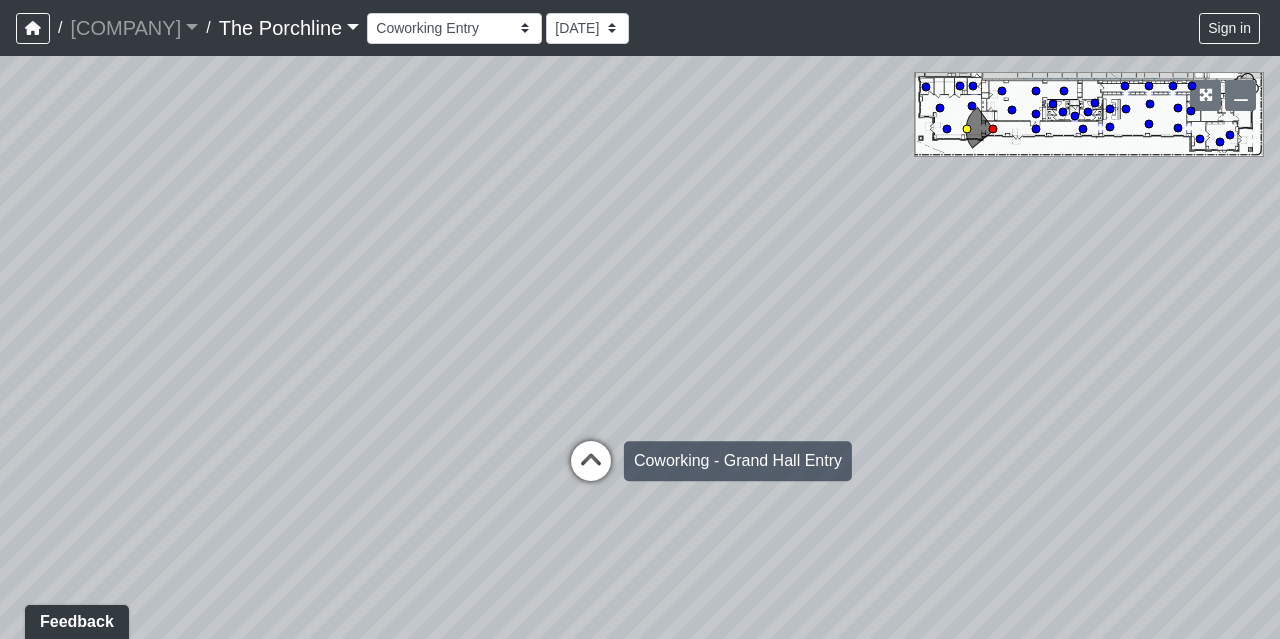 click at bounding box center [591, 471] 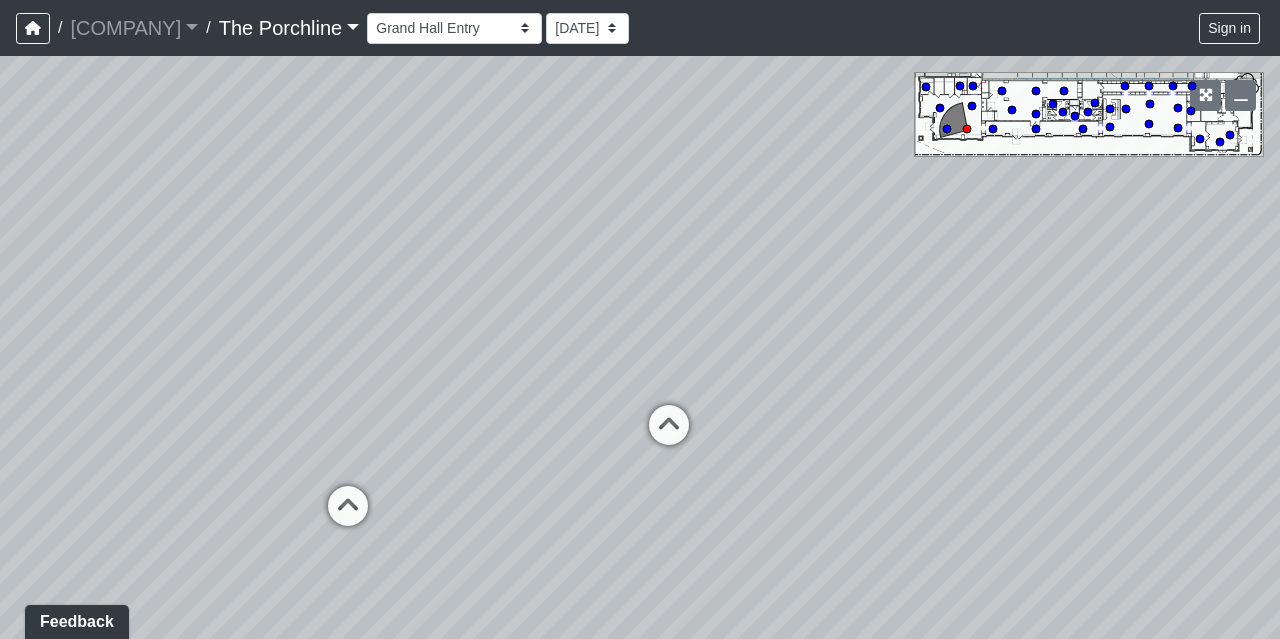 drag, startPoint x: 783, startPoint y: 273, endPoint x: 513, endPoint y: 246, distance: 271.34665 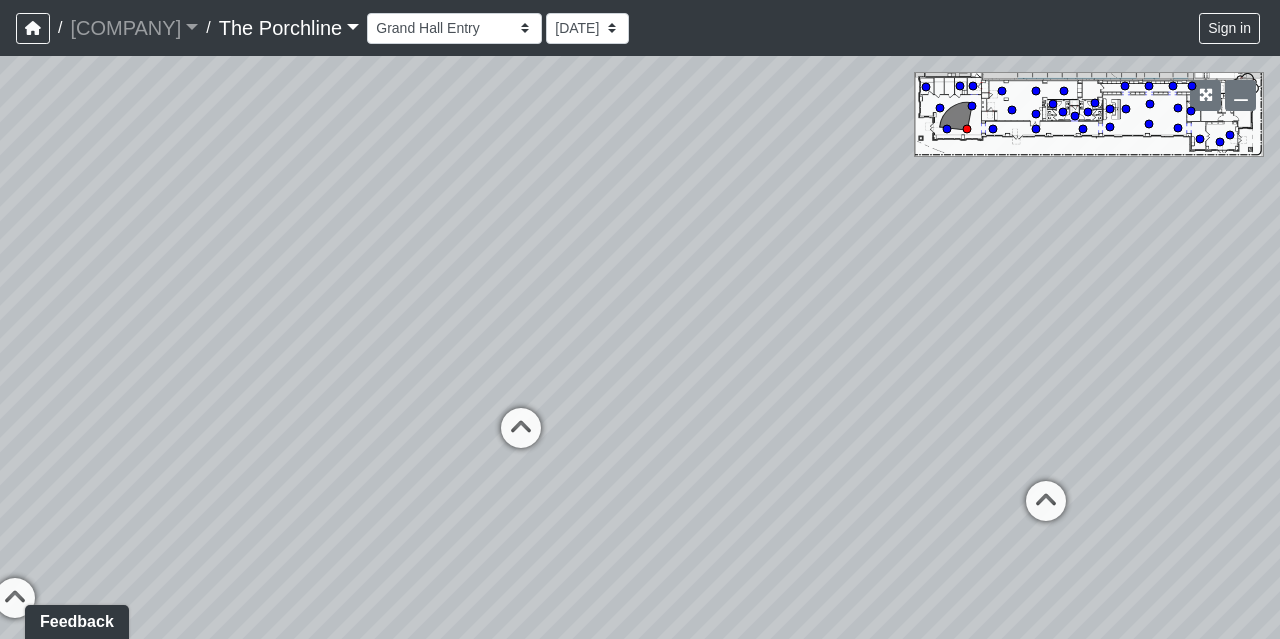 drag, startPoint x: 668, startPoint y: 235, endPoint x: 434, endPoint y: 236, distance: 234.00214 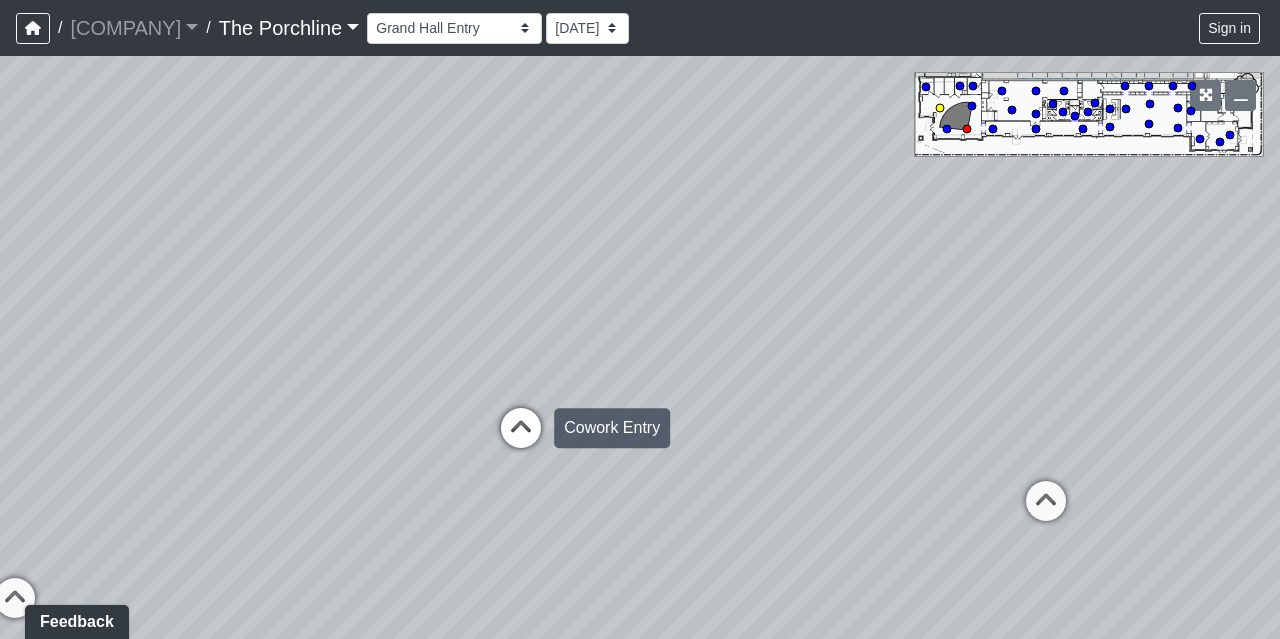 click at bounding box center [521, 438] 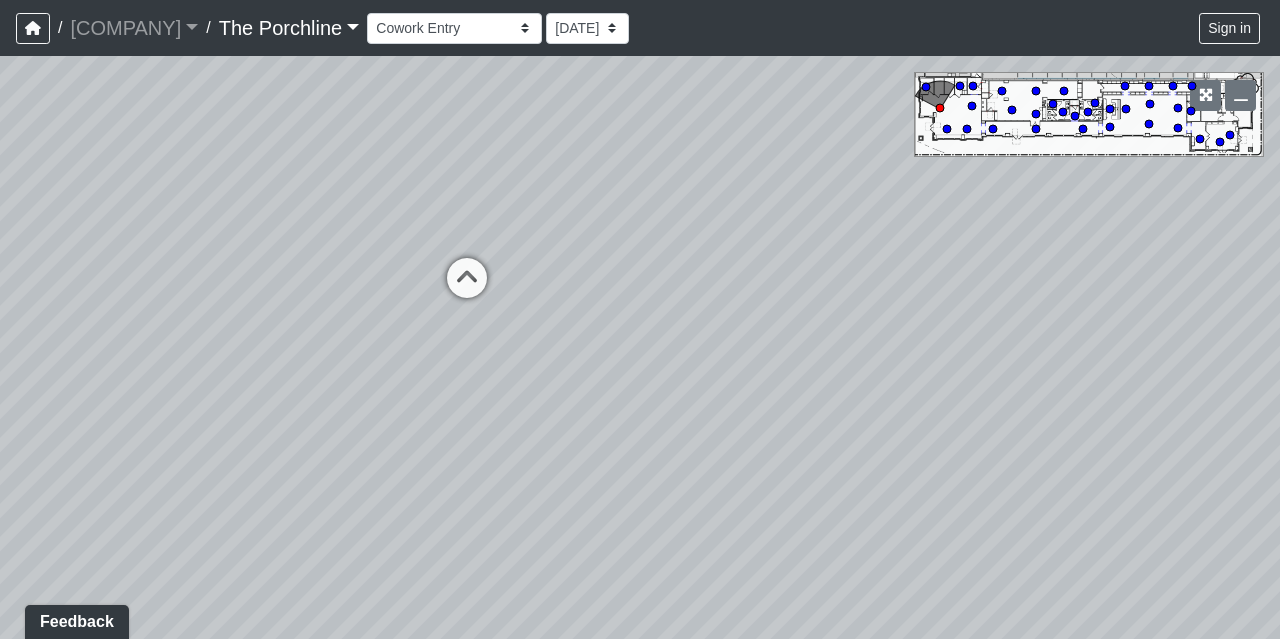 drag, startPoint x: 528, startPoint y: 233, endPoint x: 472, endPoint y: 239, distance: 56.32051 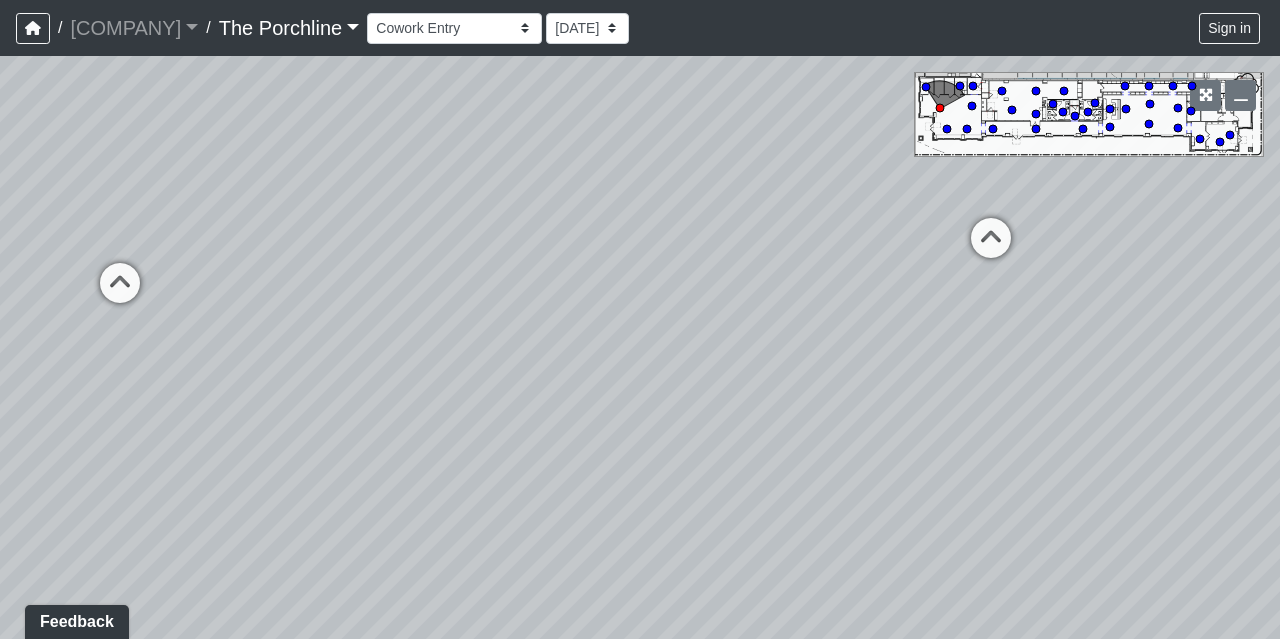 drag, startPoint x: 768, startPoint y: 203, endPoint x: 396, endPoint y: 219, distance: 372.34393 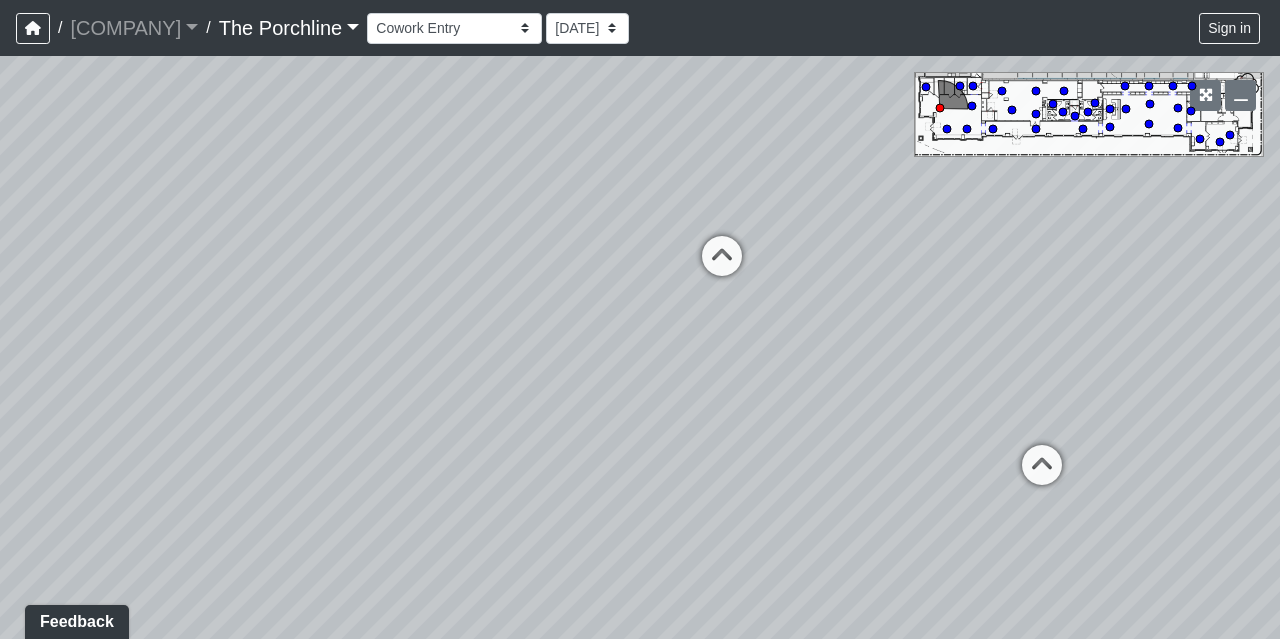 drag, startPoint x: 600, startPoint y: 220, endPoint x: 373, endPoint y: 220, distance: 227 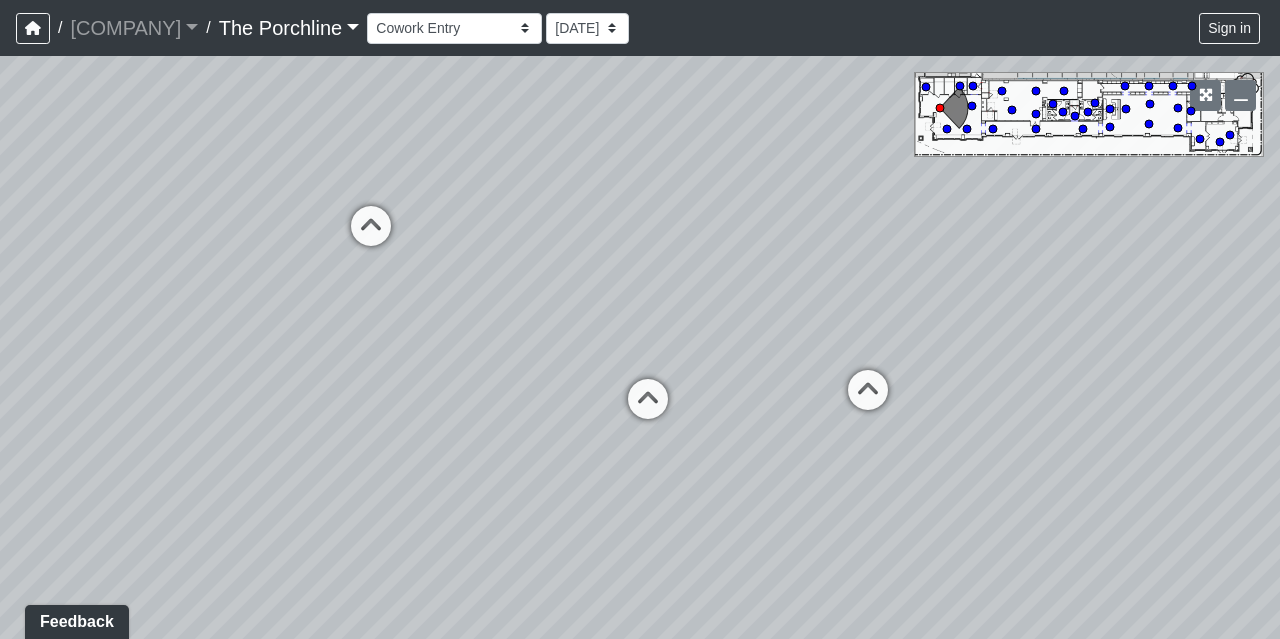drag, startPoint x: 870, startPoint y: 327, endPoint x: 368, endPoint y: 307, distance: 502.39825 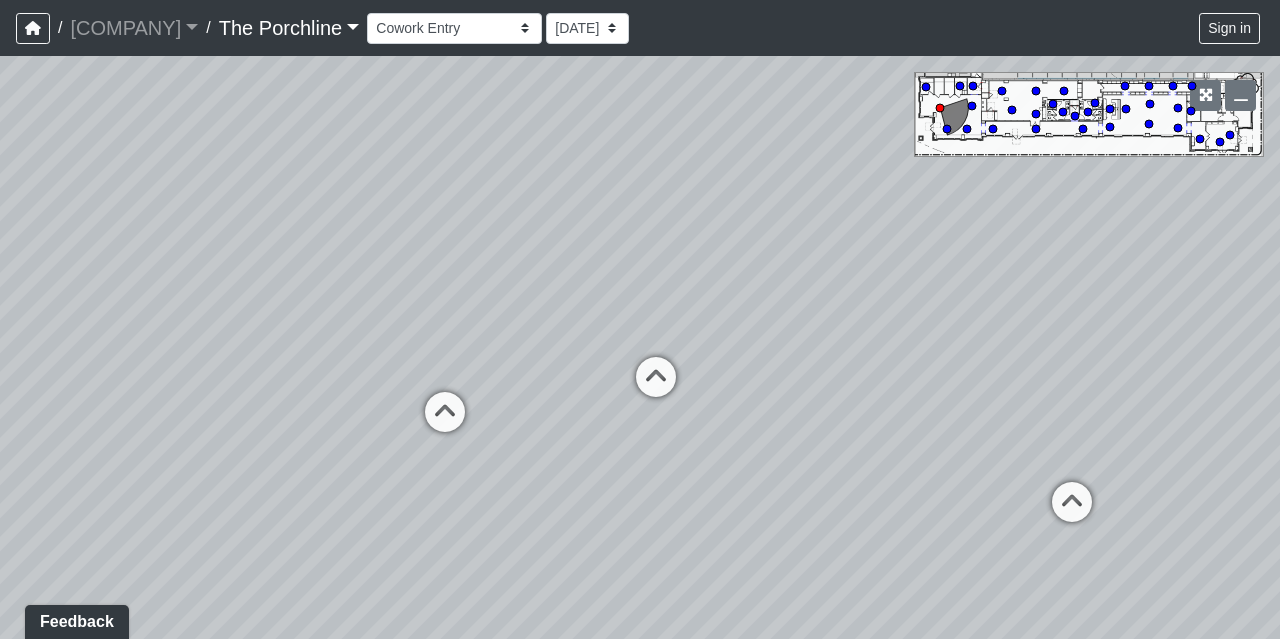 drag, startPoint x: 757, startPoint y: 269, endPoint x: 440, endPoint y: 269, distance: 317 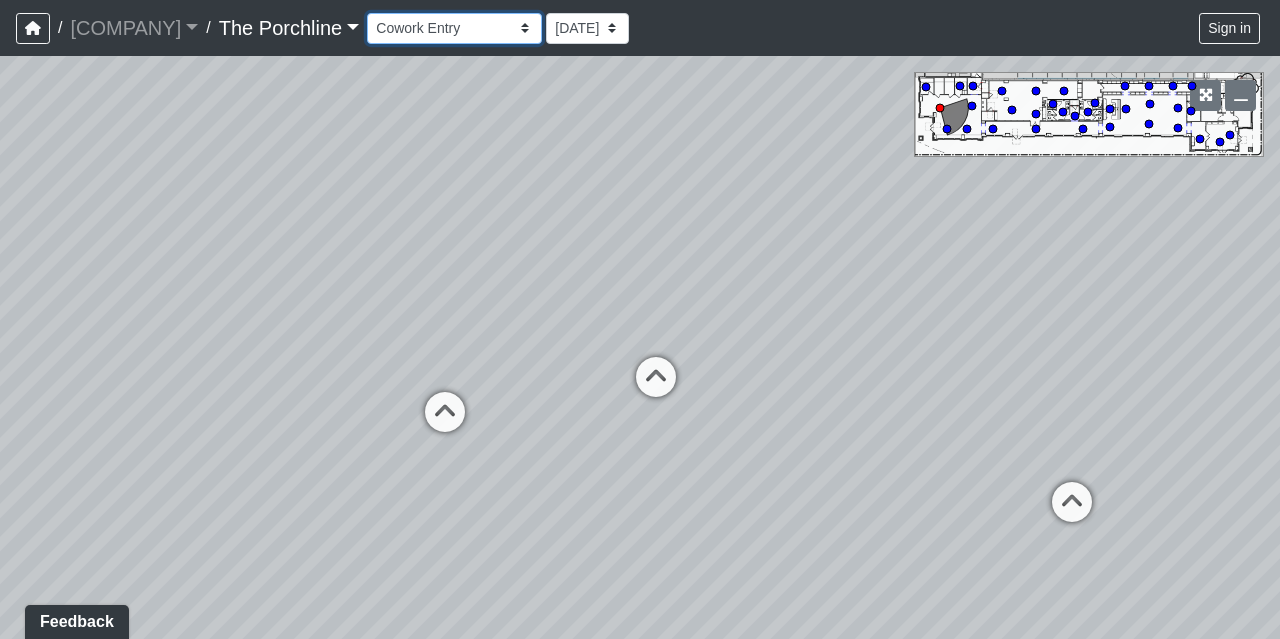 click on "Entry Grandhall Entry Island Kitchen Lounge Lounge Entry Mailroom Entry Seating Coworking Entry Coworking Patio 1 Coworking Patio 2 Crosswalk Green Space 1 Green Space 2 Green Space 3 Green Space 4 Main Walkway 1 Main Walkway 2 Main Walkway 3 Main Walkway 4 Main Walkway 5 Main Walkway 6 Seating Sidewalk 1 Sidewalk 2 Cowork Entry Grand Hall Entry Niche Seating Pod 1 Pod 2 Tables Vestibule Cardio Fitness Entry Weights Yoga Yoga Entry Crosswalk Grand Hall Entry Grand Hall Patio Leasing Entry Ramp 1 Ramp 2 Sidewalk 1 Sidewalk 2 Sidewalk 3 Sidewalk 4 Coworking Entry Fitness Entry Grand Hall Entry Restrooms Hallway Coffee Foyer Entry Table Mailboxes 1 Mailboxes 2 Mailboxes 3 Trash Men's Men's Stall Women's Women's Stall Drink Ledge Seating 1 Seating 2" at bounding box center [454, 28] 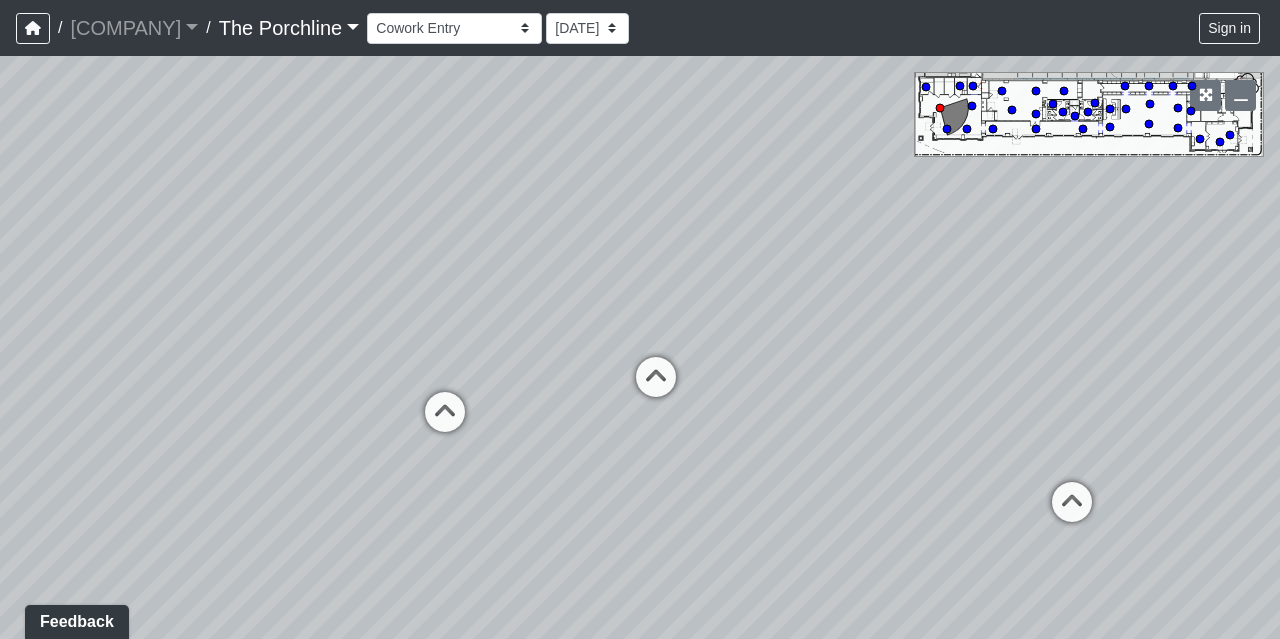 click on "Loading... Seating Loading... Lounge Entry Loading... Island Loading... Mailroom - Mailboxes 2 Loading... Seating 2 Loading... Seating 1 Loading... Mailboxes 2 Loading... Clubroom - Island Loading... Entry Loading... Coffee Foyer Loading... Sidewalk 1 Loading... Grand Hall Entry Loading... Courtyard - Sidewalk 1 Loading... Leasing Entry Loading... Crosswalk Loading... Leasing - Entry Loading... Sidewalk 1 Loading... Grand Hall Patio Loading... Coffee Foyer Loading... Front Walkway - Leasing Entry Loading... Table Loading... Entry Loading... Clubroom - Entry Loading... Seating Loading... Mailroom Entry Loading... Lounge Entry Loading... Island Loading... Leasing - Coffee Foyer Loading... Kitchen Loading... Mailroom Entry Loading... Seating Loading... Entry Loading... Mailroom - Mailboxes 1 Loading... Island Loading... Grandhall Entry Loading... Kitchen Loading... Island Loading... Seating Loading... Grand Hall - Grand Hall Entry Loading... Restrooms Hallway Loading... Clubroom - Grandhall Entry Loading..." at bounding box center [640, 347] 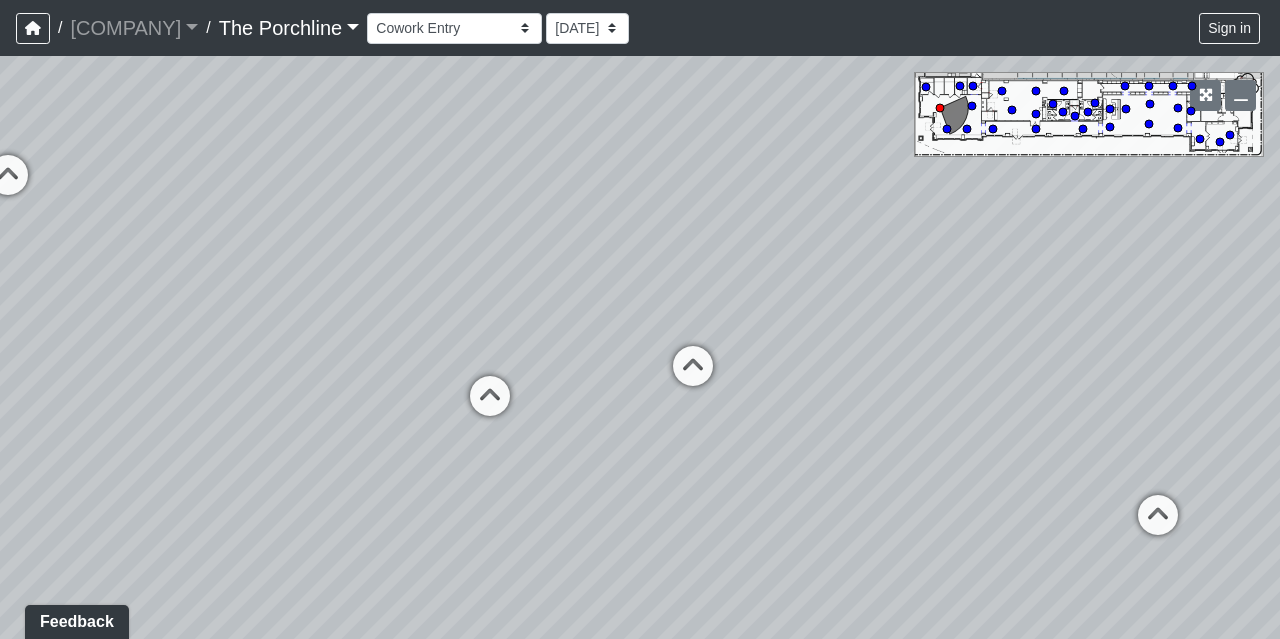 drag, startPoint x: 723, startPoint y: 496, endPoint x: 784, endPoint y: 483, distance: 62.369865 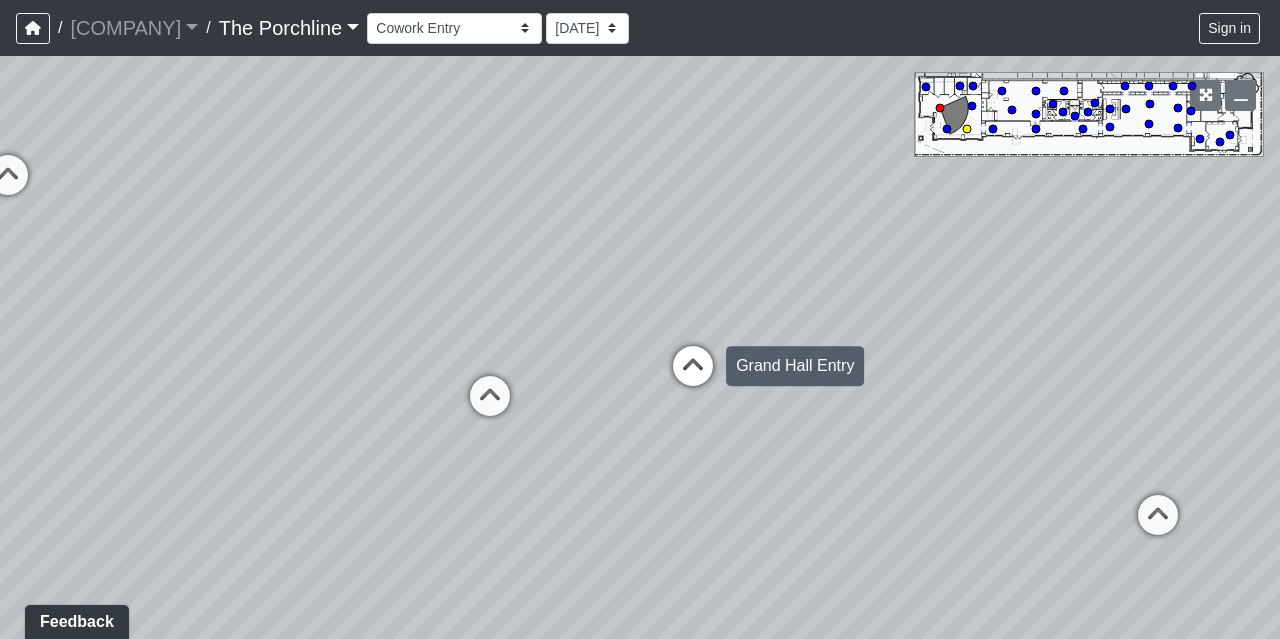 click at bounding box center (693, 376) 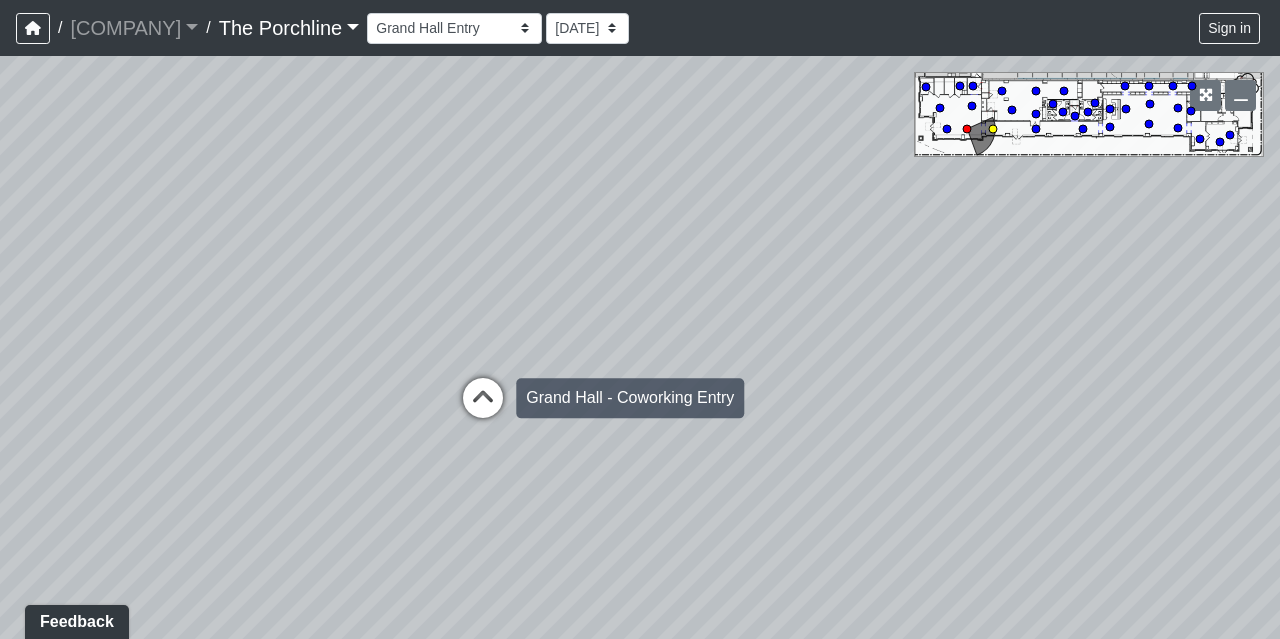 click at bounding box center (483, 408) 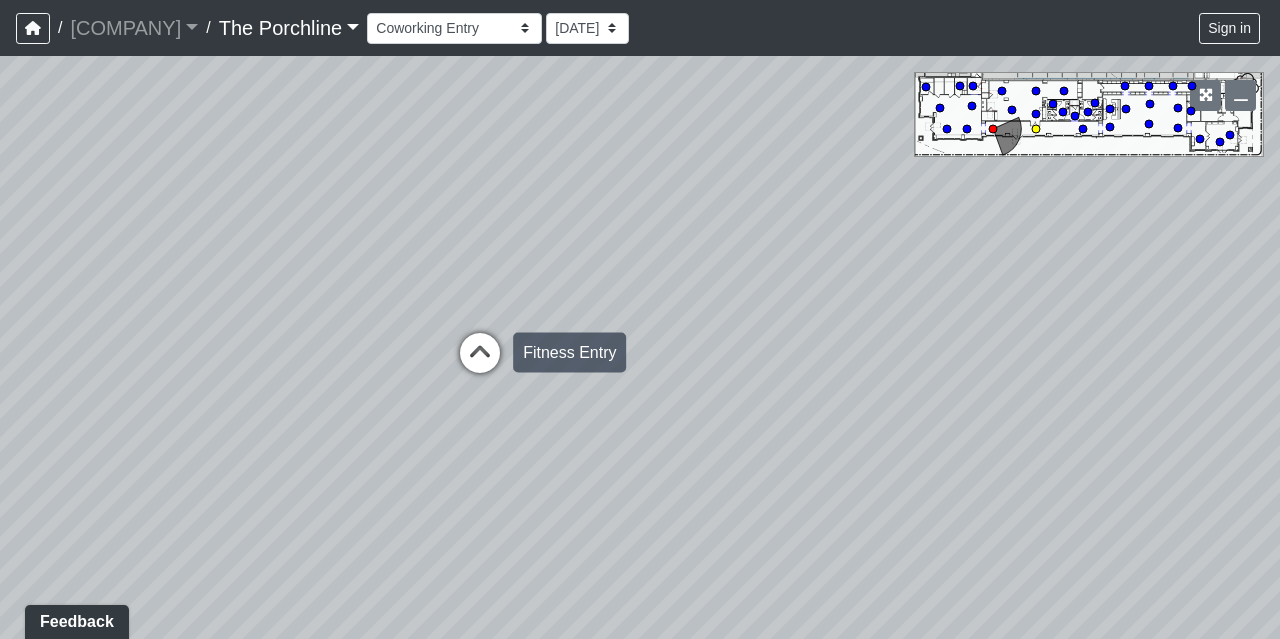 click at bounding box center (480, 363) 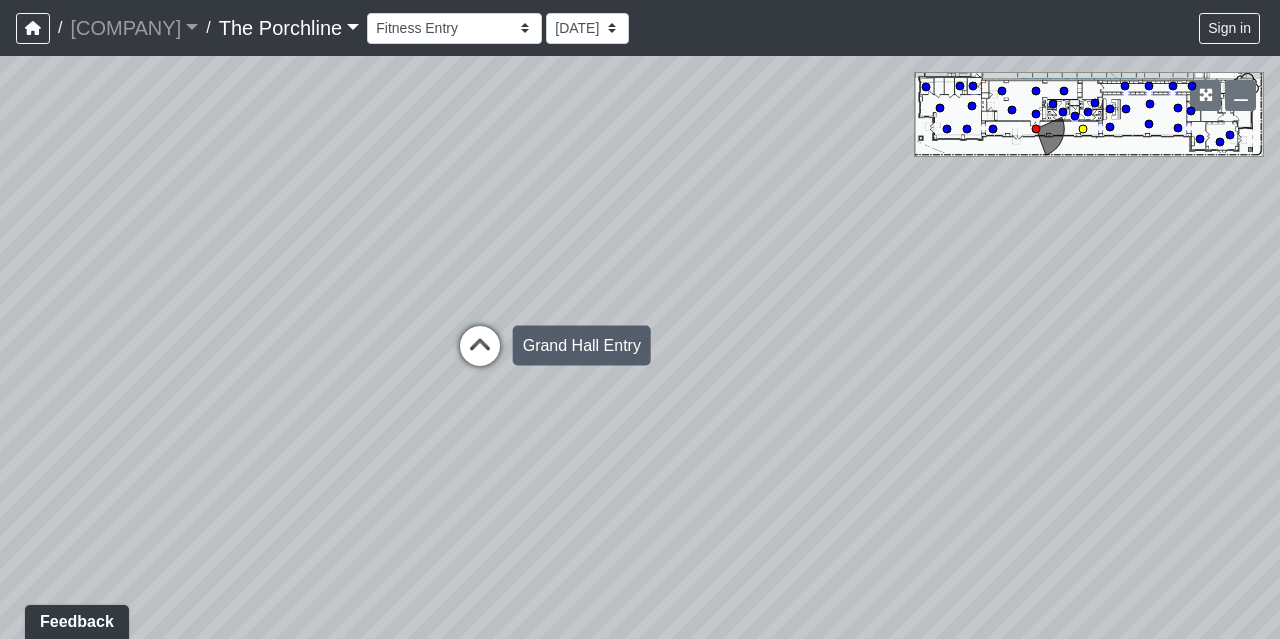 click at bounding box center (480, 356) 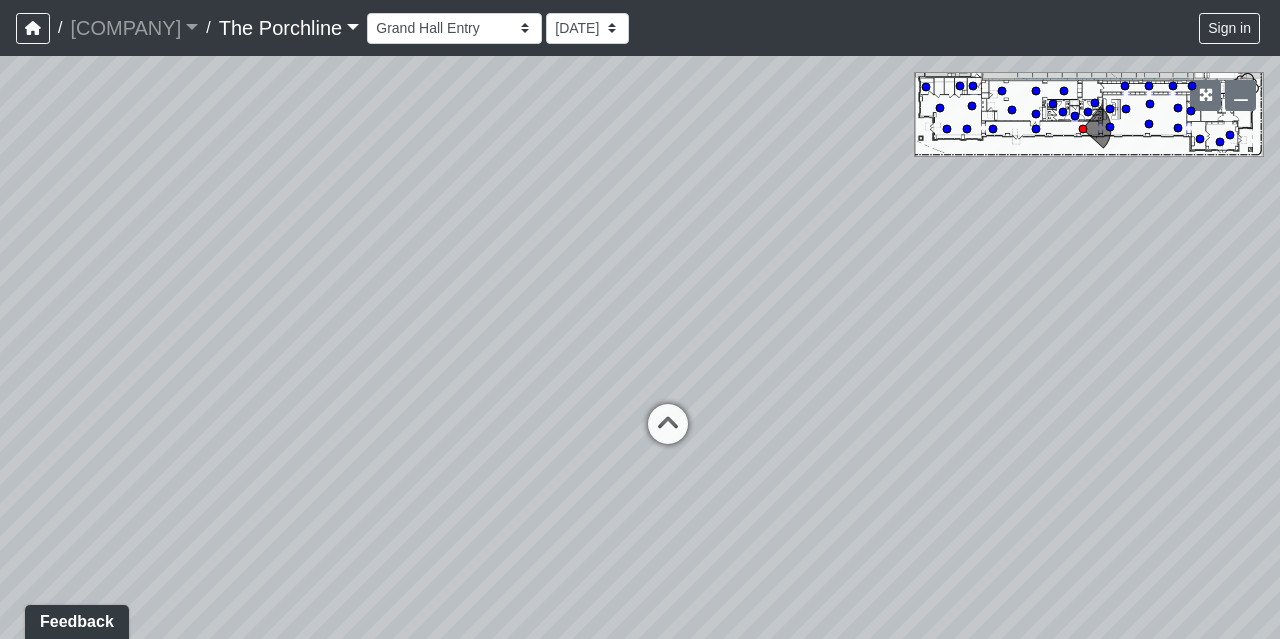 drag, startPoint x: 410, startPoint y: 249, endPoint x: 492, endPoint y: 326, distance: 112.48556 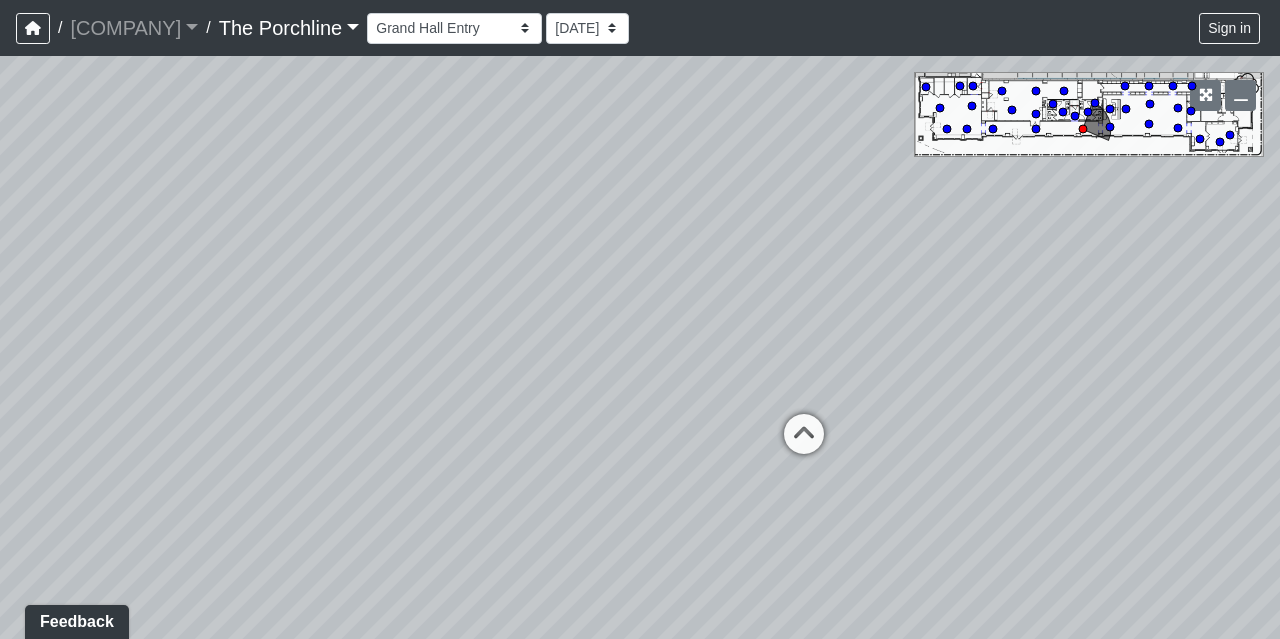 drag, startPoint x: 165, startPoint y: 326, endPoint x: 718, endPoint y: 325, distance: 553.0009 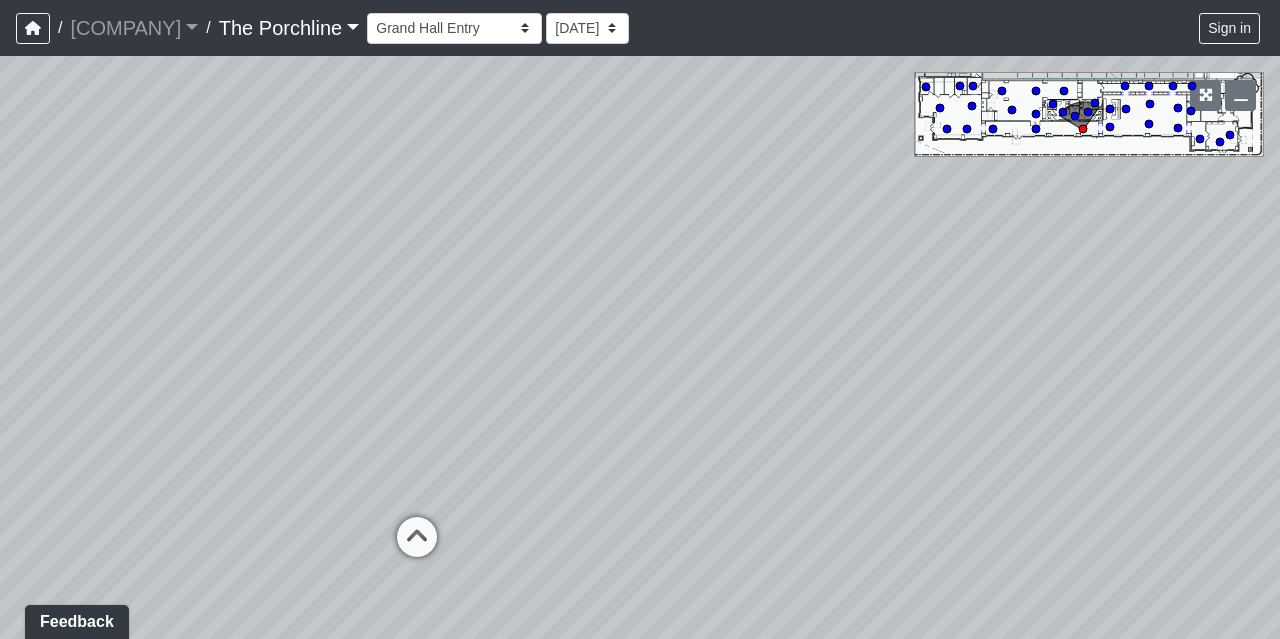 drag, startPoint x: 418, startPoint y: 310, endPoint x: 688, endPoint y: 209, distance: 288.27243 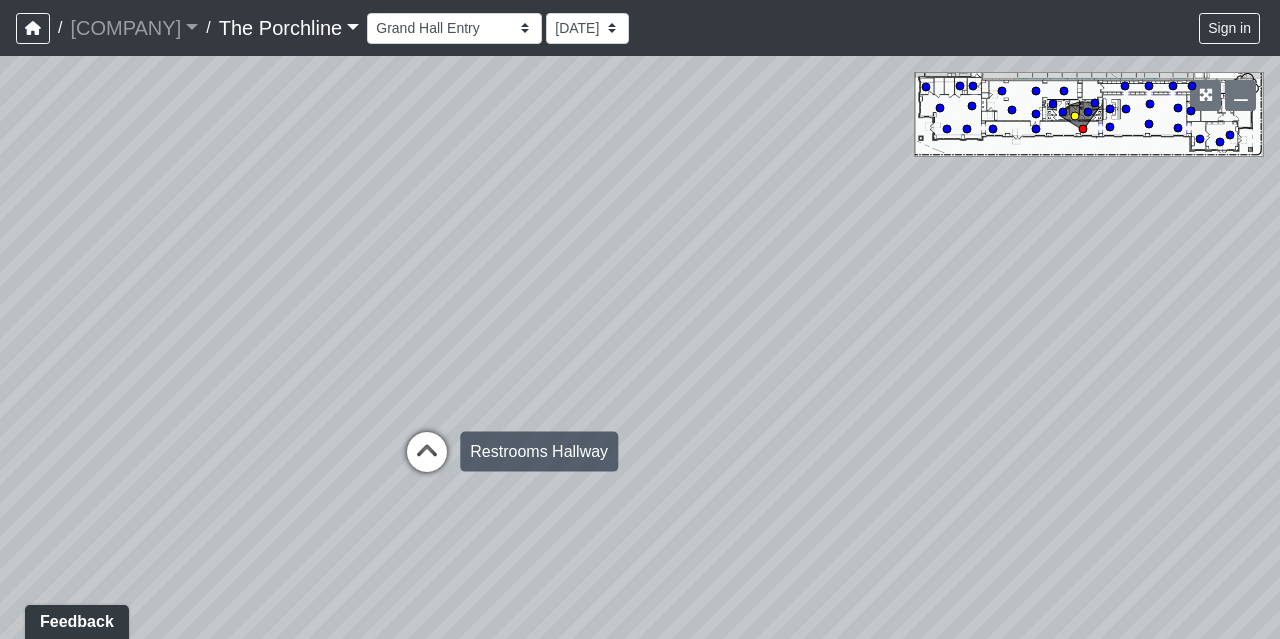 click at bounding box center [427, 462] 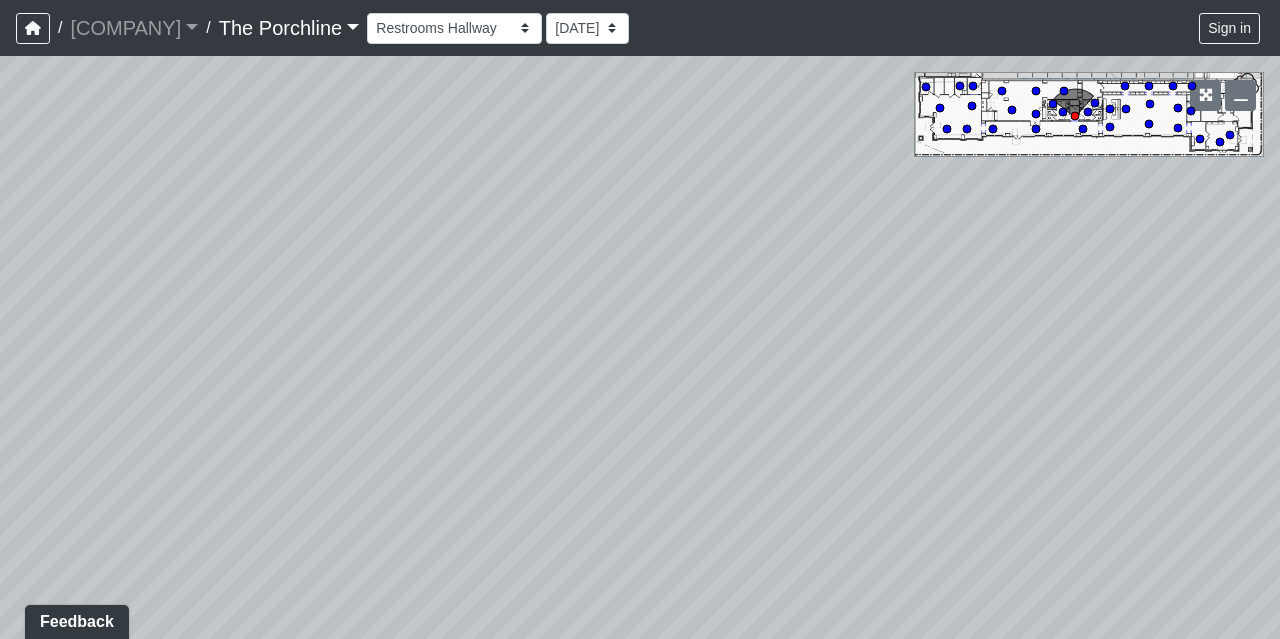 drag, startPoint x: 566, startPoint y: 299, endPoint x: 498, endPoint y: 543, distance: 253.29825 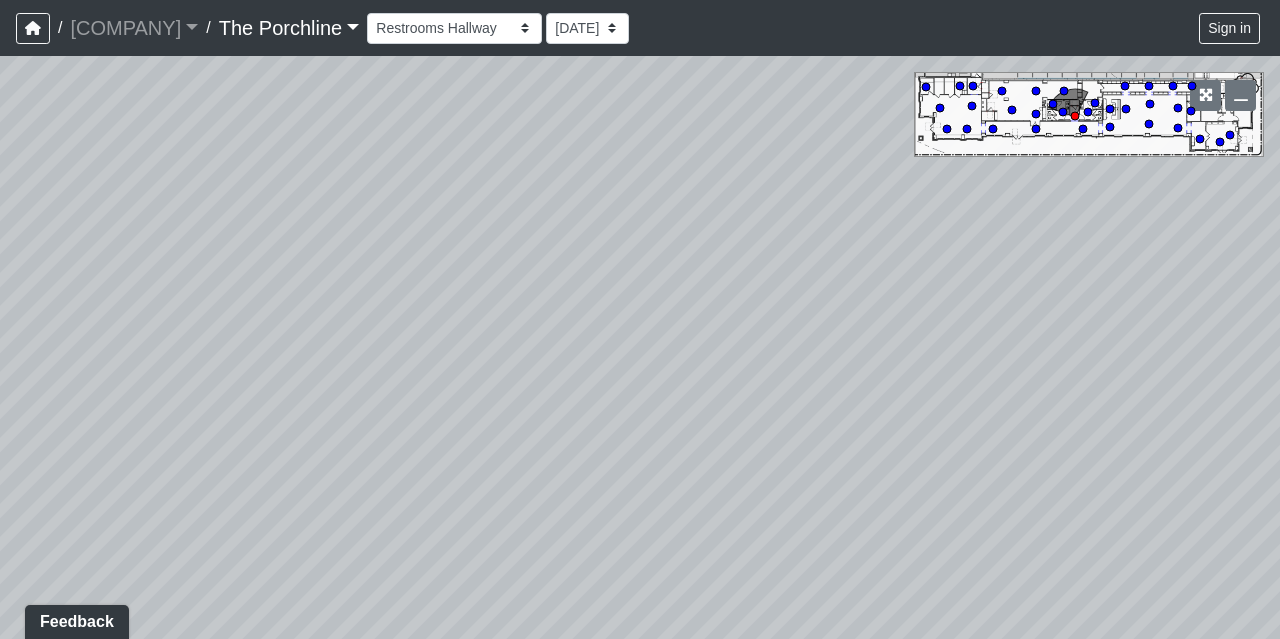 drag, startPoint x: 659, startPoint y: 350, endPoint x: 863, endPoint y: 257, distance: 224.19858 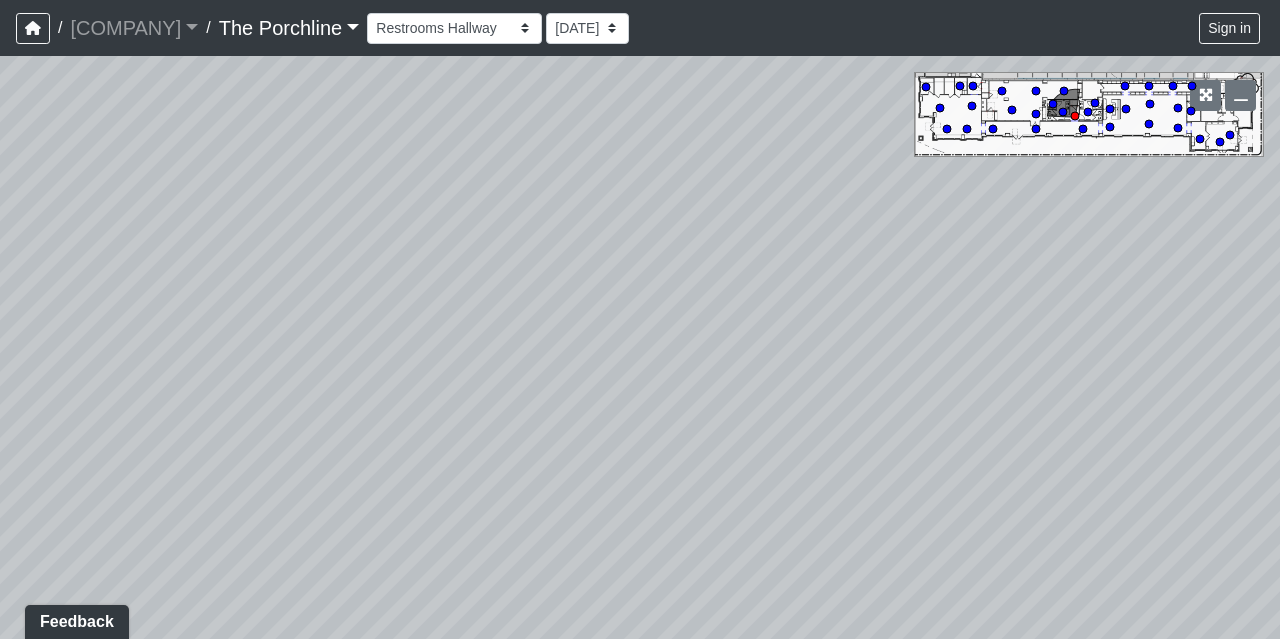 drag, startPoint x: 379, startPoint y: 242, endPoint x: 505, endPoint y: 235, distance: 126.1943 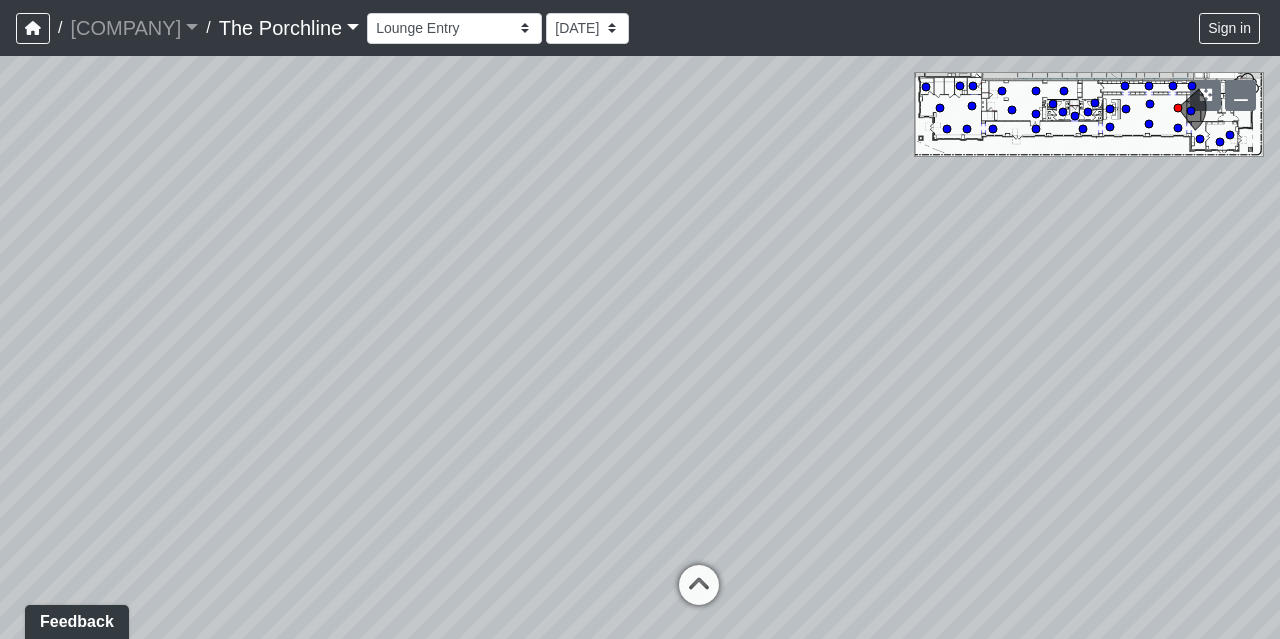 drag, startPoint x: 700, startPoint y: 383, endPoint x: 750, endPoint y: 396, distance: 51.662365 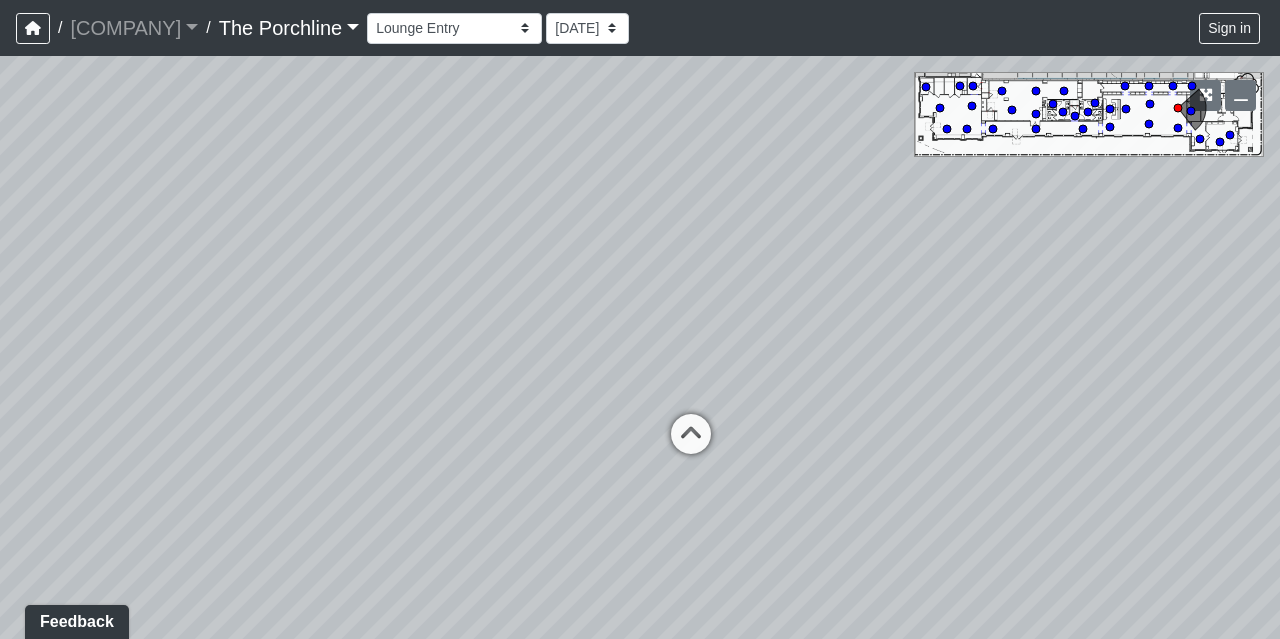 drag, startPoint x: 718, startPoint y: 457, endPoint x: 718, endPoint y: 307, distance: 150 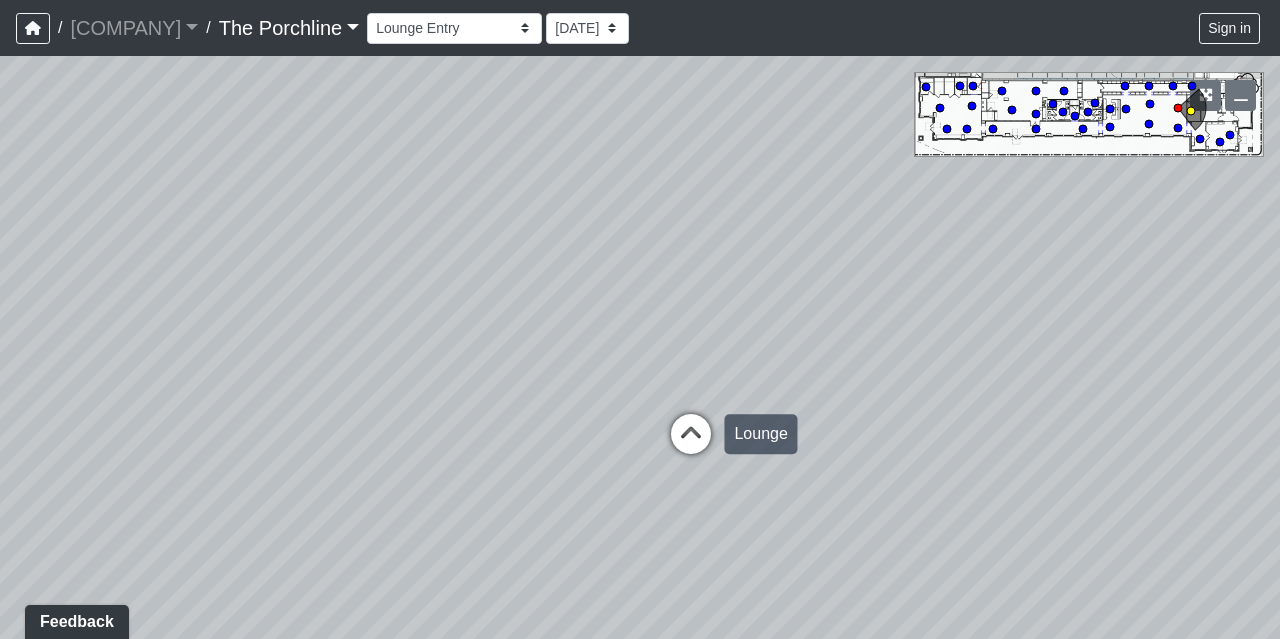 click at bounding box center (691, 444) 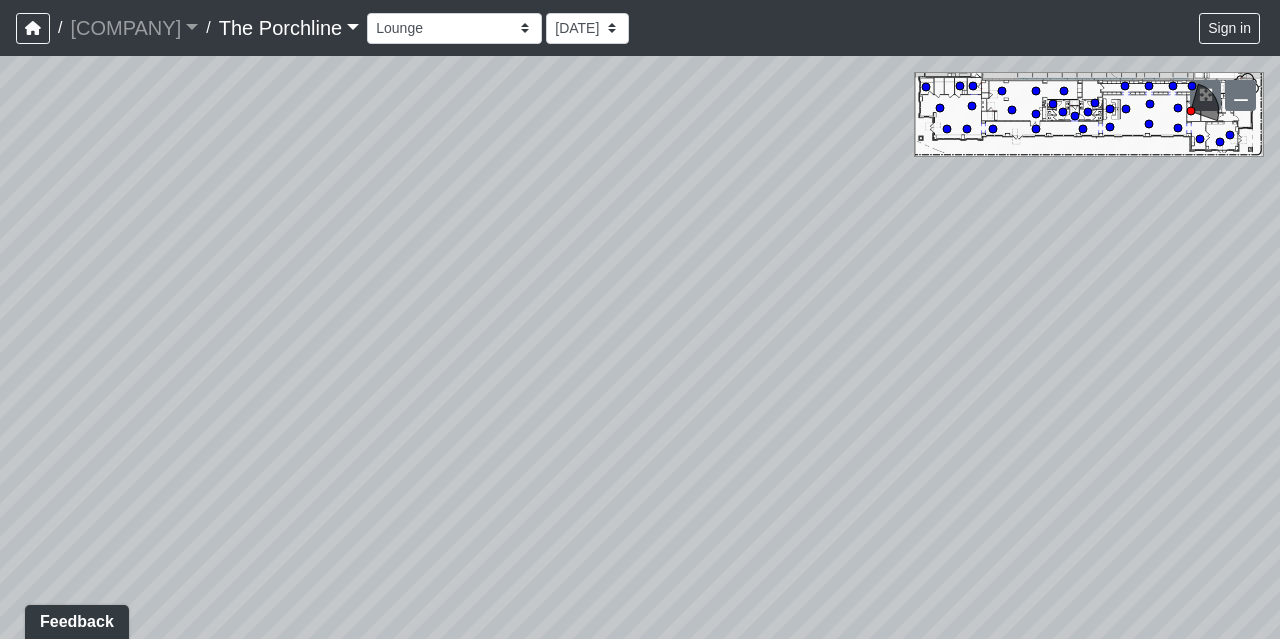 drag, startPoint x: 611, startPoint y: 225, endPoint x: 967, endPoint y: 289, distance: 361.70706 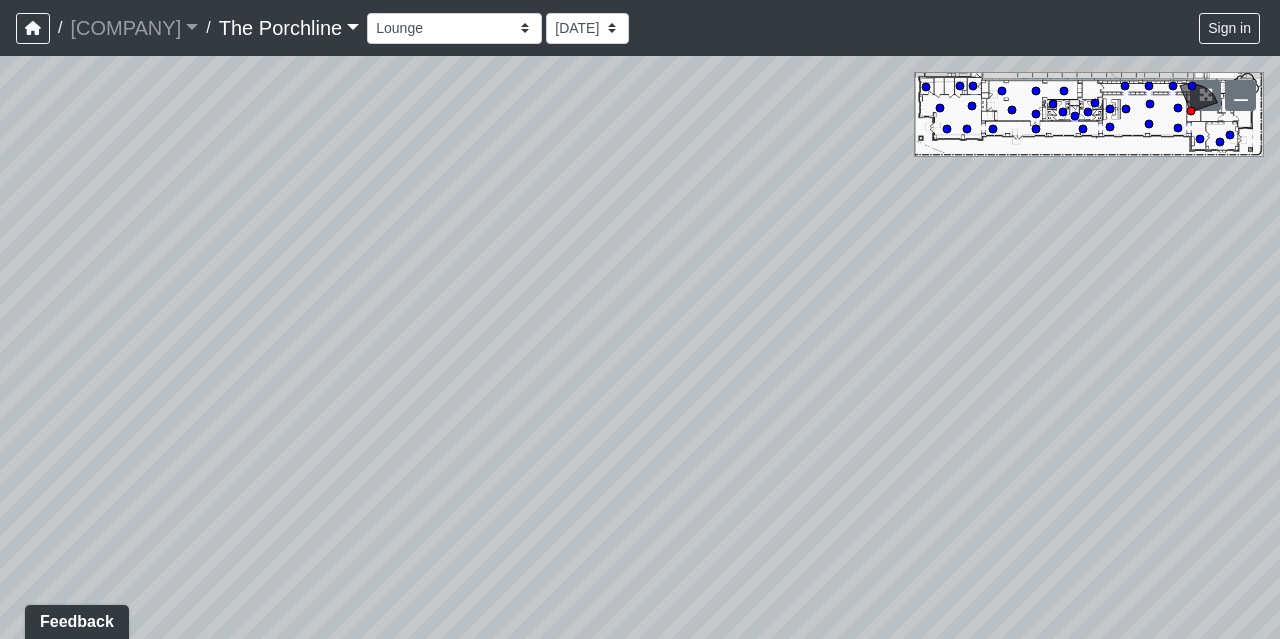 drag, startPoint x: 564, startPoint y: 325, endPoint x: 980, endPoint y: 259, distance: 421.20303 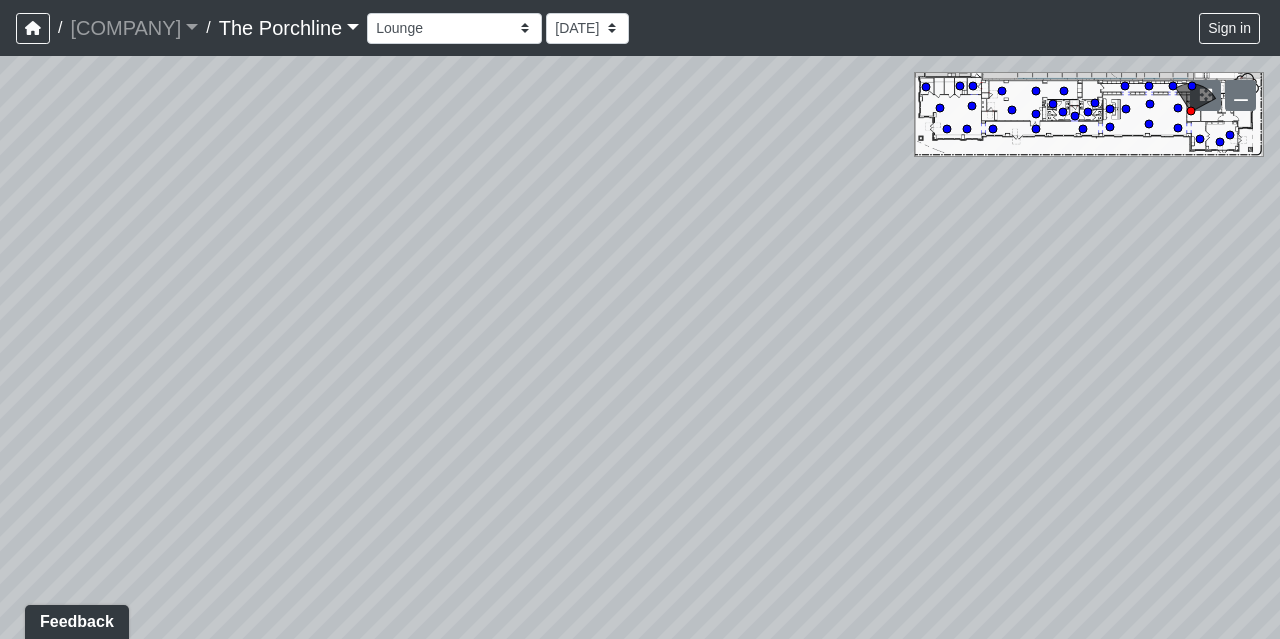 drag, startPoint x: 648, startPoint y: 288, endPoint x: 756, endPoint y: 375, distance: 138.68309 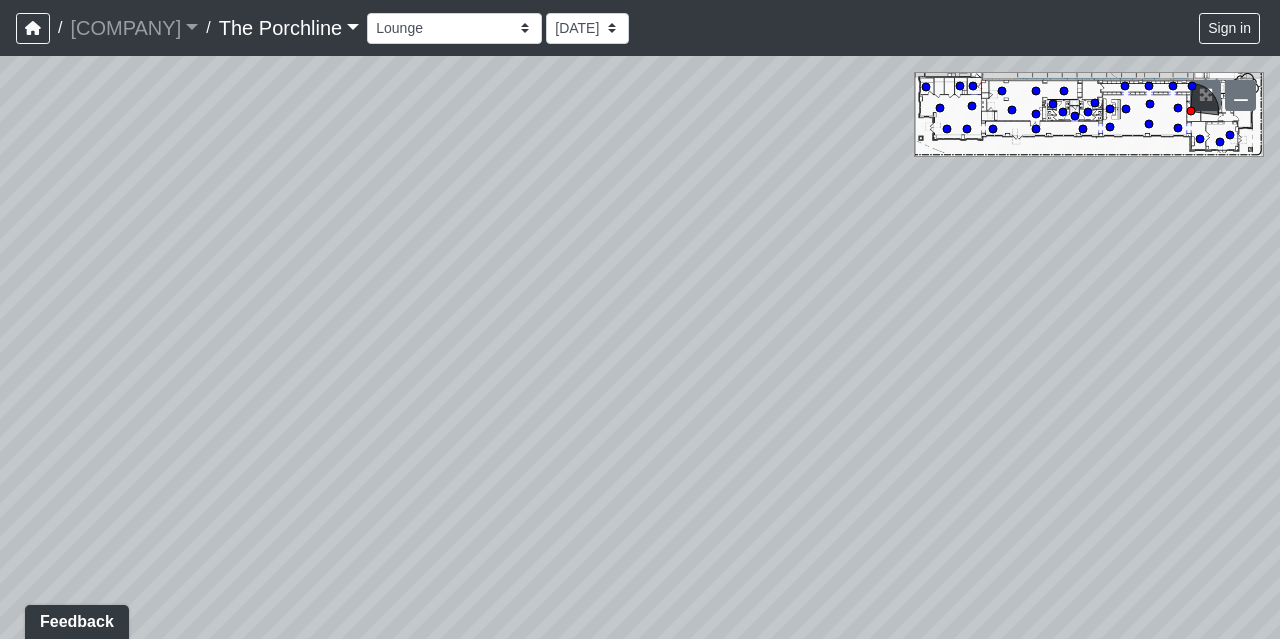 drag, startPoint x: 730, startPoint y: 215, endPoint x: 375, endPoint y: 89, distance: 376.69748 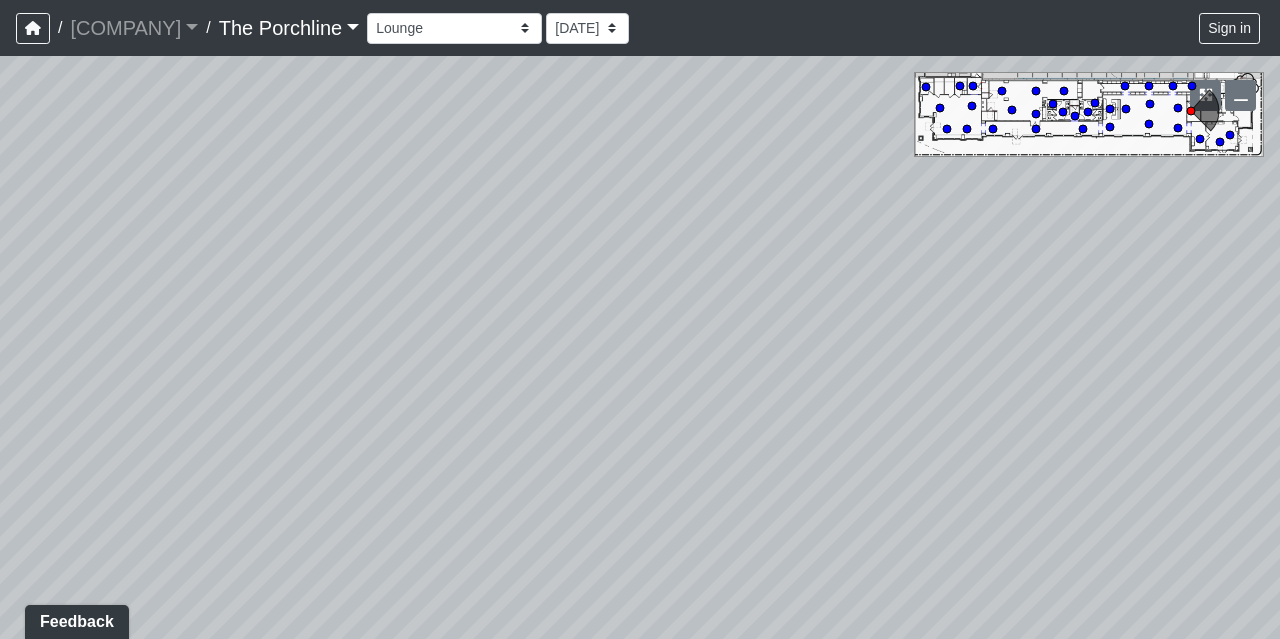 drag, startPoint x: 726, startPoint y: 263, endPoint x: 299, endPoint y: 281, distance: 427.3792 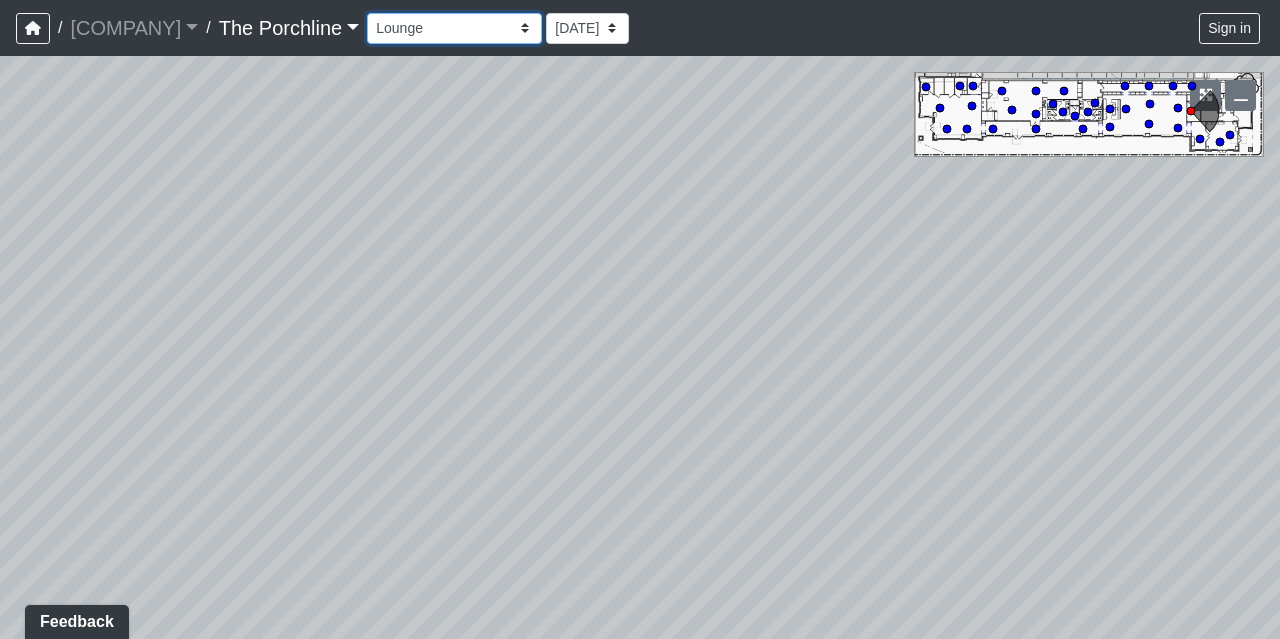 click on "Entry Grandhall Entry Island Kitchen Lounge Lounge Entry Mailroom Entry Seating Coworking Entry Coworking Patio 1 Coworking Patio 2 Crosswalk Green Space 1 Green Space 2 Green Space 3 Green Space 4 Main Walkway 1 Main Walkway 2 Main Walkway 3 Main Walkway 4 Main Walkway 5 Main Walkway 6 Seating Sidewalk 1 Sidewalk 2 Cowork Entry Grand Hall Entry Niche Seating Pod 1 Pod 2 Tables Vestibule Cardio Fitness Entry Weights Yoga Yoga Entry Crosswalk Grand Hall Entry Grand Hall Patio Leasing Entry Ramp 1 Ramp 2 Sidewalk 1 Sidewalk 2 Sidewalk 3 Sidewalk 4 Coworking Entry Fitness Entry Grand Hall Entry Restrooms Hallway Coffee Foyer Entry Table Mailboxes 1 Mailboxes 2 Mailboxes 3 Trash Men's Men's Stall Women's Women's Stall Drink Ledge Seating 1 Seating 2" at bounding box center (454, 28) 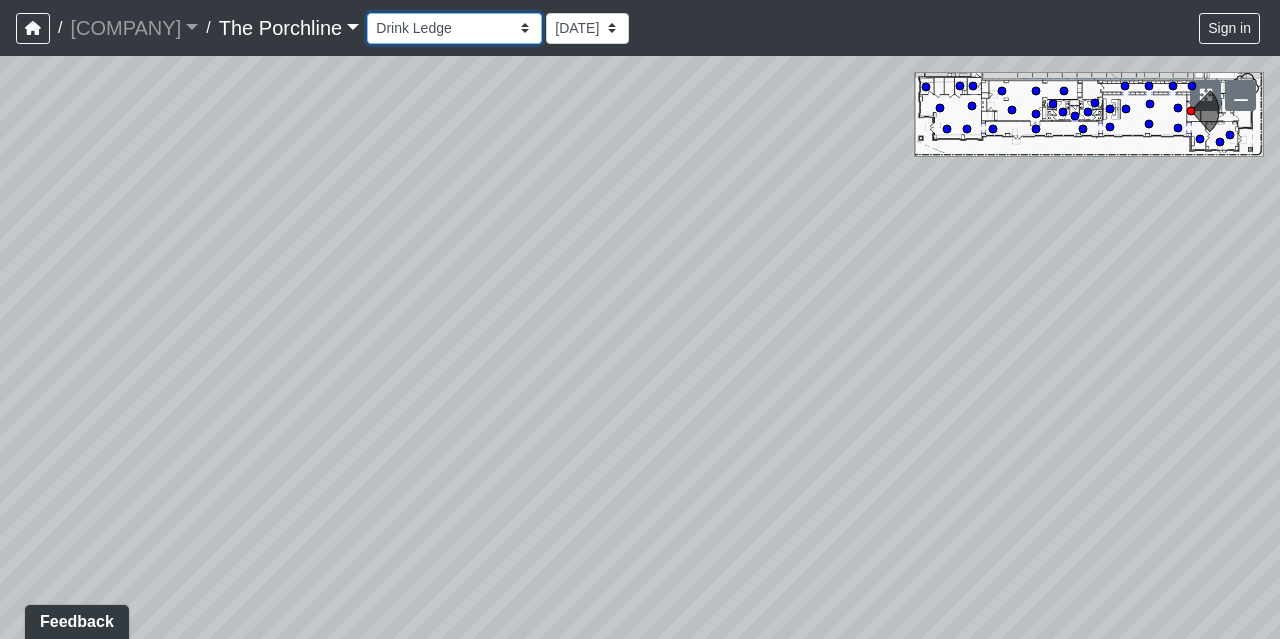 click on "Entry Grandhall Entry Island Kitchen Lounge Lounge Entry Mailroom Entry Seating Coworking Entry Coworking Patio 1 Coworking Patio 2 Crosswalk Green Space 1 Green Space 2 Green Space 3 Green Space 4 Main Walkway 1 Main Walkway 2 Main Walkway 3 Main Walkway 4 Main Walkway 5 Main Walkway 6 Seating Sidewalk 1 Sidewalk 2 Cowork Entry Grand Hall Entry Niche Seating Pod 1 Pod 2 Tables Vestibule Cardio Fitness Entry Weights Yoga Yoga Entry Crosswalk Grand Hall Entry Grand Hall Patio Leasing Entry Ramp 1 Ramp 2 Sidewalk 1 Sidewalk 2 Sidewalk 3 Sidewalk 4 Coworking Entry Fitness Entry Grand Hall Entry Restrooms Hallway Coffee Foyer Entry Table Mailboxes 1 Mailboxes 2 Mailboxes 3 Trash Men's Men's Stall Women's Women's Stall Drink Ledge Seating 1 Seating 2" at bounding box center (454, 28) 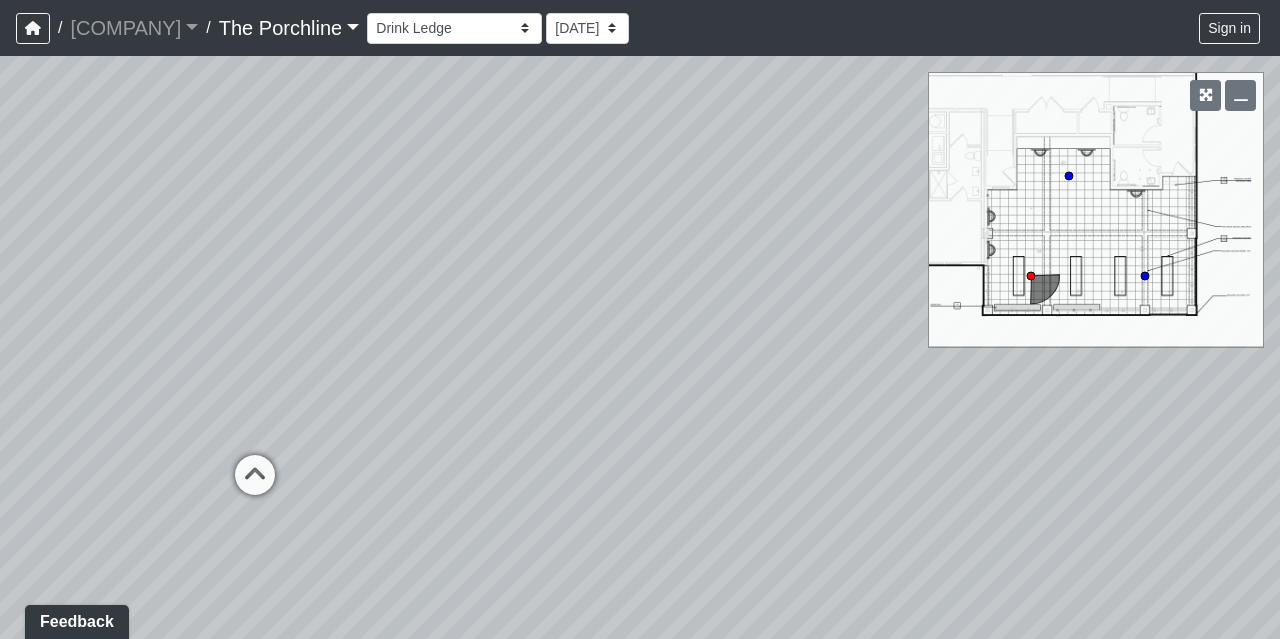 drag, startPoint x: 548, startPoint y: 433, endPoint x: 829, endPoint y: 459, distance: 282.2003 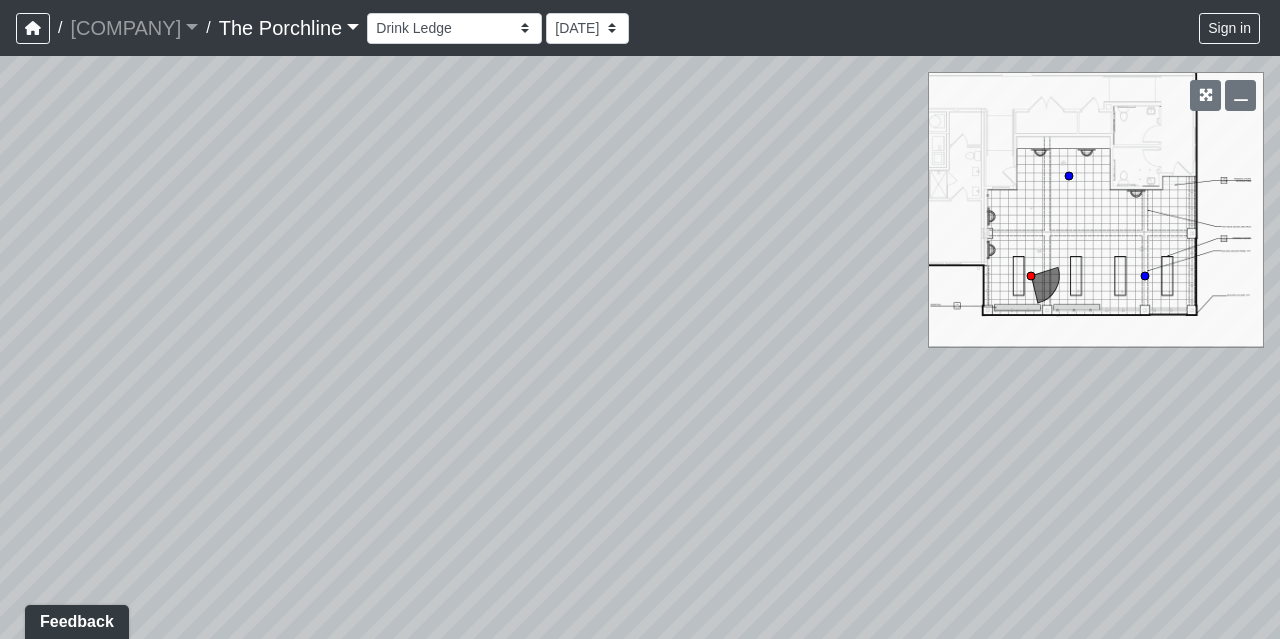 drag, startPoint x: 602, startPoint y: 234, endPoint x: 680, endPoint y: 533, distance: 309.00647 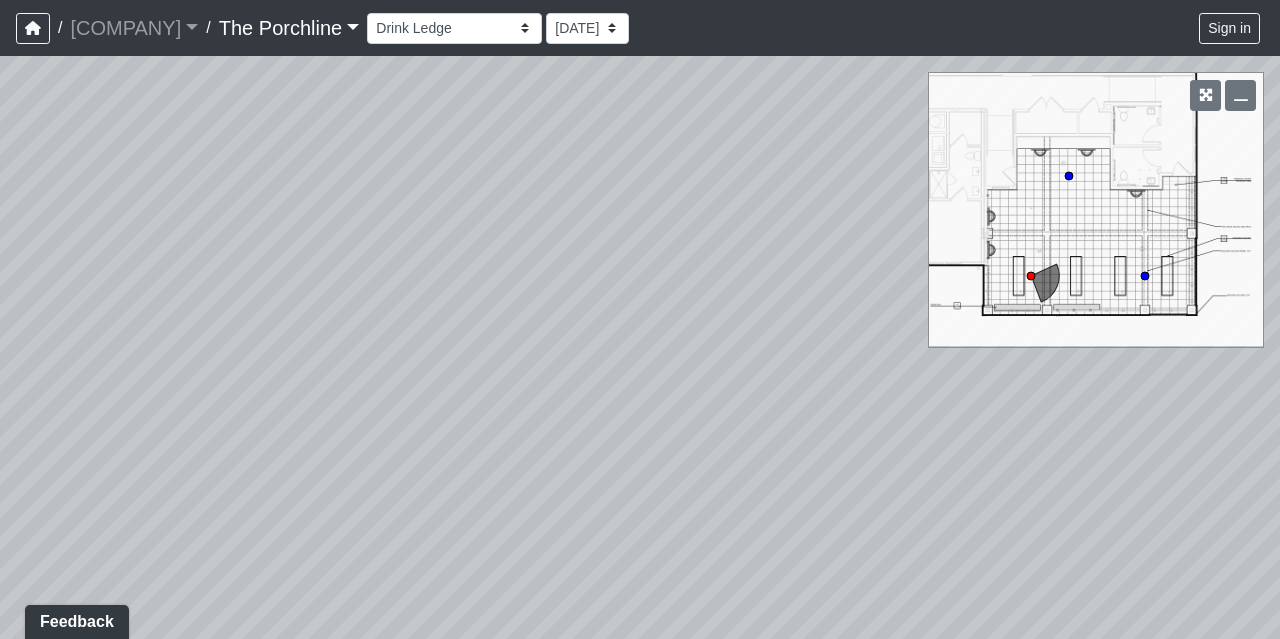 drag, startPoint x: 648, startPoint y: 303, endPoint x: 727, endPoint y: 296, distance: 79.30952 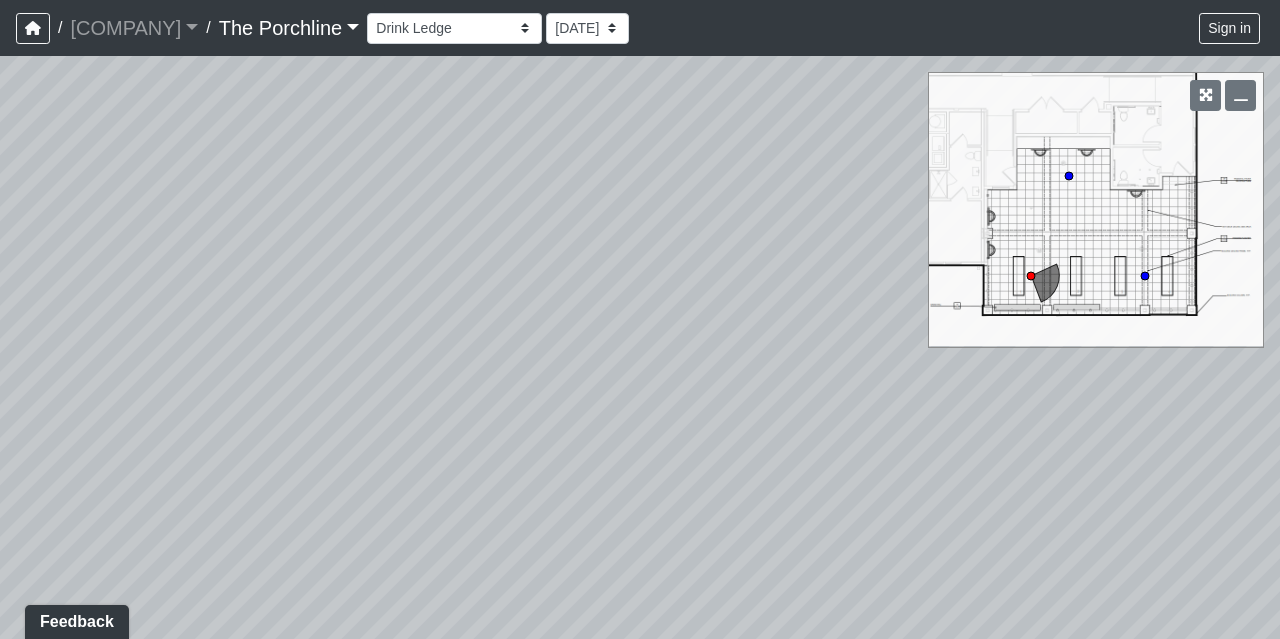 drag, startPoint x: 430, startPoint y: 319, endPoint x: 734, endPoint y: 111, distance: 368.34766 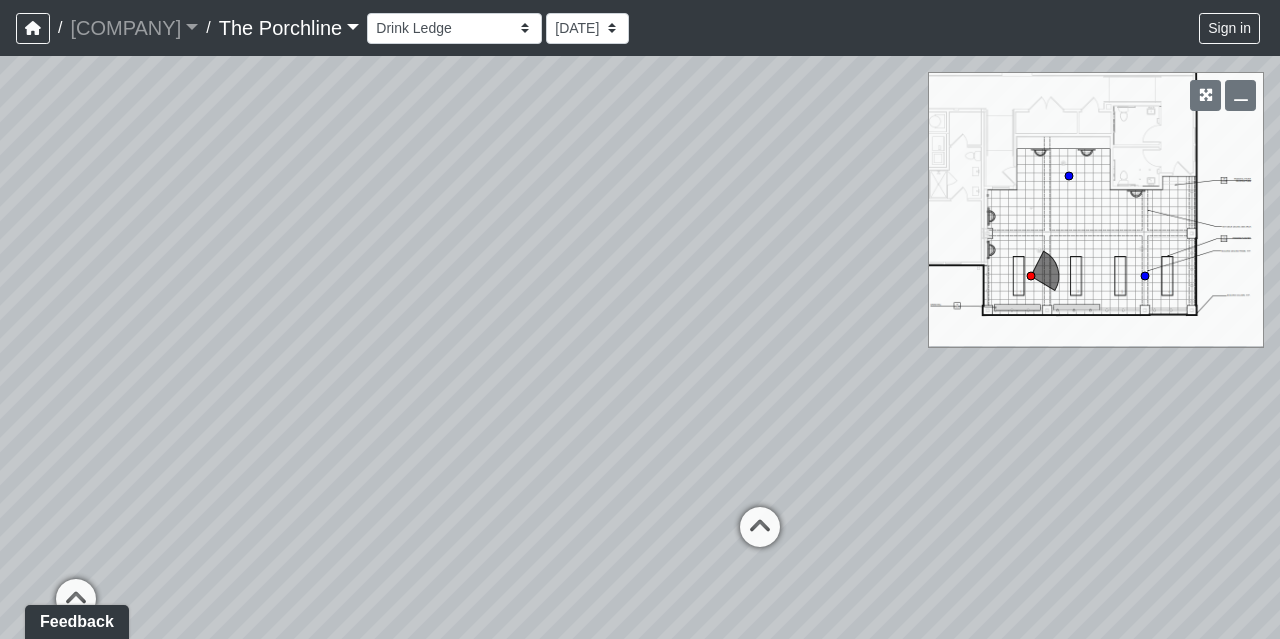 drag, startPoint x: 439, startPoint y: 237, endPoint x: 558, endPoint y: 98, distance: 182.98088 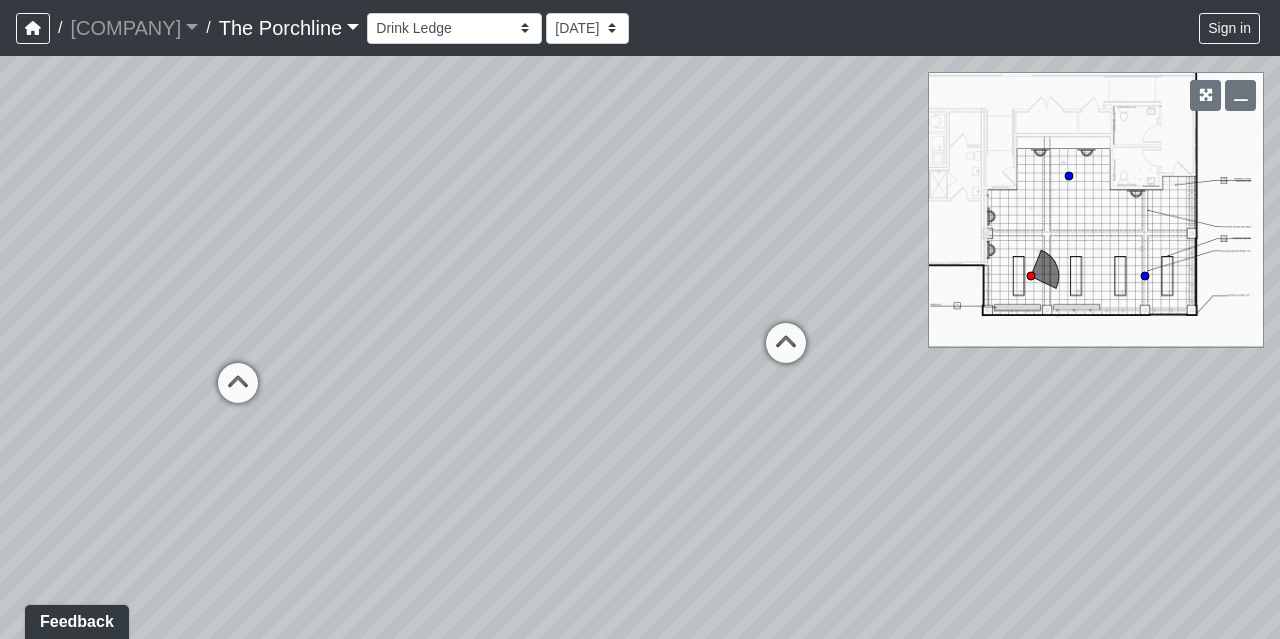 drag, startPoint x: 503, startPoint y: 459, endPoint x: 559, endPoint y: 257, distance: 209.6187 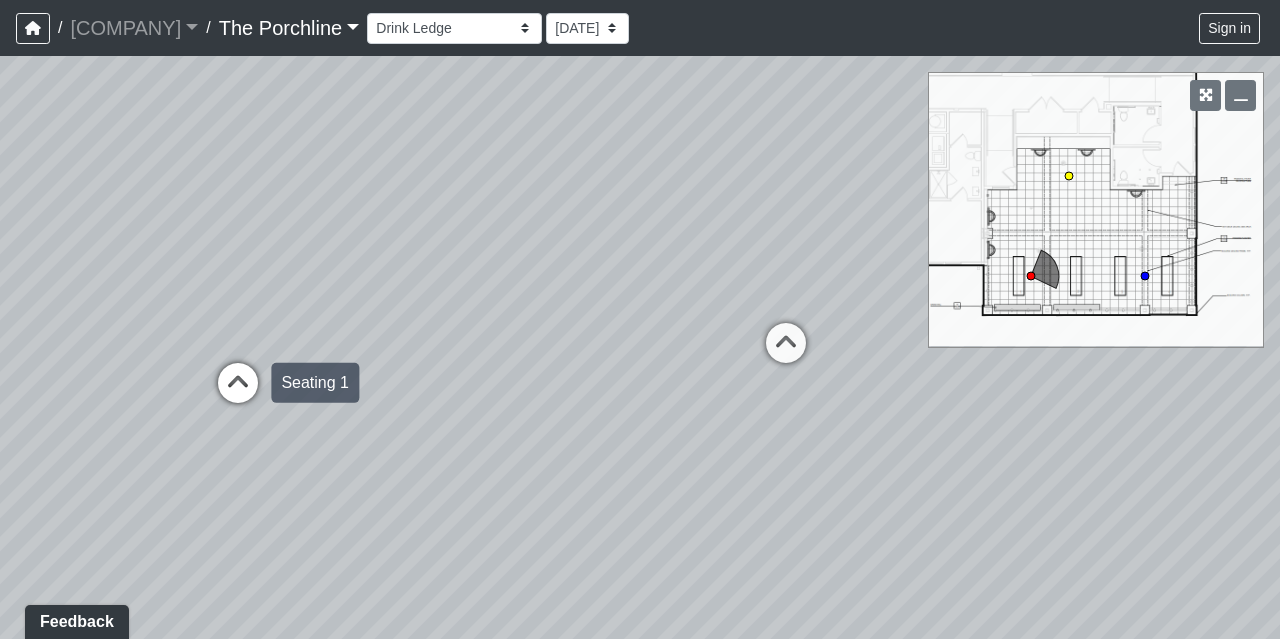 click at bounding box center (238, 393) 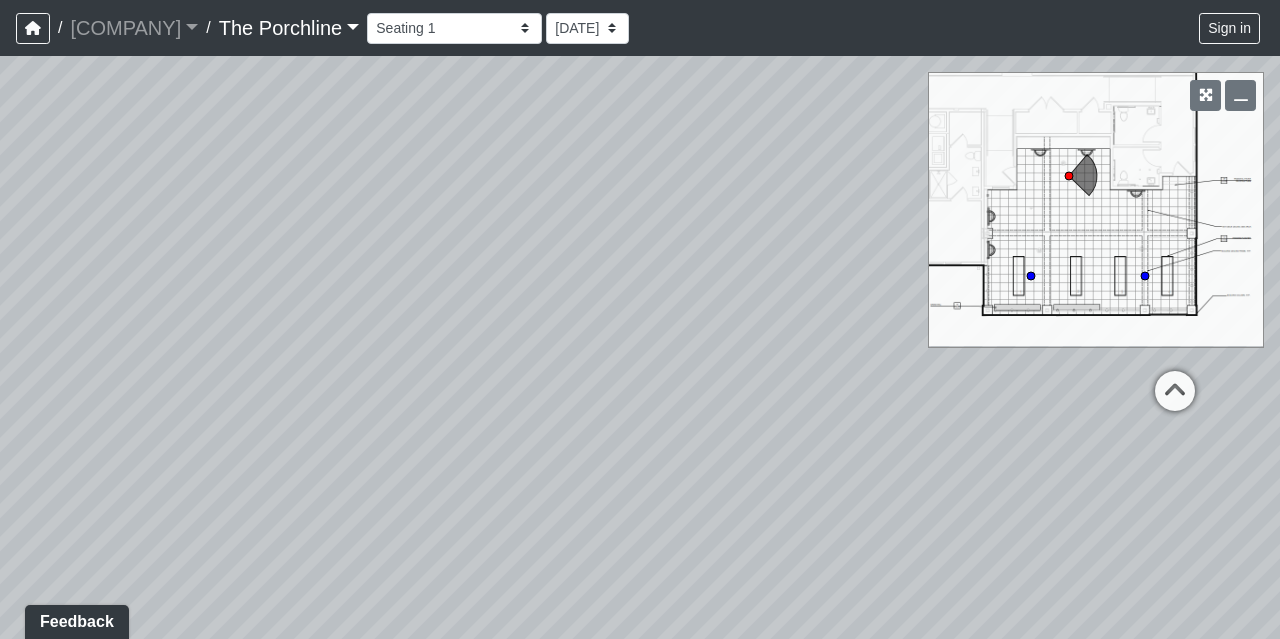 drag, startPoint x: 616, startPoint y: 267, endPoint x: 120, endPoint y: 295, distance: 496.7897 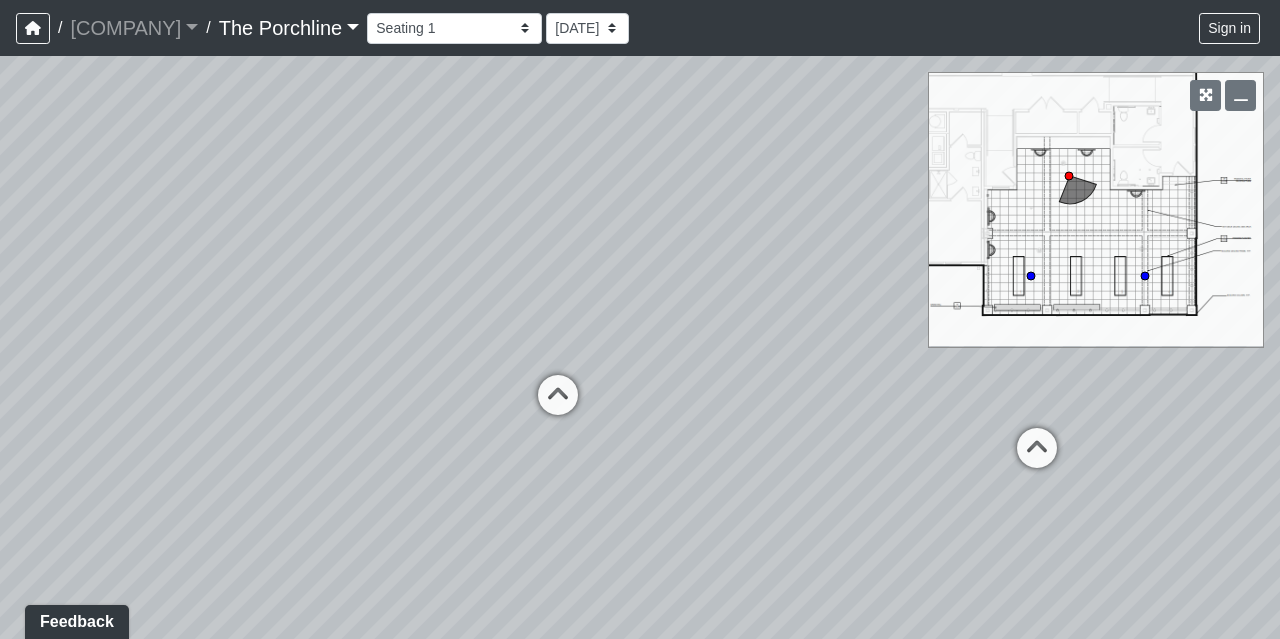 drag, startPoint x: 610, startPoint y: 204, endPoint x: 120, endPoint y: 259, distance: 493.0771 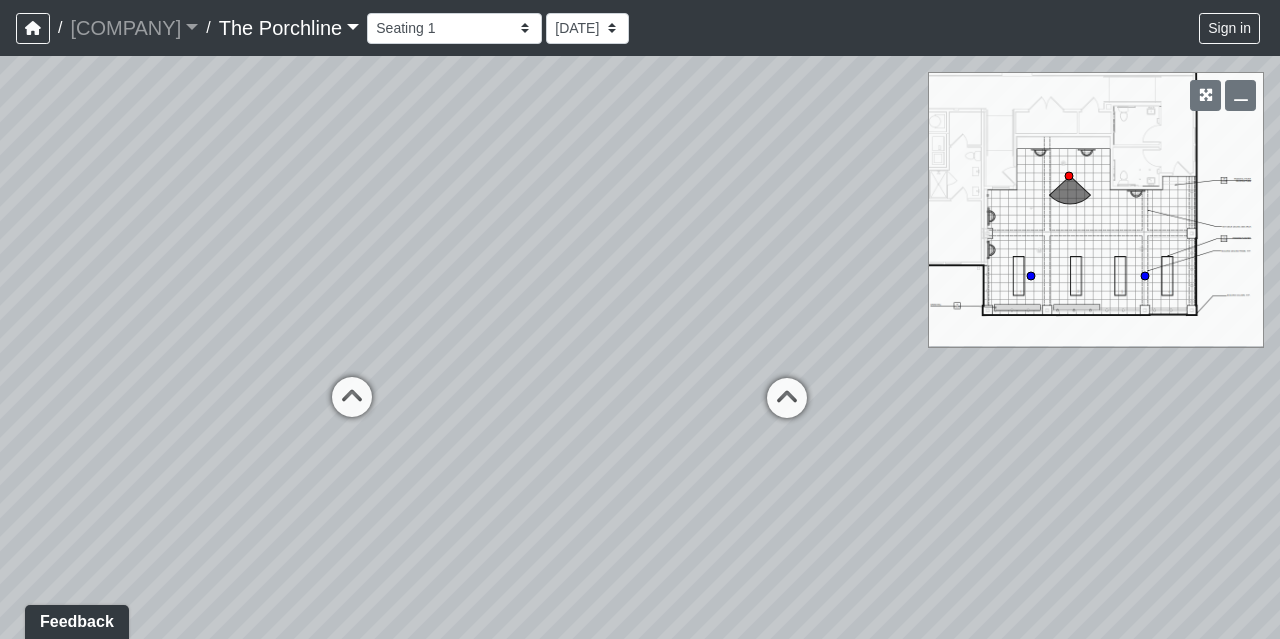 drag, startPoint x: 675, startPoint y: 262, endPoint x: 392, endPoint y: 221, distance: 285.95453 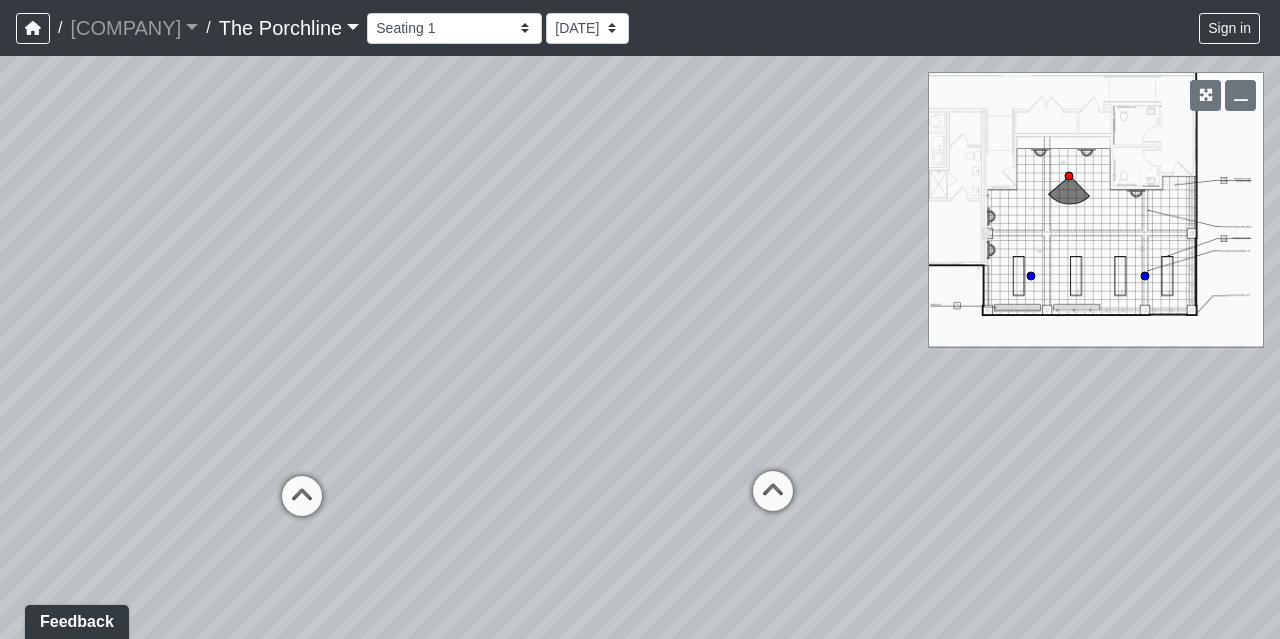 drag, startPoint x: 521, startPoint y: 505, endPoint x: 541, endPoint y: 622, distance: 118.69709 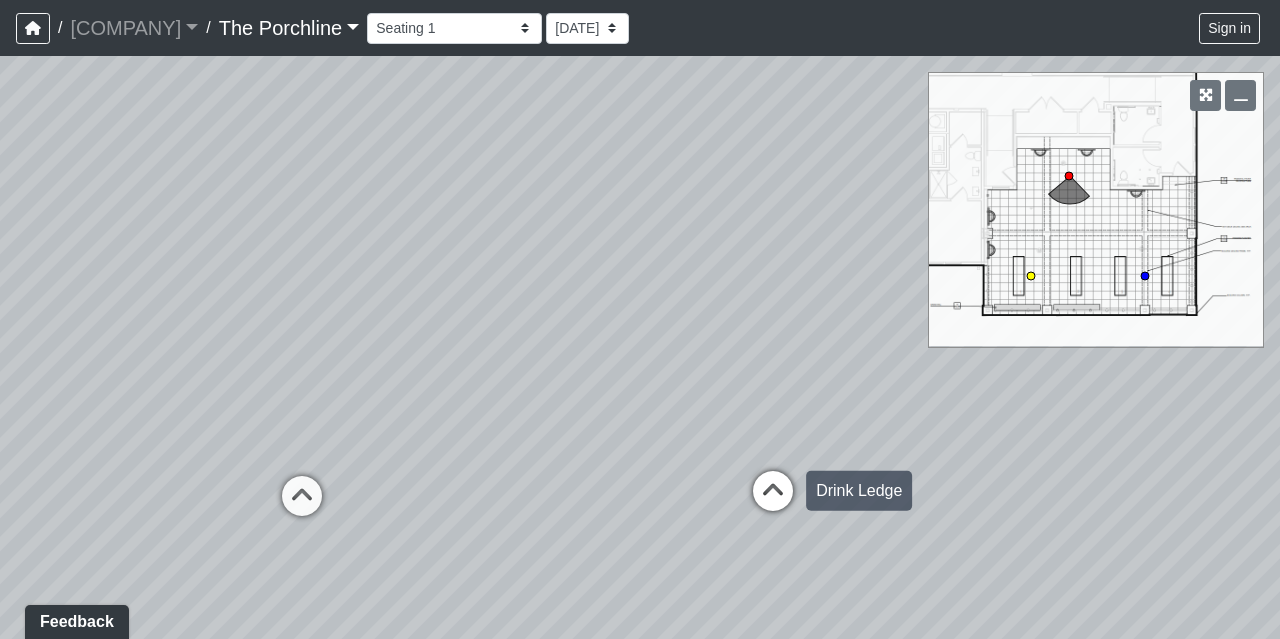 click at bounding box center [773, 501] 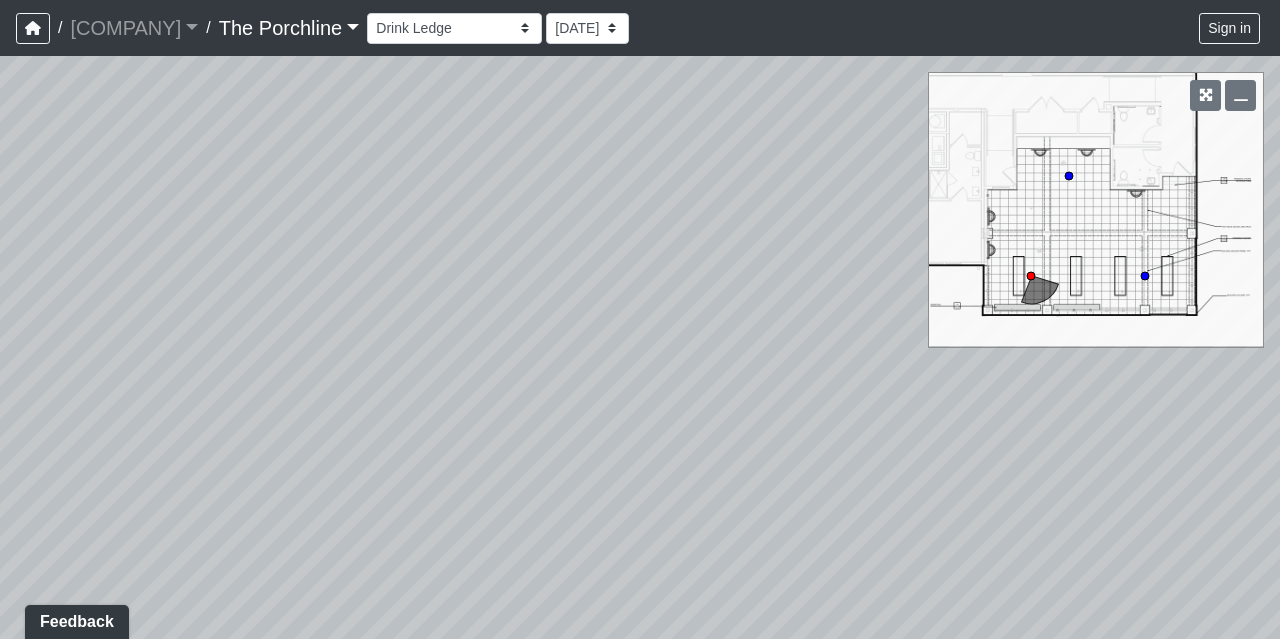 drag, startPoint x: 364, startPoint y: 233, endPoint x: 679, endPoint y: 197, distance: 317.05048 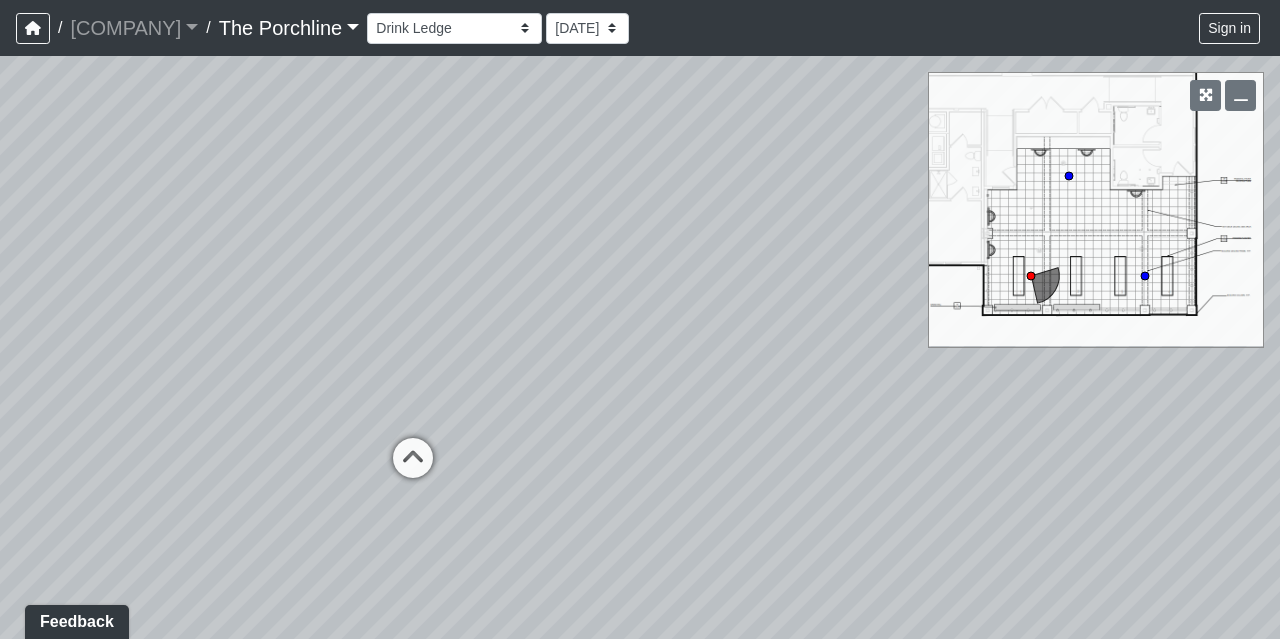 drag, startPoint x: 452, startPoint y: 225, endPoint x: 830, endPoint y: 226, distance: 378.0013 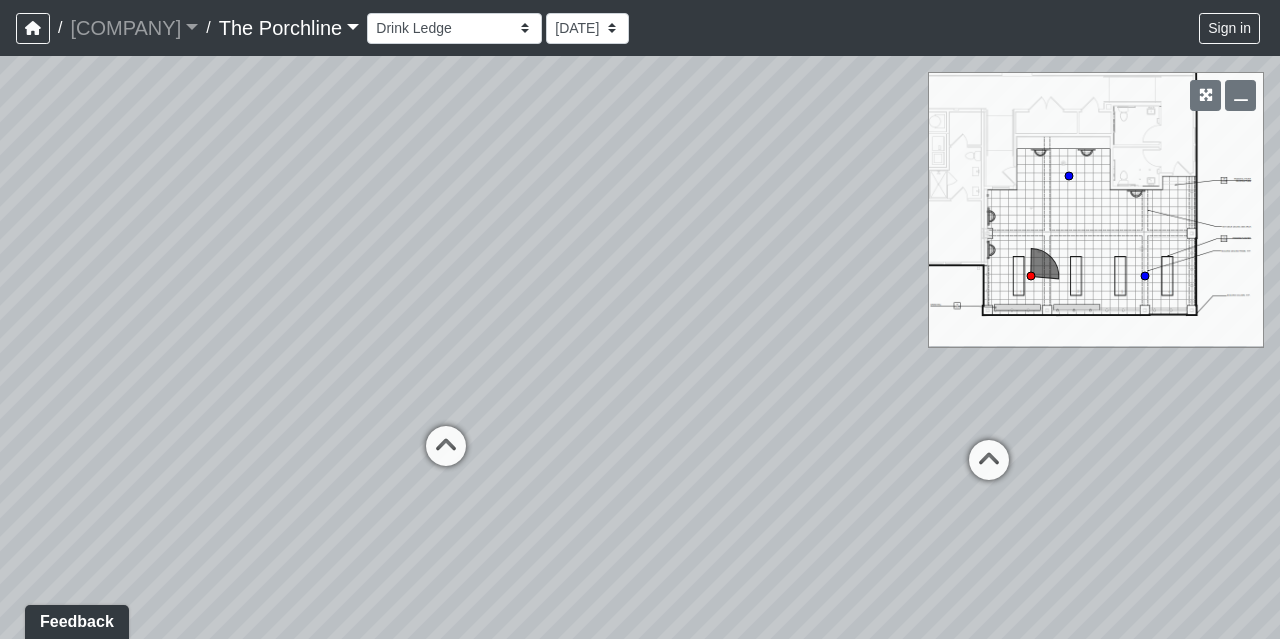 drag, startPoint x: 315, startPoint y: 299, endPoint x: 1114, endPoint y: 283, distance: 799.16016 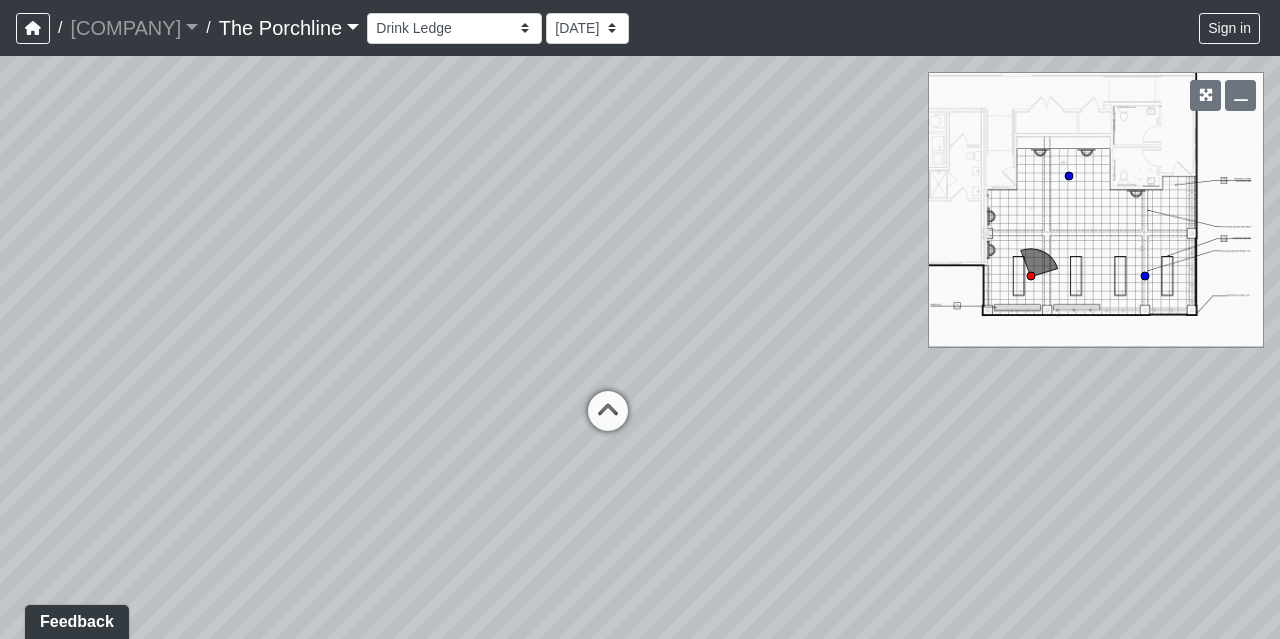 drag, startPoint x: 578, startPoint y: 270, endPoint x: 818, endPoint y: 241, distance: 241.74573 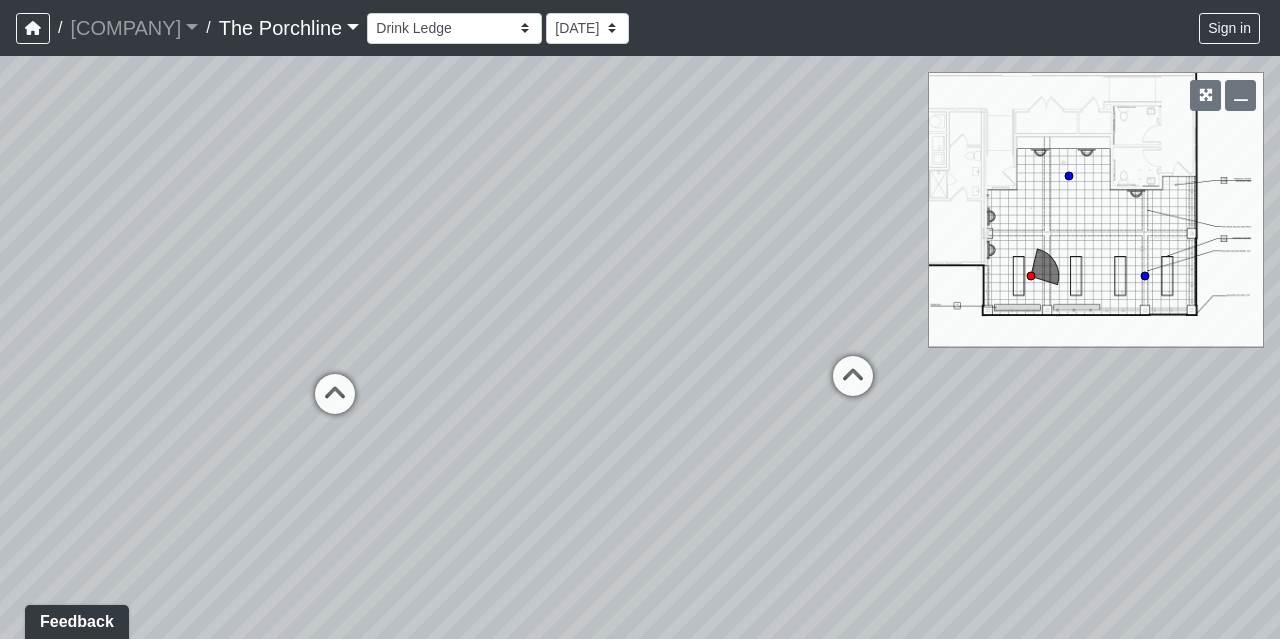 drag, startPoint x: 864, startPoint y: 491, endPoint x: 488, endPoint y: 441, distance: 379.3099 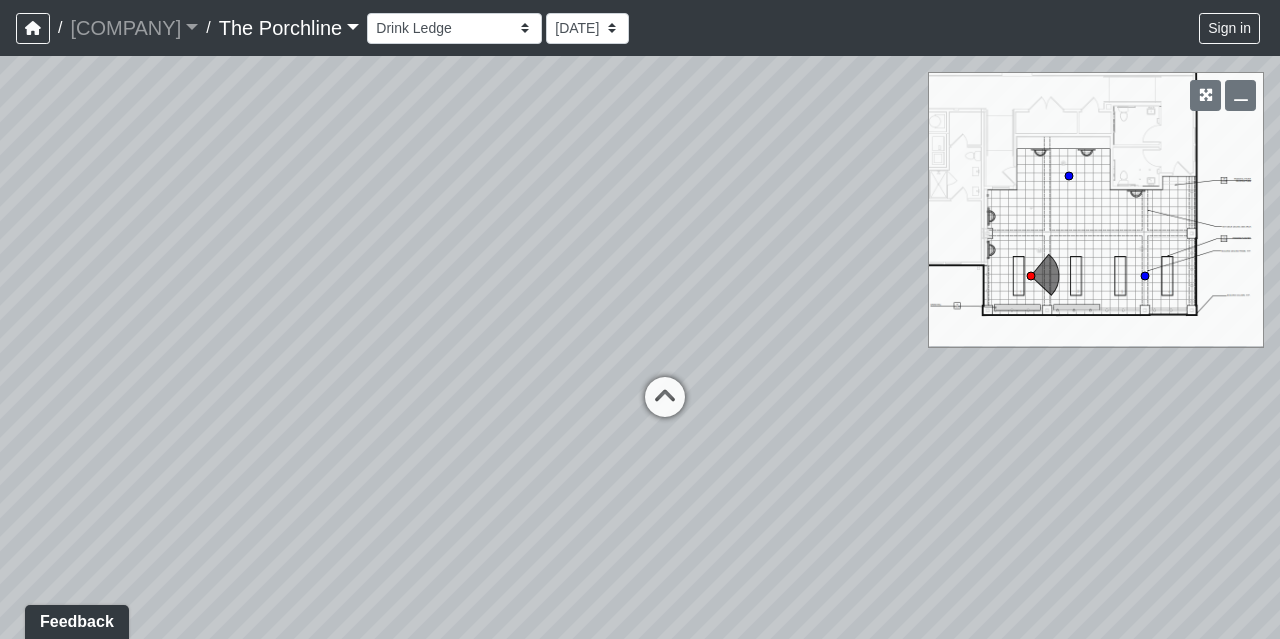 drag, startPoint x: 636, startPoint y: 359, endPoint x: 338, endPoint y: 399, distance: 300.67258 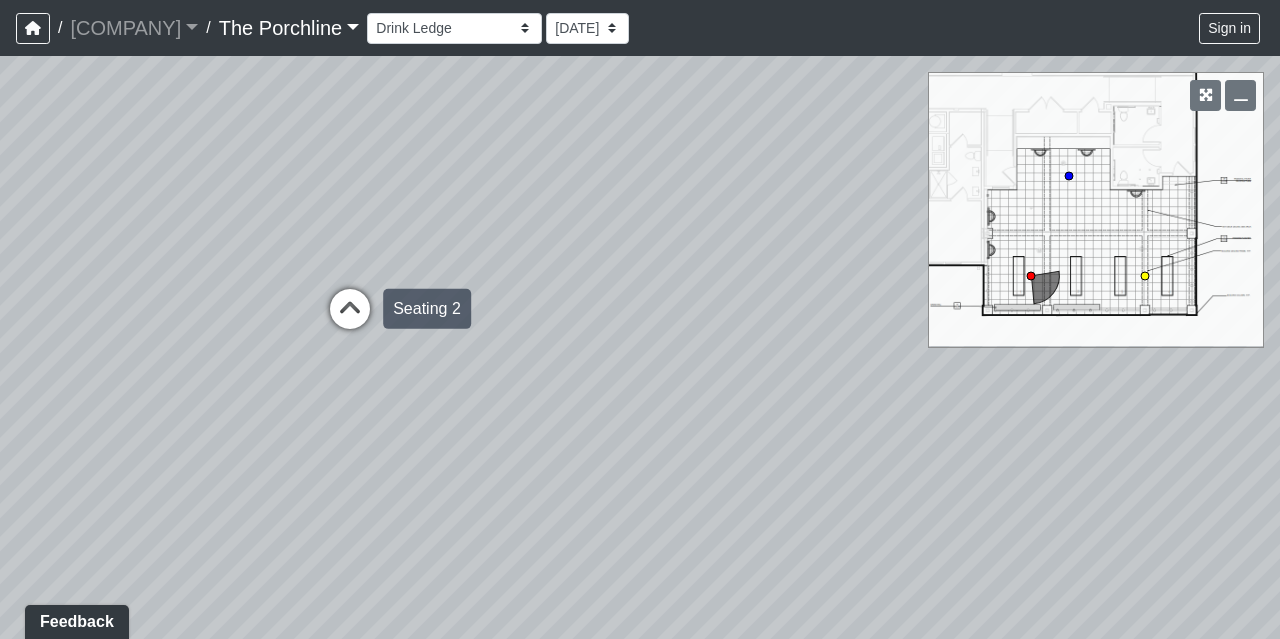drag, startPoint x: 812, startPoint y: 452, endPoint x: 378, endPoint y: 332, distance: 450.28436 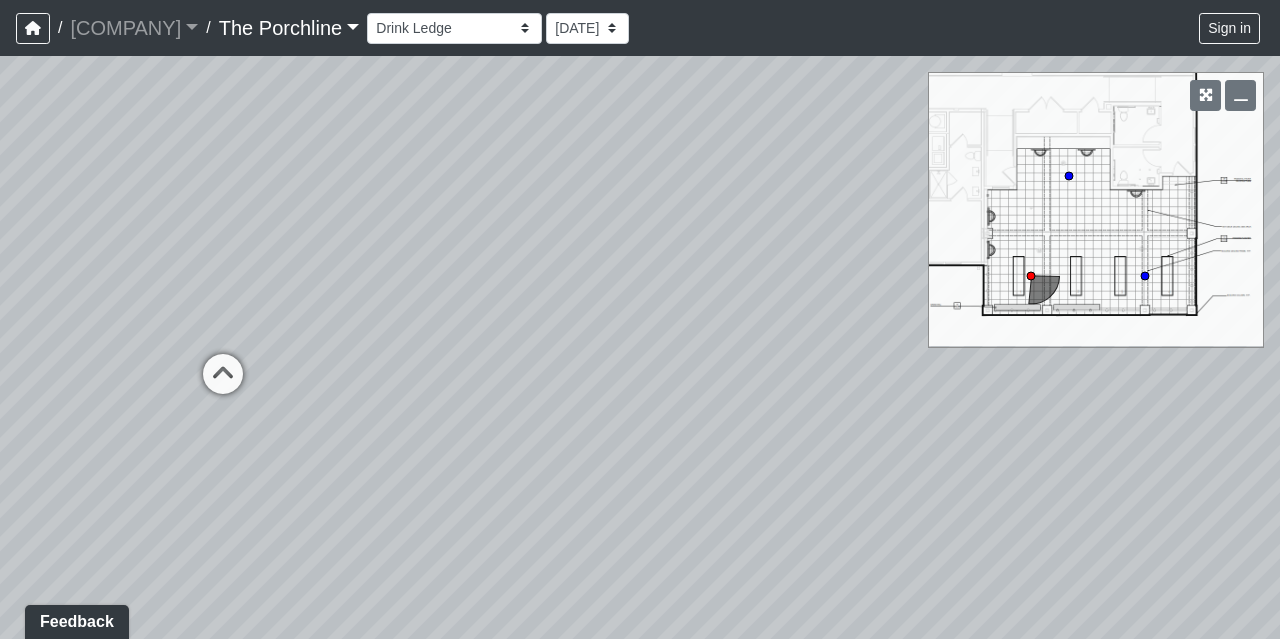 drag, startPoint x: 695, startPoint y: 331, endPoint x: 568, endPoint y: 400, distance: 144.53374 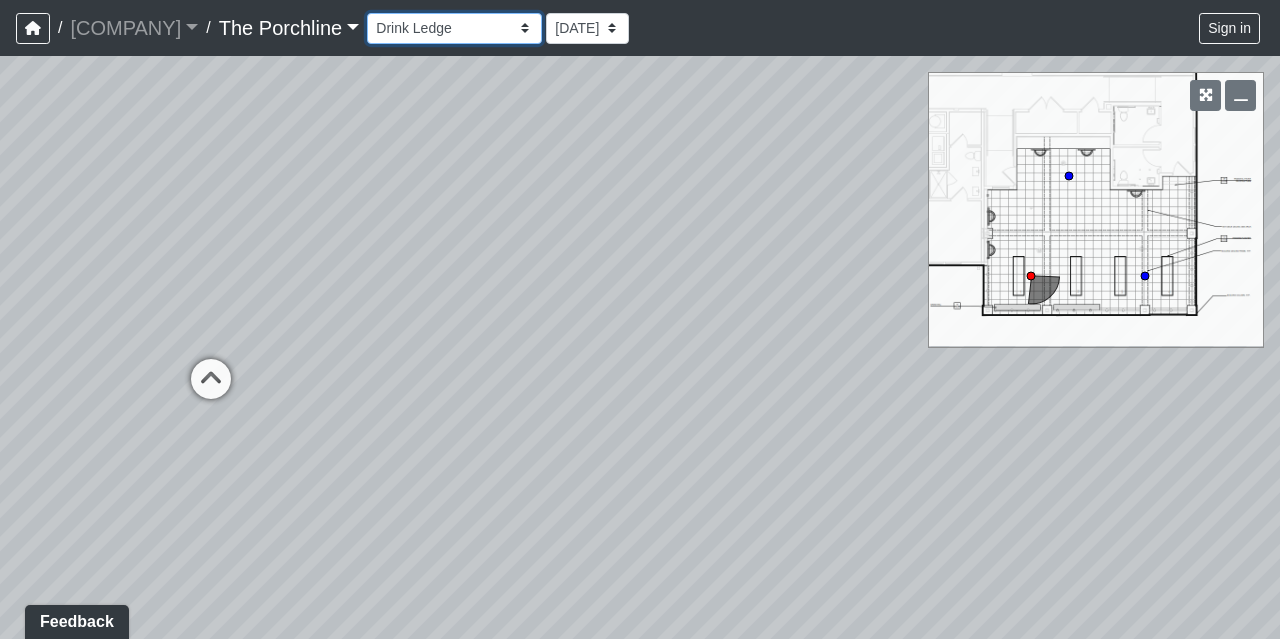 click on "Entry Grandhall Entry Island Kitchen Lounge Lounge Entry Mailroom Entry Seating Coworking Entry Coworking Patio 1 Coworking Patio 2 Crosswalk Green Space 1 Green Space 2 Green Space 3 Green Space 4 Main Walkway 1 Main Walkway 2 Main Walkway 3 Main Walkway 4 Main Walkway 5 Main Walkway 6 Seating Sidewalk 1 Sidewalk 2 Cowork Entry Grand Hall Entry Niche Seating Pod 1 Pod 2 Tables Vestibule Cardio Fitness Entry Weights Yoga Yoga Entry Crosswalk Grand Hall Entry Grand Hall Patio Leasing Entry Ramp 1 Ramp 2 Sidewalk 1 Sidewalk 2 Sidewalk 3 Sidewalk 4 Coworking Entry Fitness Entry Grand Hall Entry Restrooms Hallway Coffee Foyer Entry Table Mailboxes 1 Mailboxes 2 Mailboxes 3 Trash Men's Men's Stall Women's Women's Stall Drink Ledge Seating 1 Seating 2" at bounding box center [454, 28] 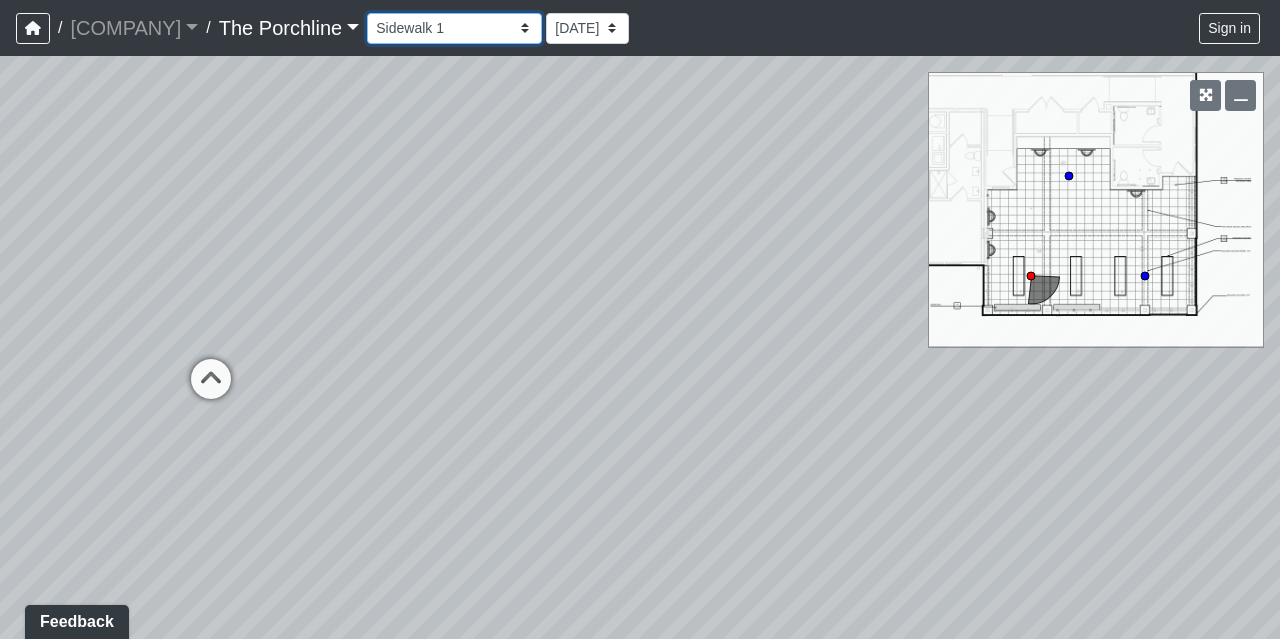 click on "Entry Grandhall Entry Island Kitchen Lounge Lounge Entry Mailroom Entry Seating Coworking Entry Coworking Patio 1 Coworking Patio 2 Crosswalk Green Space 1 Green Space 2 Green Space 3 Green Space 4 Main Walkway 1 Main Walkway 2 Main Walkway 3 Main Walkway 4 Main Walkway 5 Main Walkway 6 Seating Sidewalk 1 Sidewalk 2 Cowork Entry Grand Hall Entry Niche Seating Pod 1 Pod 2 Tables Vestibule Cardio Fitness Entry Weights Yoga Yoga Entry Crosswalk Grand Hall Entry Grand Hall Patio Leasing Entry Ramp 1 Ramp 2 Sidewalk 1 Sidewalk 2 Sidewalk 3 Sidewalk 4 Coworking Entry Fitness Entry Grand Hall Entry Restrooms Hallway Coffee Foyer Entry Table Mailboxes 1 Mailboxes 2 Mailboxes 3 Trash Men's Men's Stall Women's Women's Stall Drink Ledge Seating 1 Seating 2" at bounding box center (454, 28) 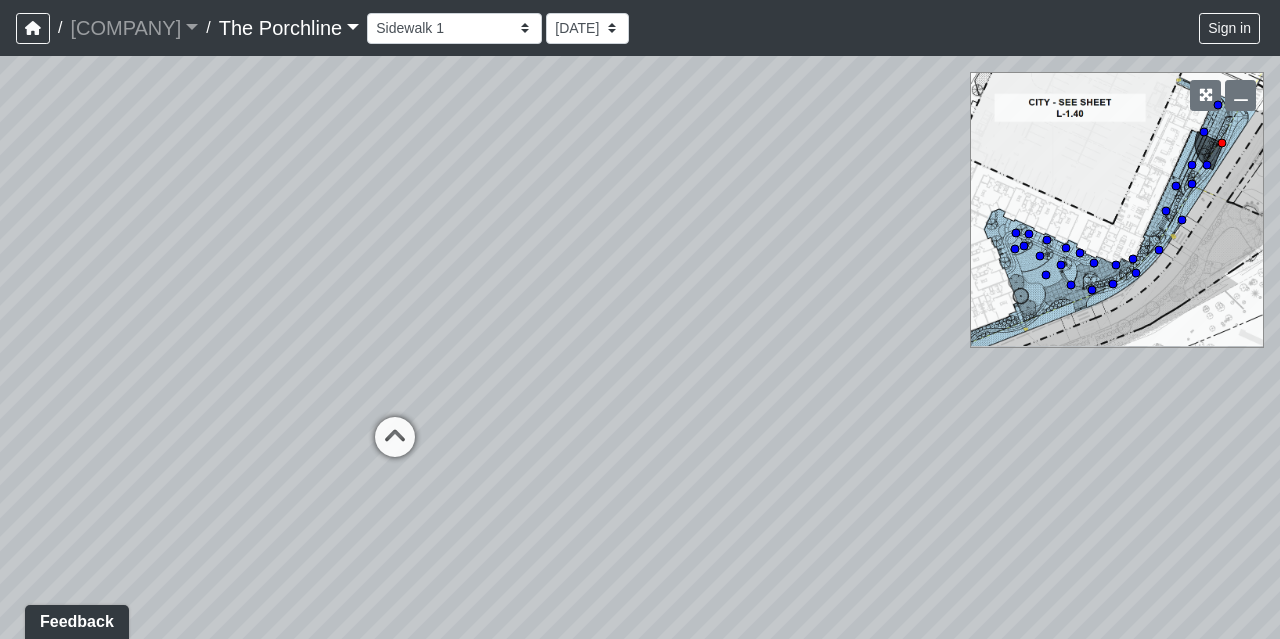 drag, startPoint x: 540, startPoint y: 239, endPoint x: 821, endPoint y: 268, distance: 282.4925 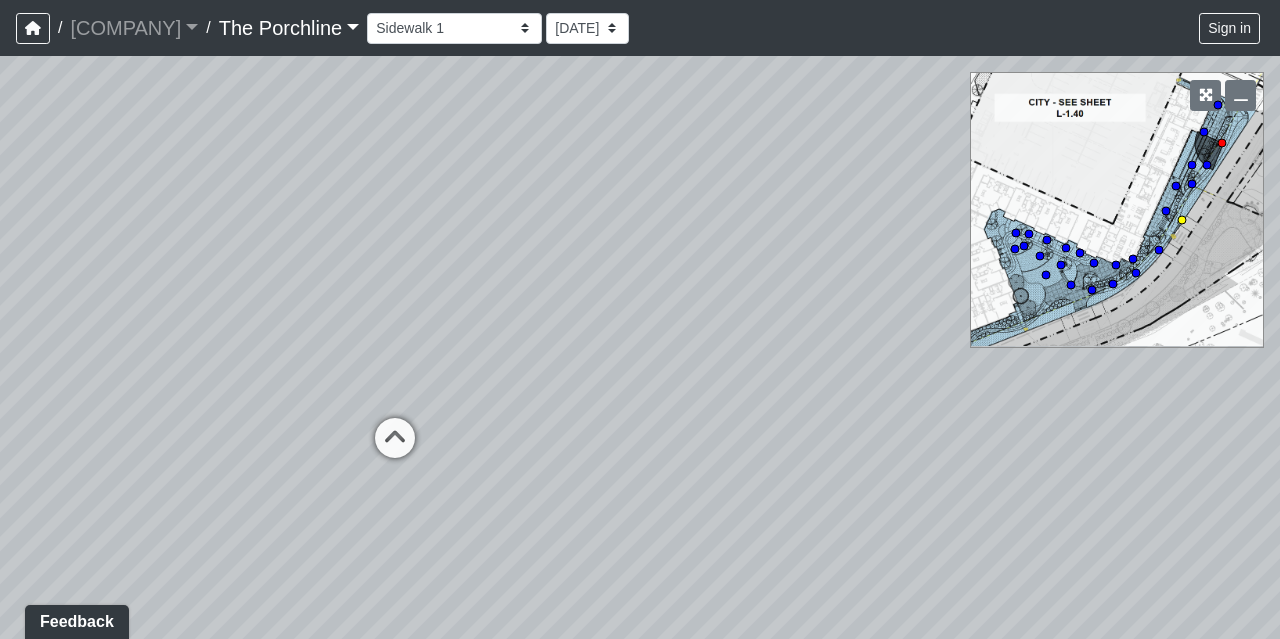 click at bounding box center (395, 448) 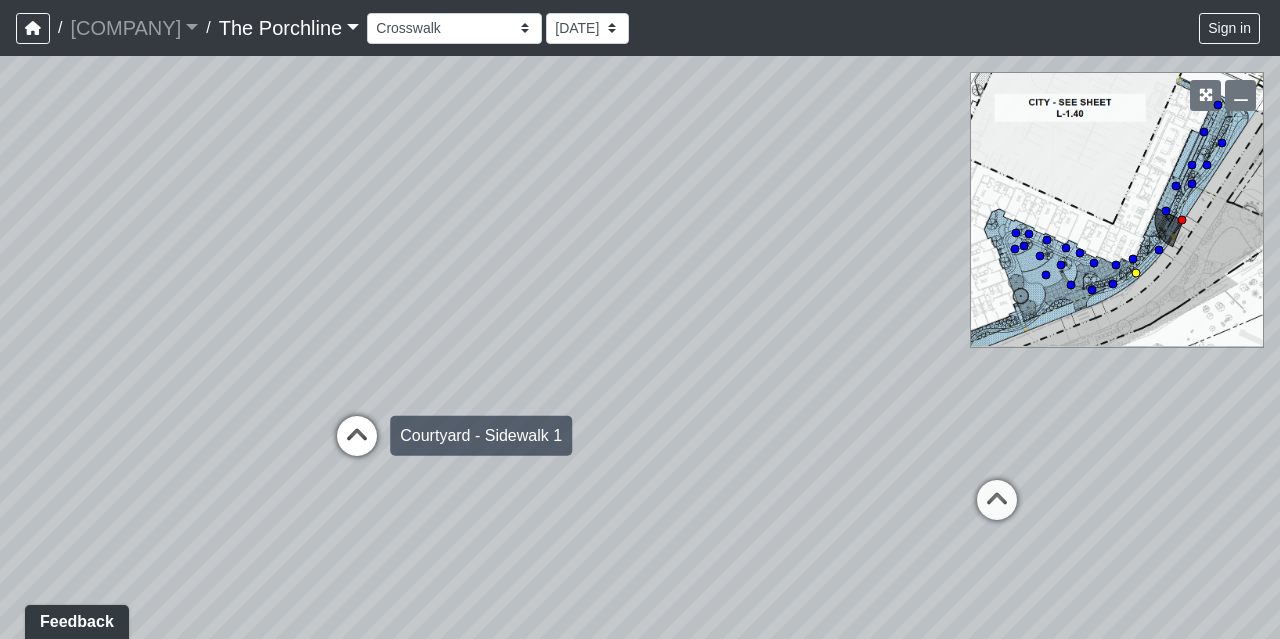 click at bounding box center [357, 446] 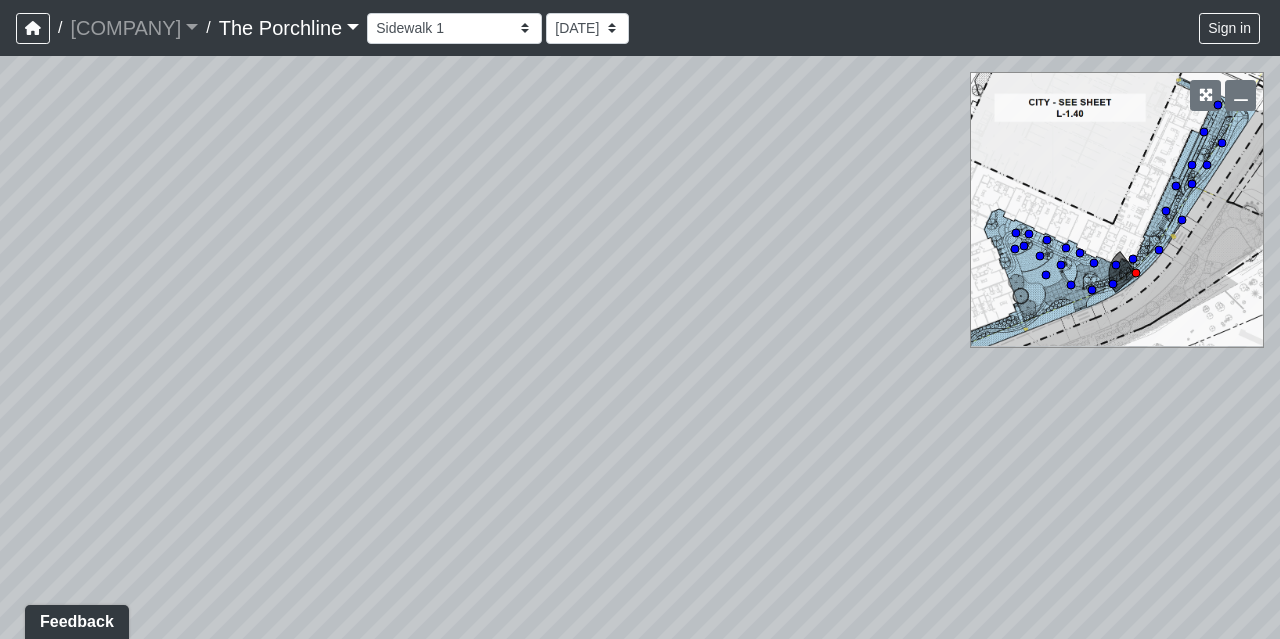 drag, startPoint x: 568, startPoint y: 343, endPoint x: 150, endPoint y: 310, distance: 419.3006 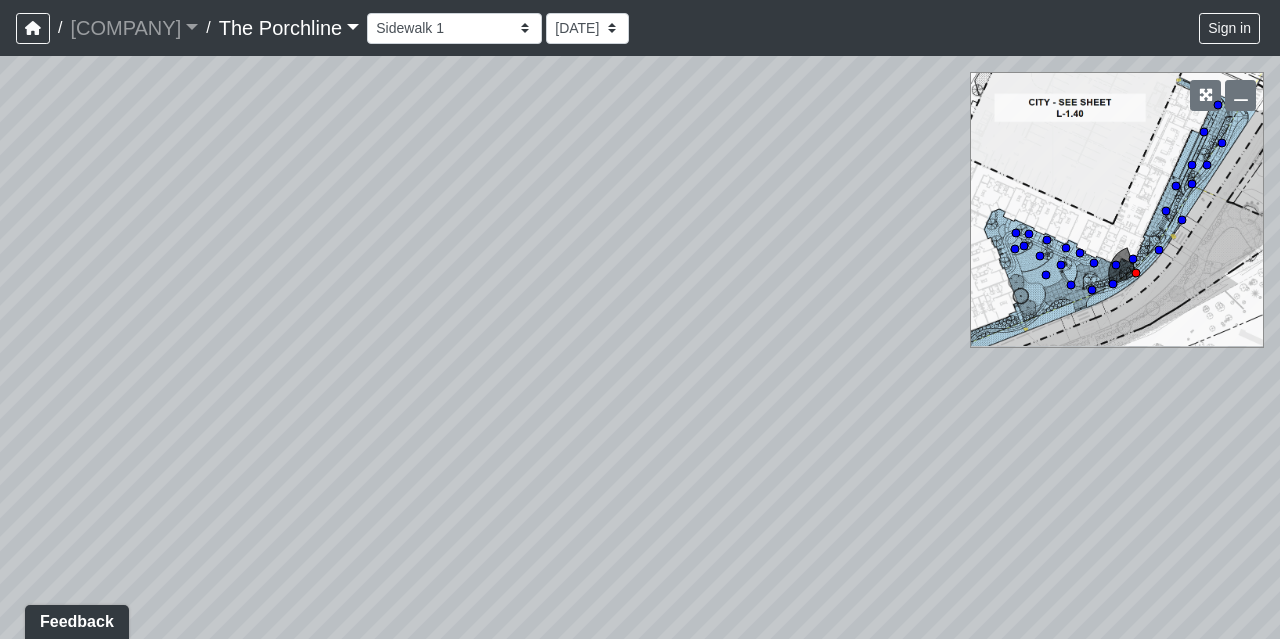drag, startPoint x: 566, startPoint y: 256, endPoint x: 508, endPoint y: 88, distance: 177.73013 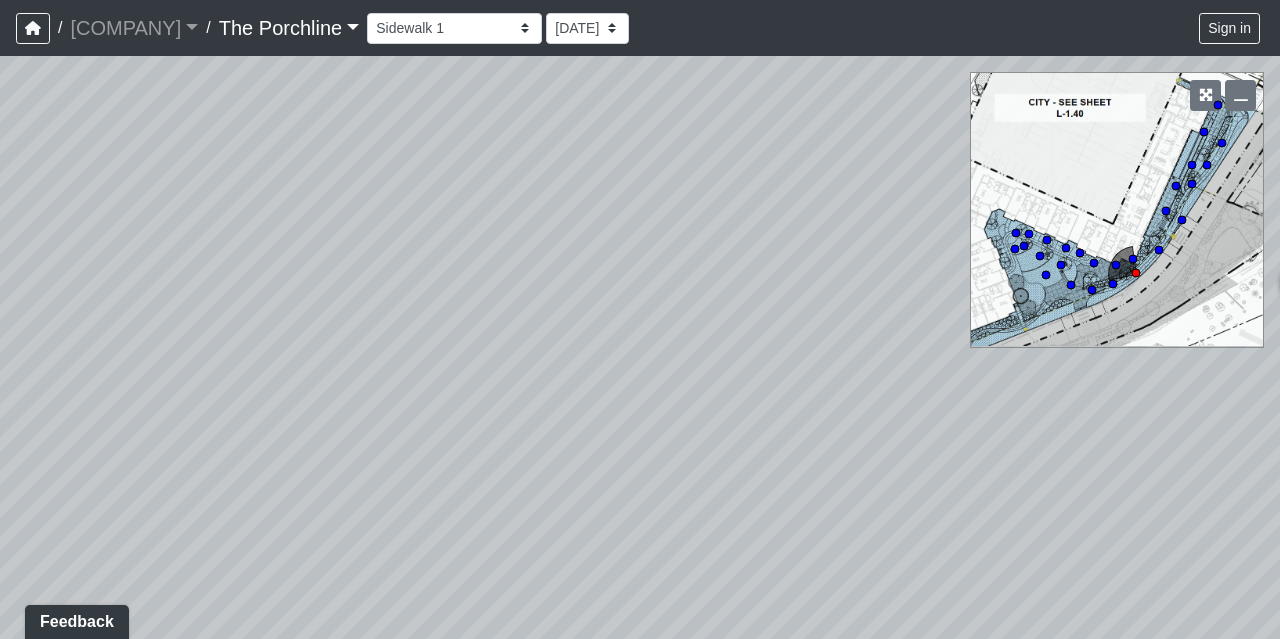 drag, startPoint x: 553, startPoint y: 276, endPoint x: 429, endPoint y: 350, distance: 144.40222 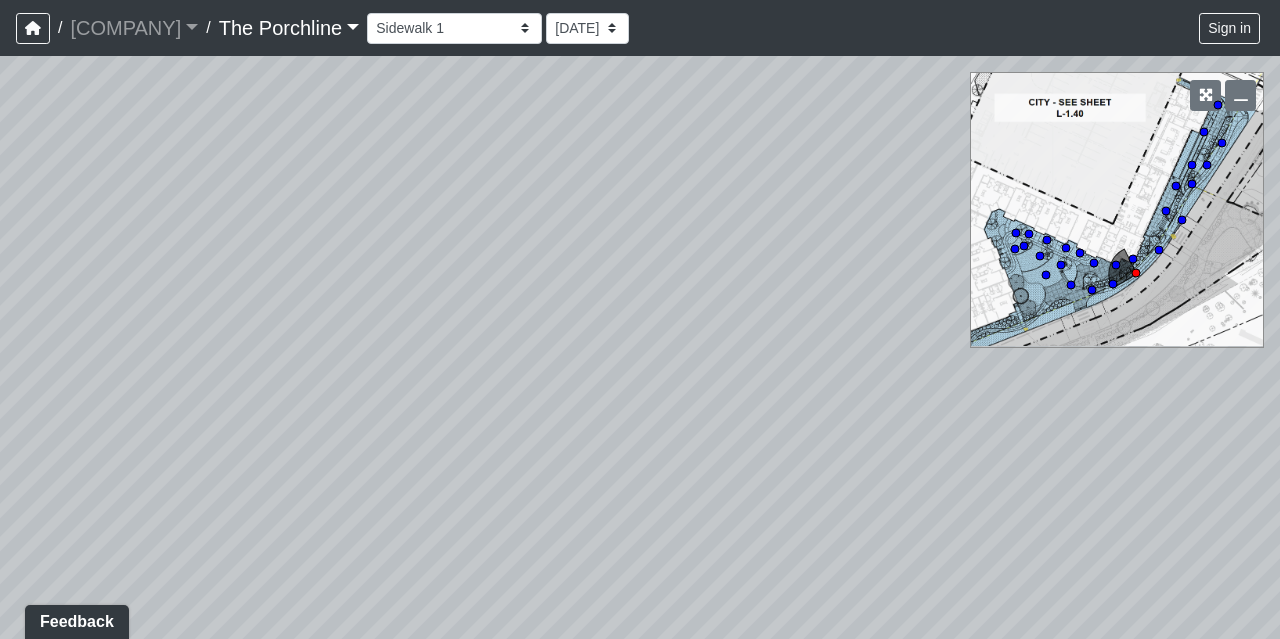 drag, startPoint x: 390, startPoint y: 291, endPoint x: 571, endPoint y: 263, distance: 183.15294 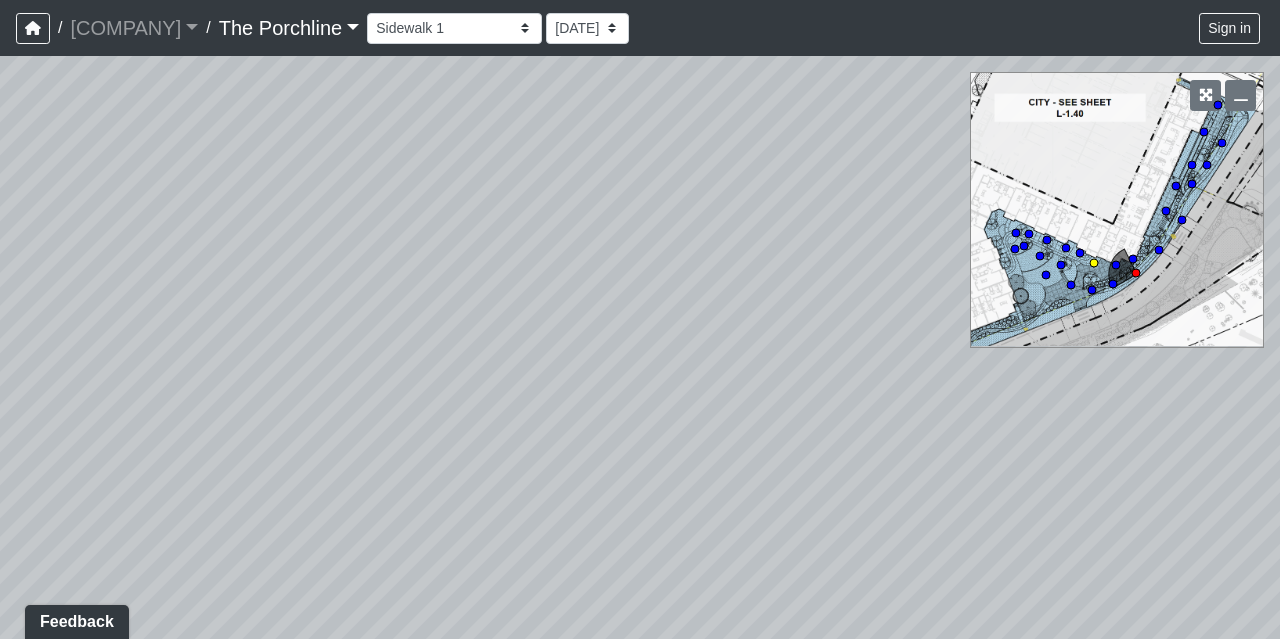 click 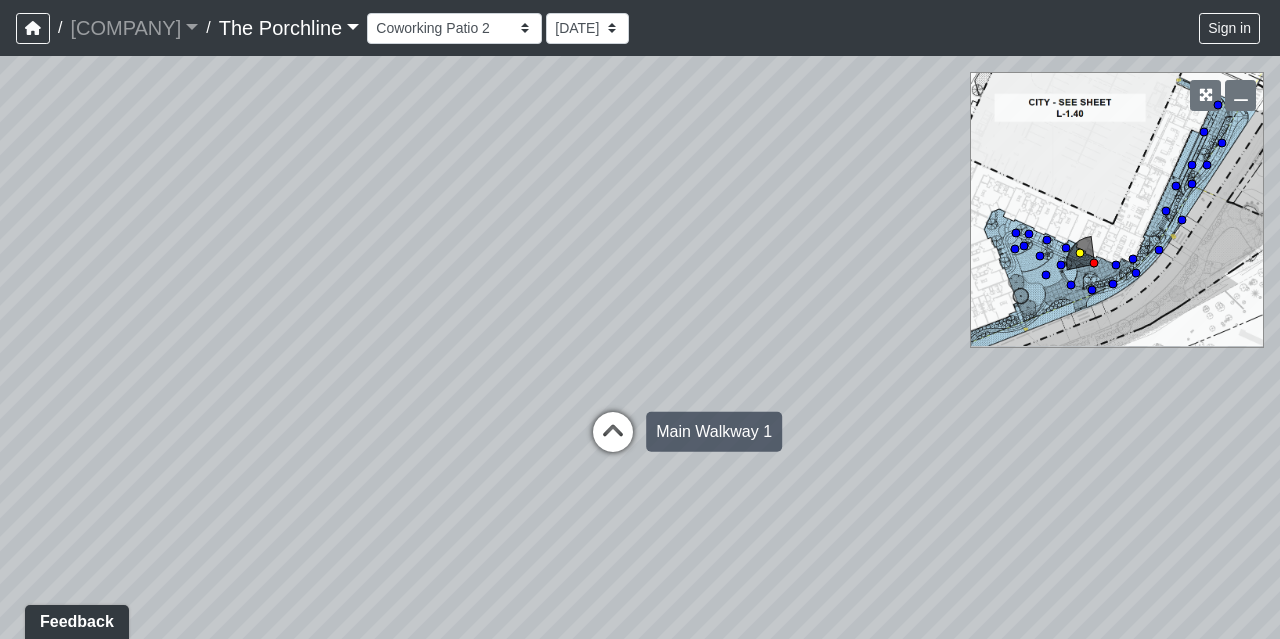 click at bounding box center (613, 442) 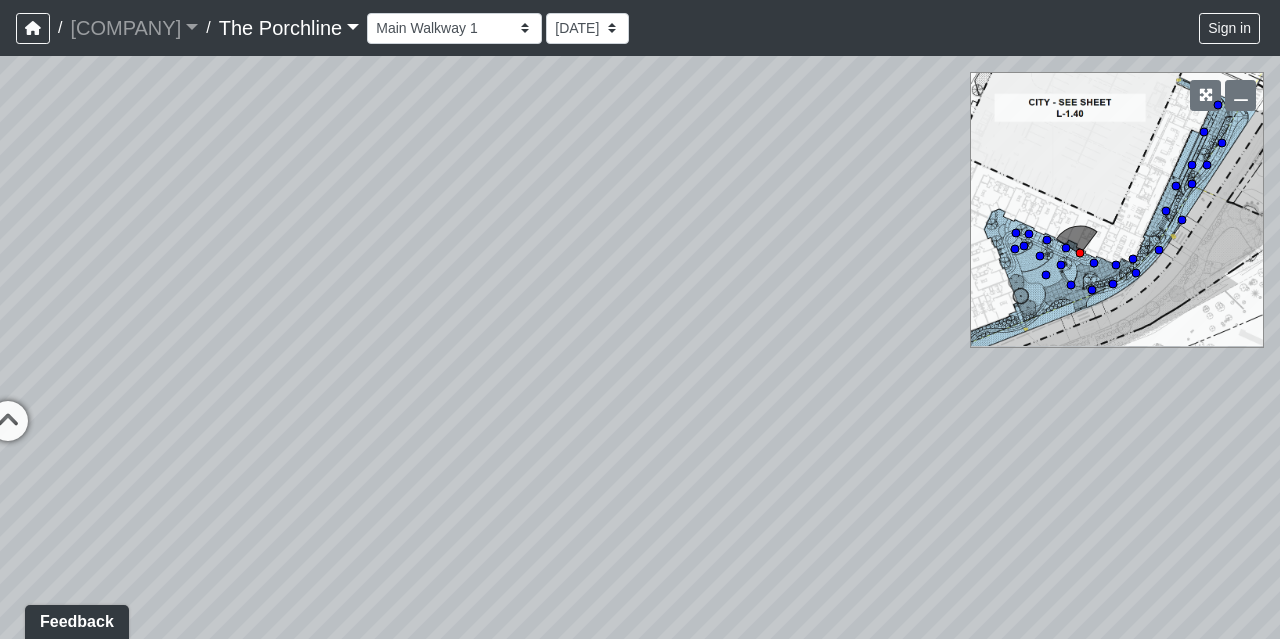 drag, startPoint x: 710, startPoint y: 346, endPoint x: 250, endPoint y: 330, distance: 460.27817 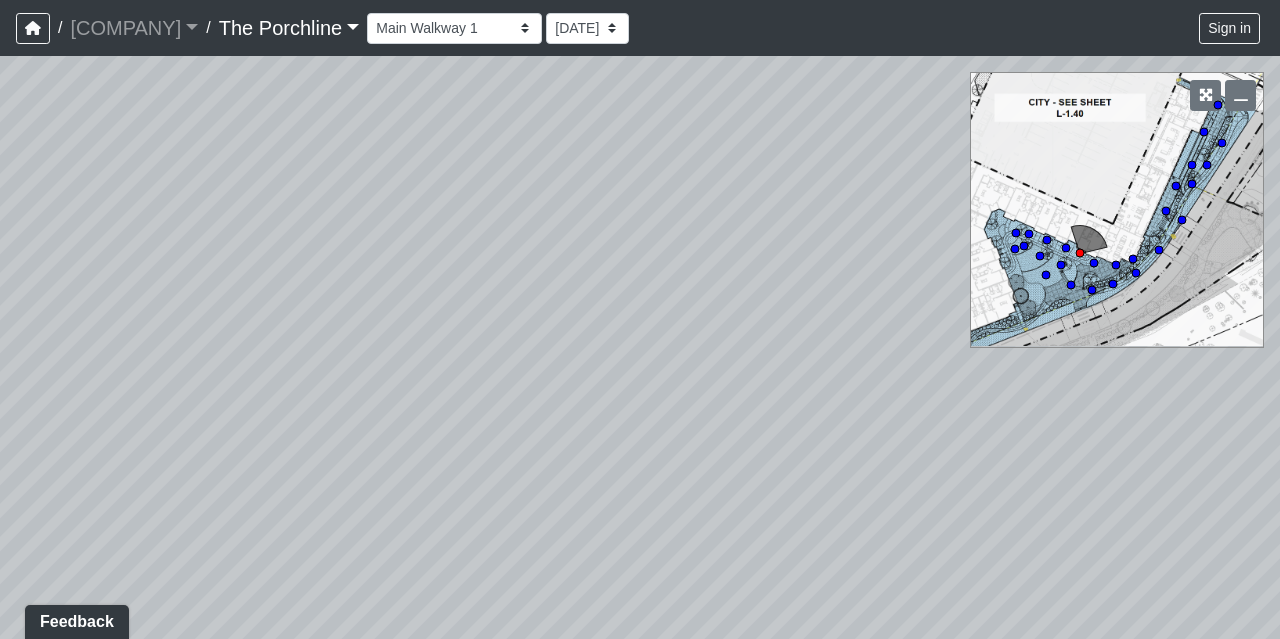 drag, startPoint x: 706, startPoint y: 274, endPoint x: 319, endPoint y: 257, distance: 387.3732 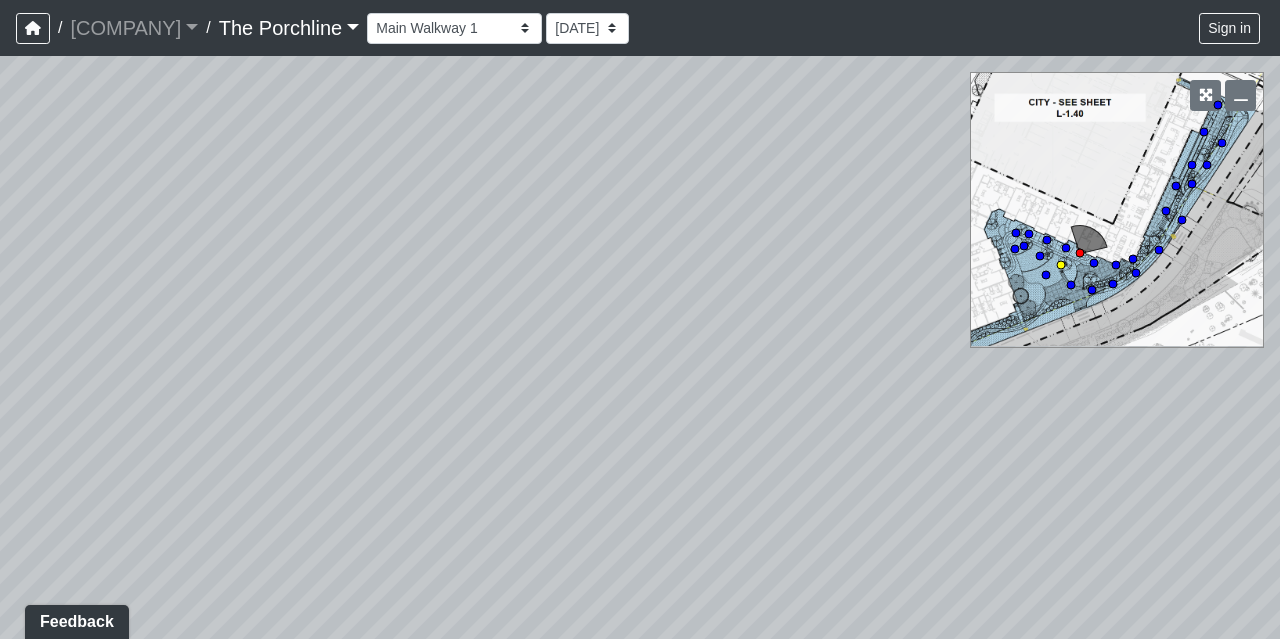 click 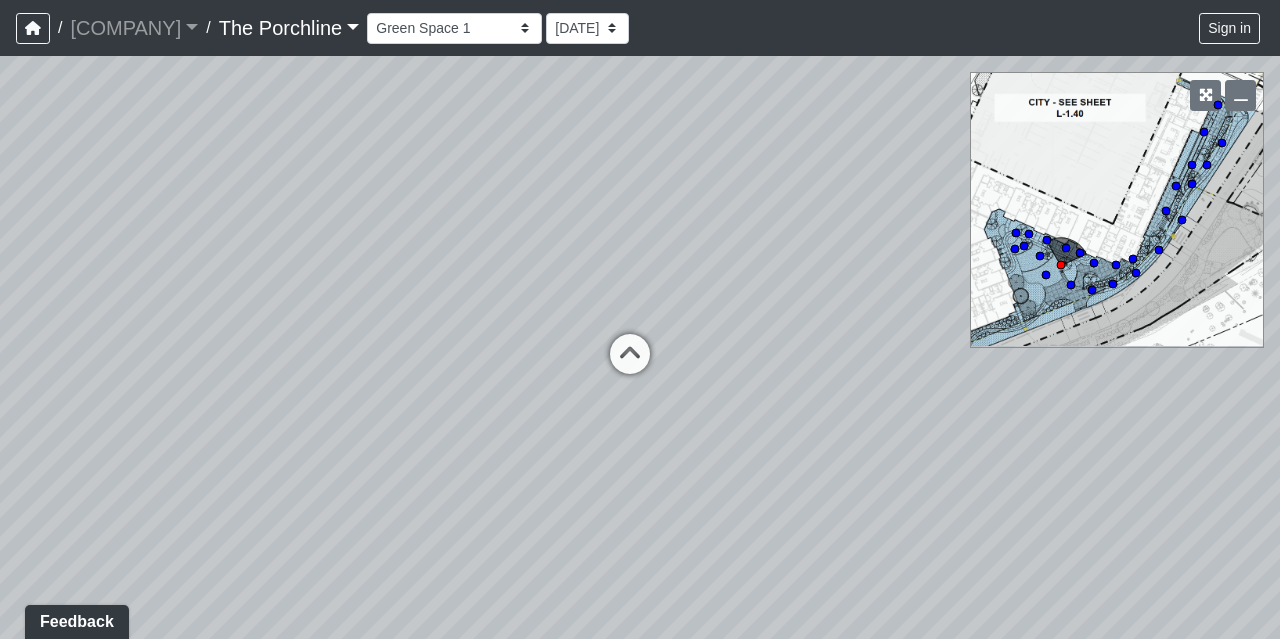 drag, startPoint x: 700, startPoint y: 248, endPoint x: 208, endPoint y: 153, distance: 501.08783 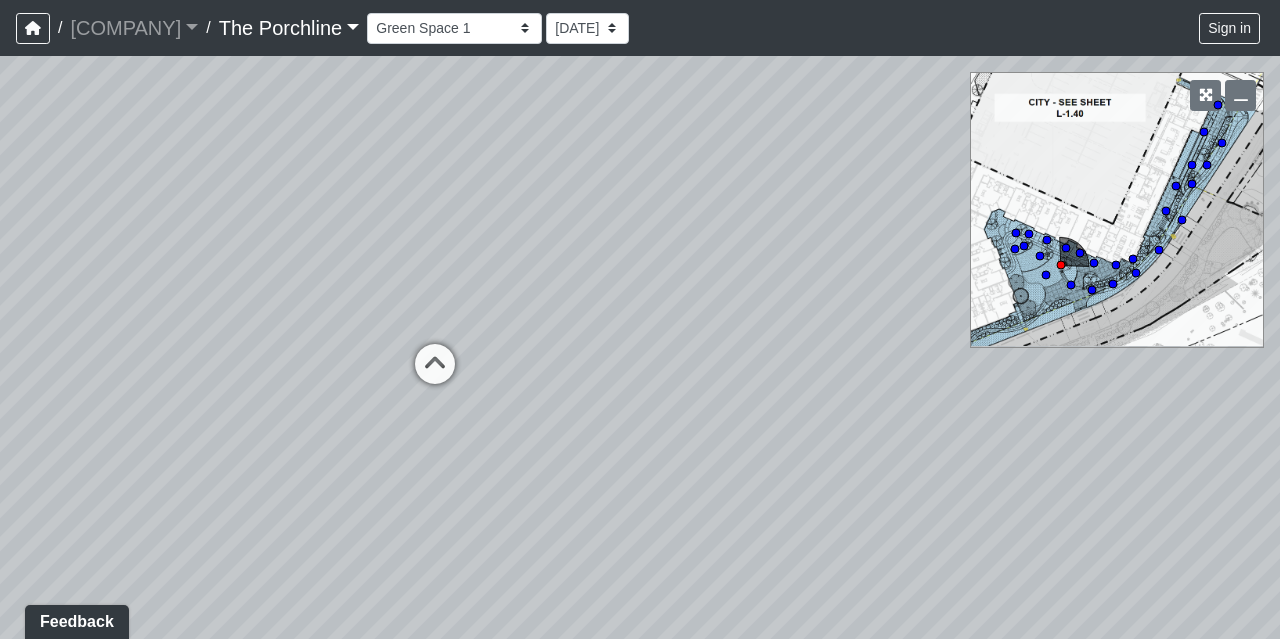 drag, startPoint x: 676, startPoint y: 177, endPoint x: 378, endPoint y: 175, distance: 298.0067 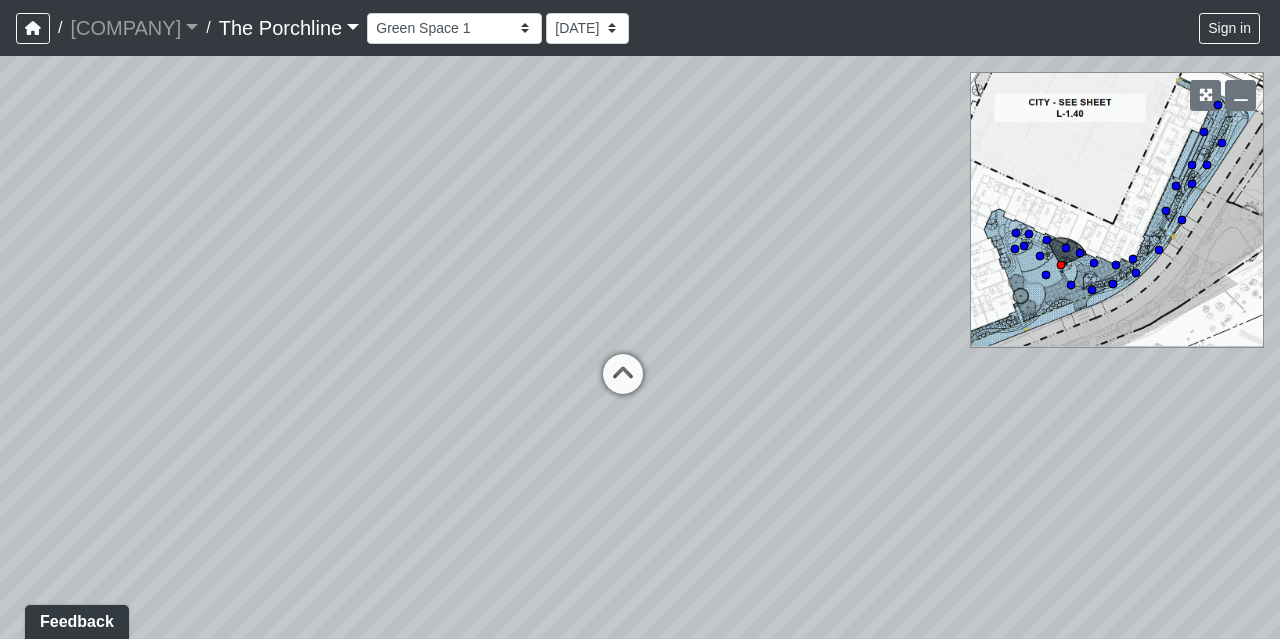 drag, startPoint x: 153, startPoint y: 193, endPoint x: 439, endPoint y: 219, distance: 287.17938 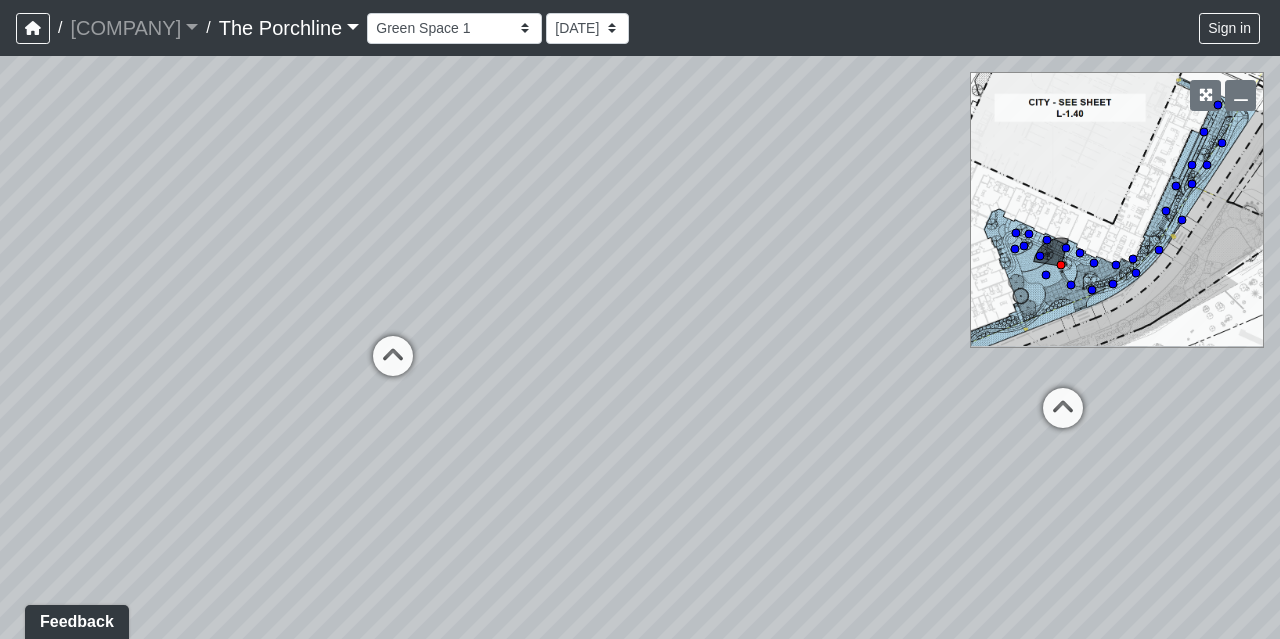 drag, startPoint x: 298, startPoint y: 209, endPoint x: 865, endPoint y: 197, distance: 567.12695 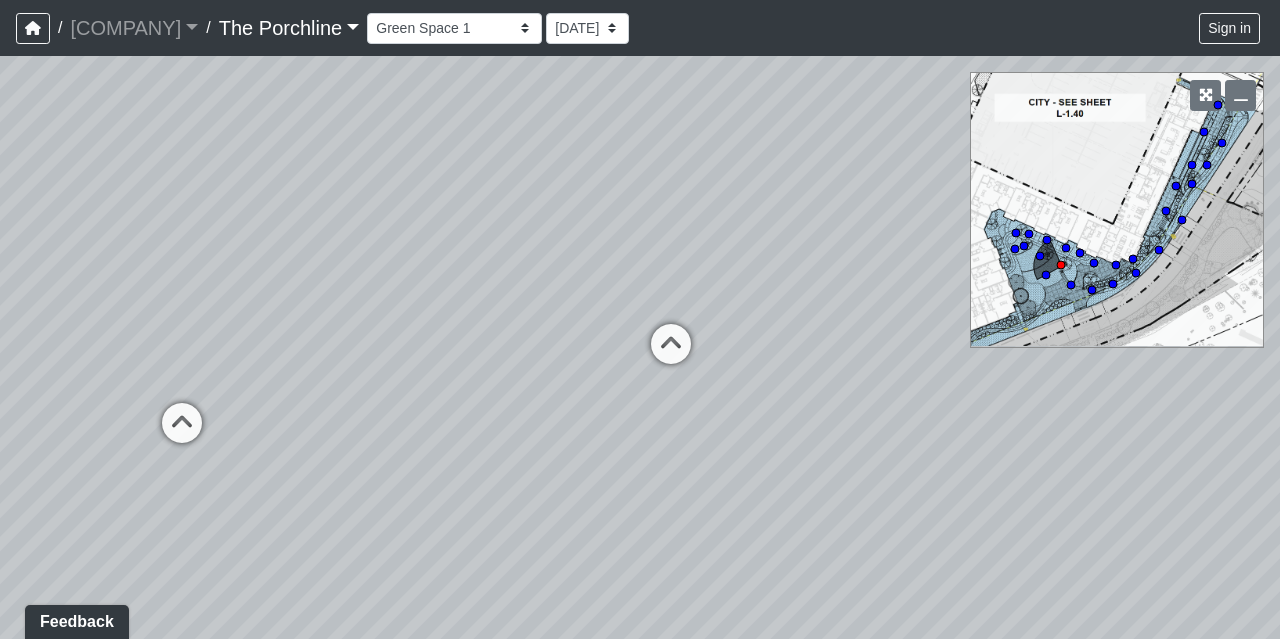 drag, startPoint x: 382, startPoint y: 251, endPoint x: 803, endPoint y: 251, distance: 421 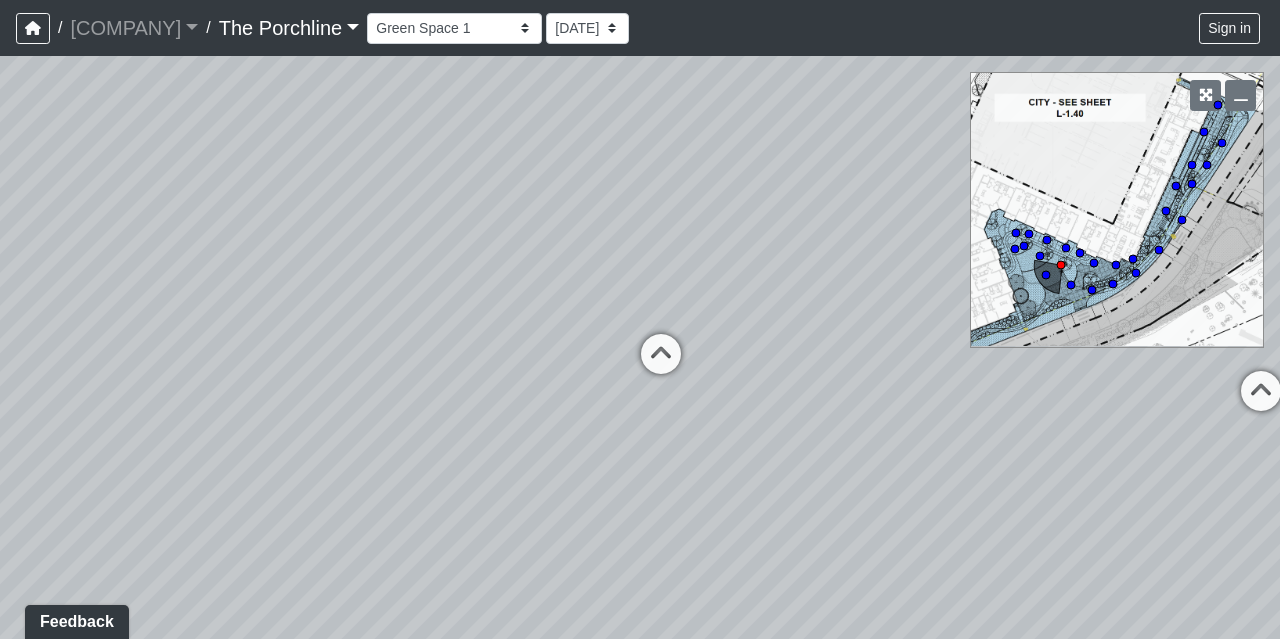 drag, startPoint x: 424, startPoint y: 255, endPoint x: 1021, endPoint y: 238, distance: 597.242 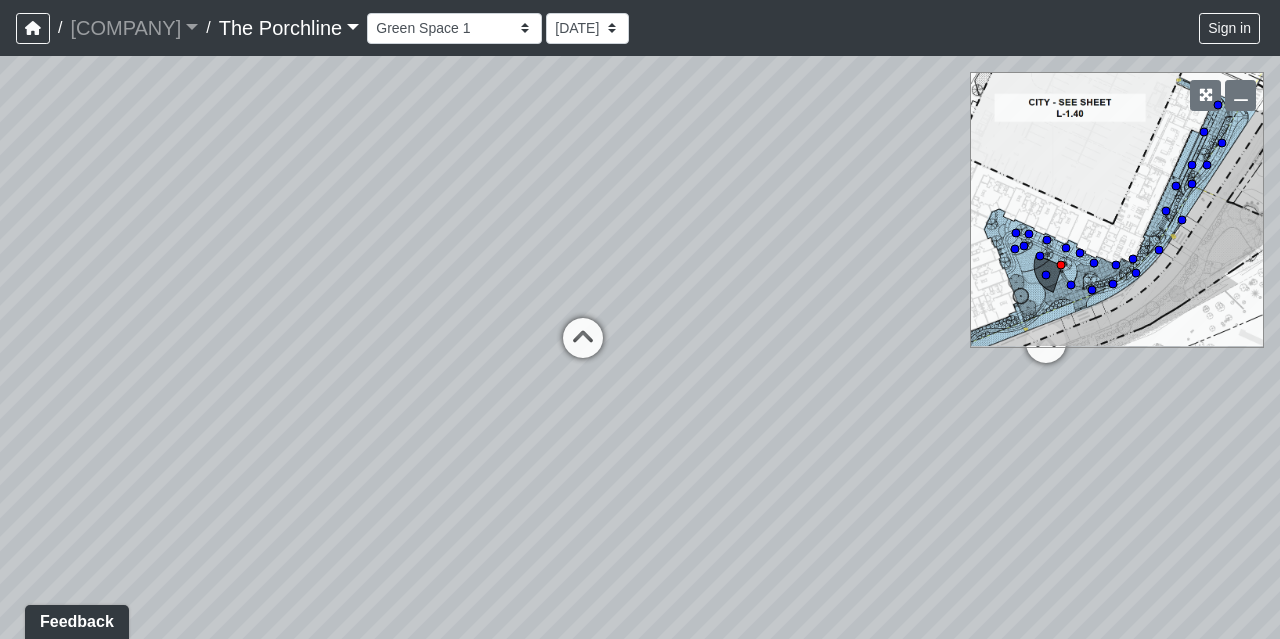 drag, startPoint x: 694, startPoint y: 267, endPoint x: 513, endPoint y: 259, distance: 181.17671 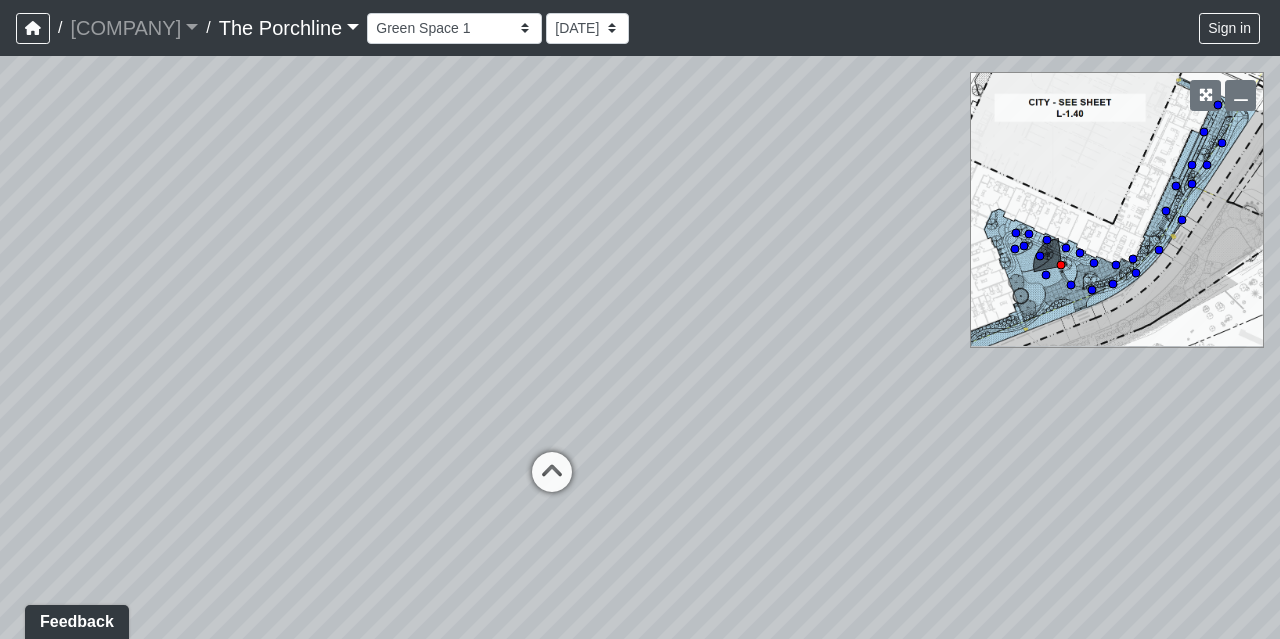 drag, startPoint x: 883, startPoint y: 173, endPoint x: 88, endPoint y: 336, distance: 811.538 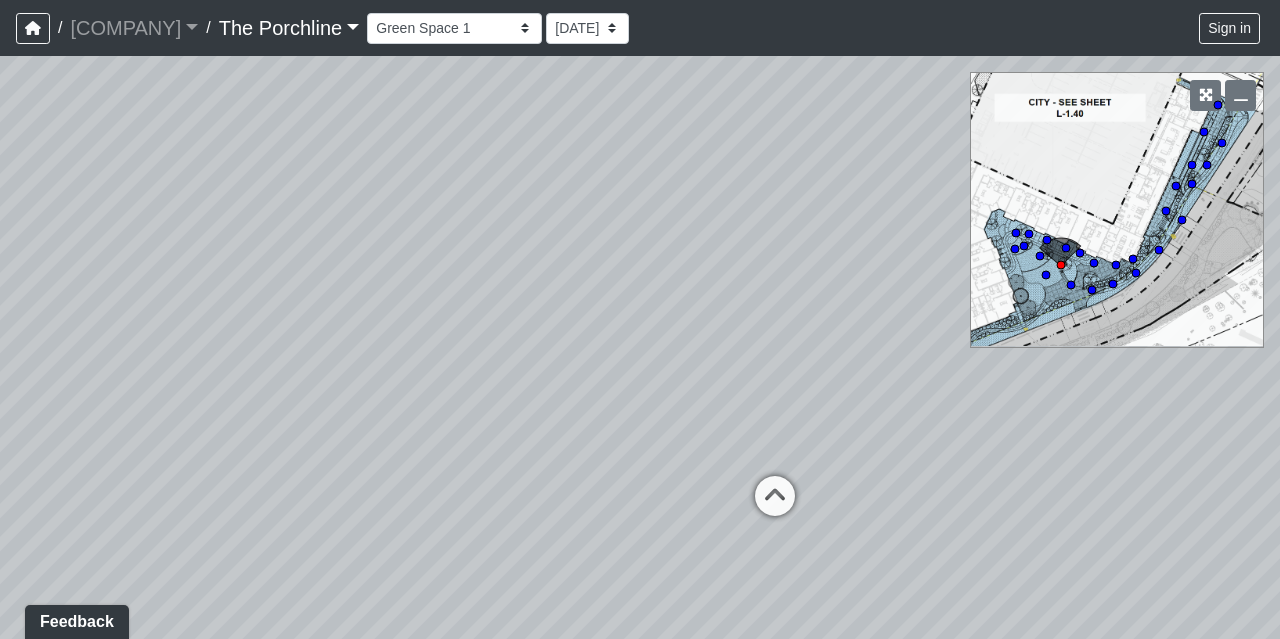 drag, startPoint x: 598, startPoint y: 290, endPoint x: 251, endPoint y: 309, distance: 347.51978 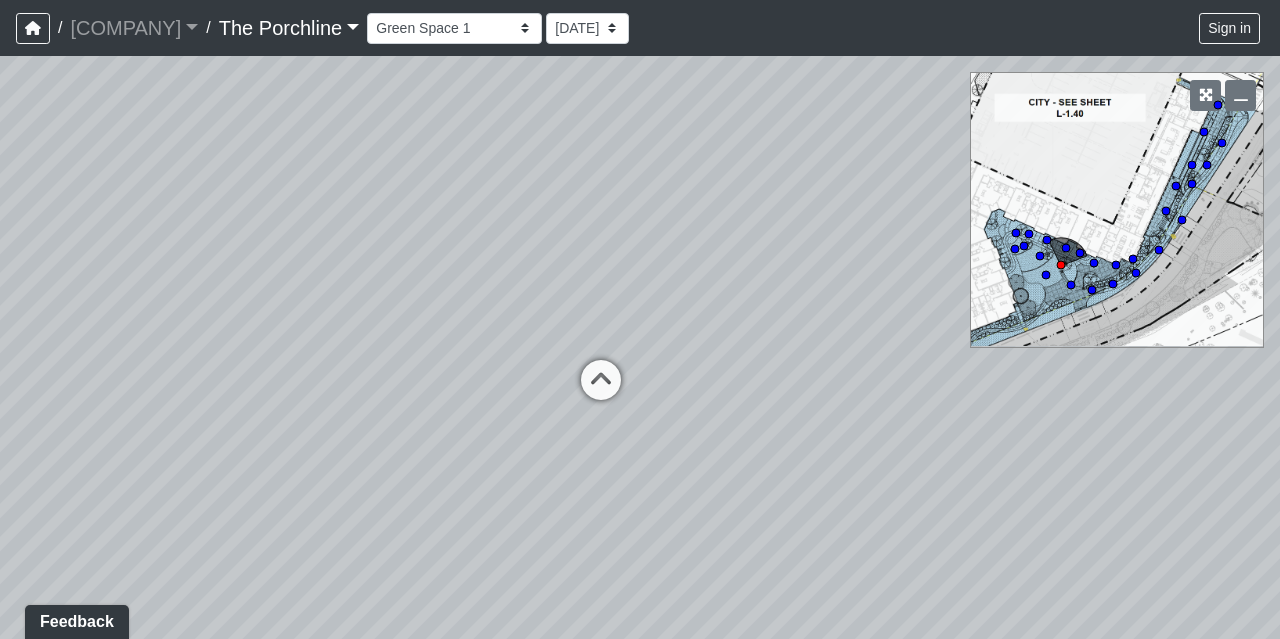 drag, startPoint x: 612, startPoint y: 289, endPoint x: 318, endPoint y: 169, distance: 317.54684 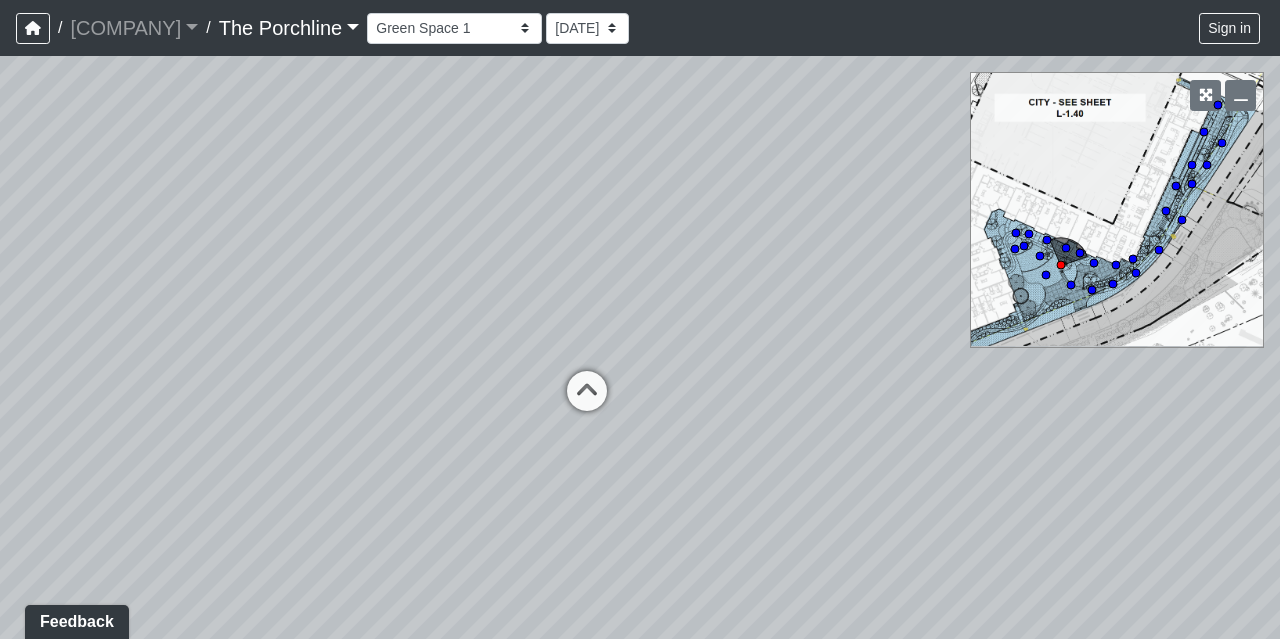 drag, startPoint x: 713, startPoint y: 359, endPoint x: 718, endPoint y: 373, distance: 14.866069 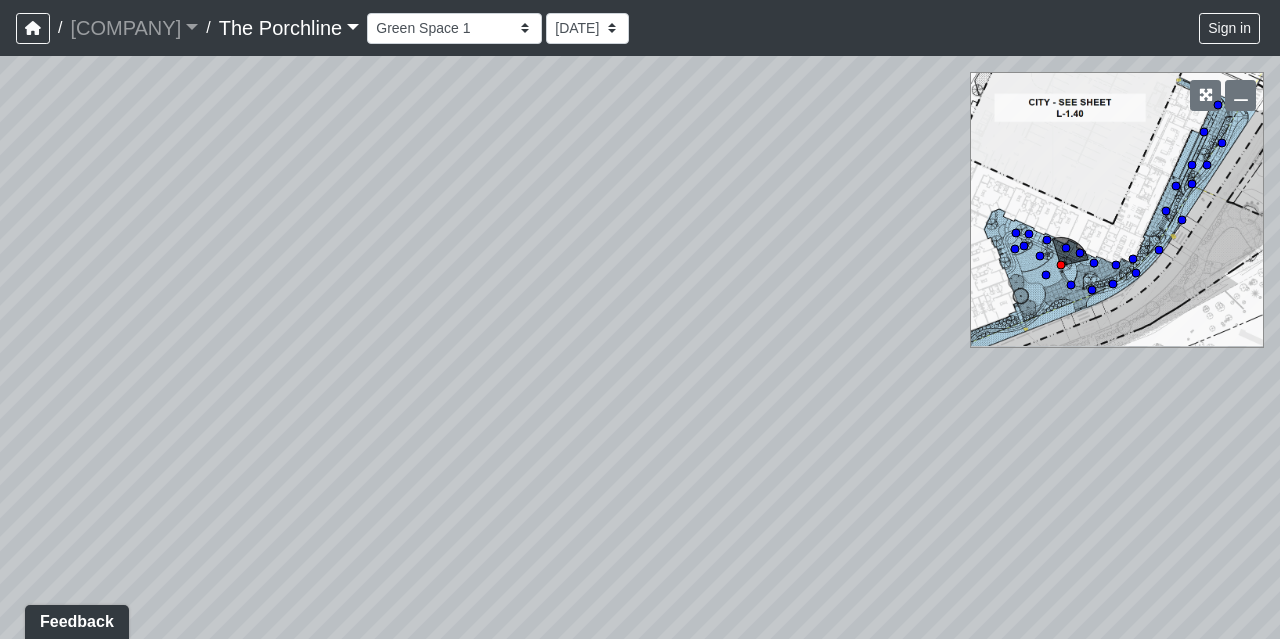 drag, startPoint x: 722, startPoint y: 200, endPoint x: 658, endPoint y: 483, distance: 290.1465 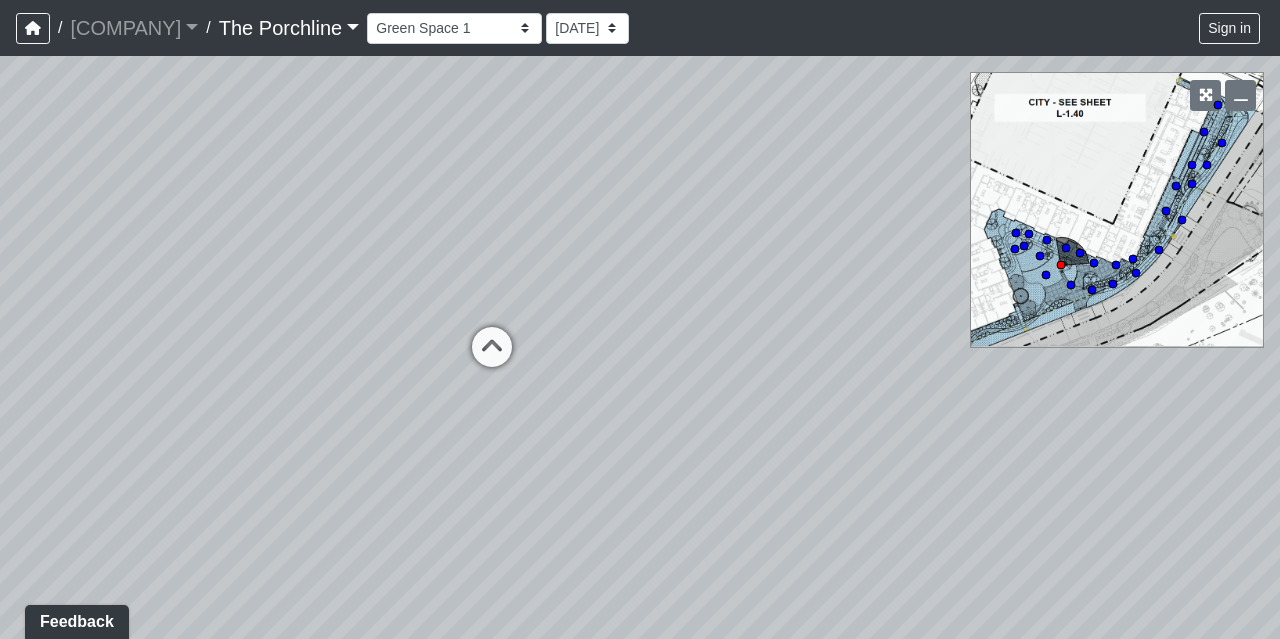 drag, startPoint x: 630, startPoint y: 472, endPoint x: 544, endPoint y: 121, distance: 361.38208 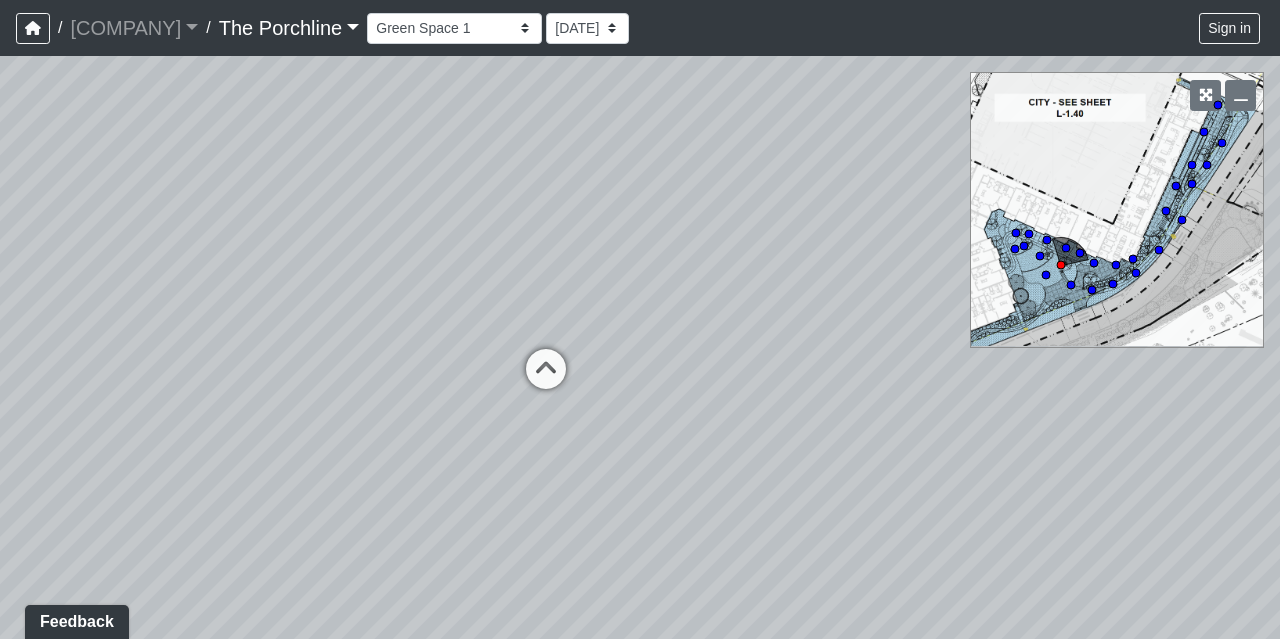 drag, startPoint x: 726, startPoint y: 419, endPoint x: 806, endPoint y: 449, distance: 85.44004 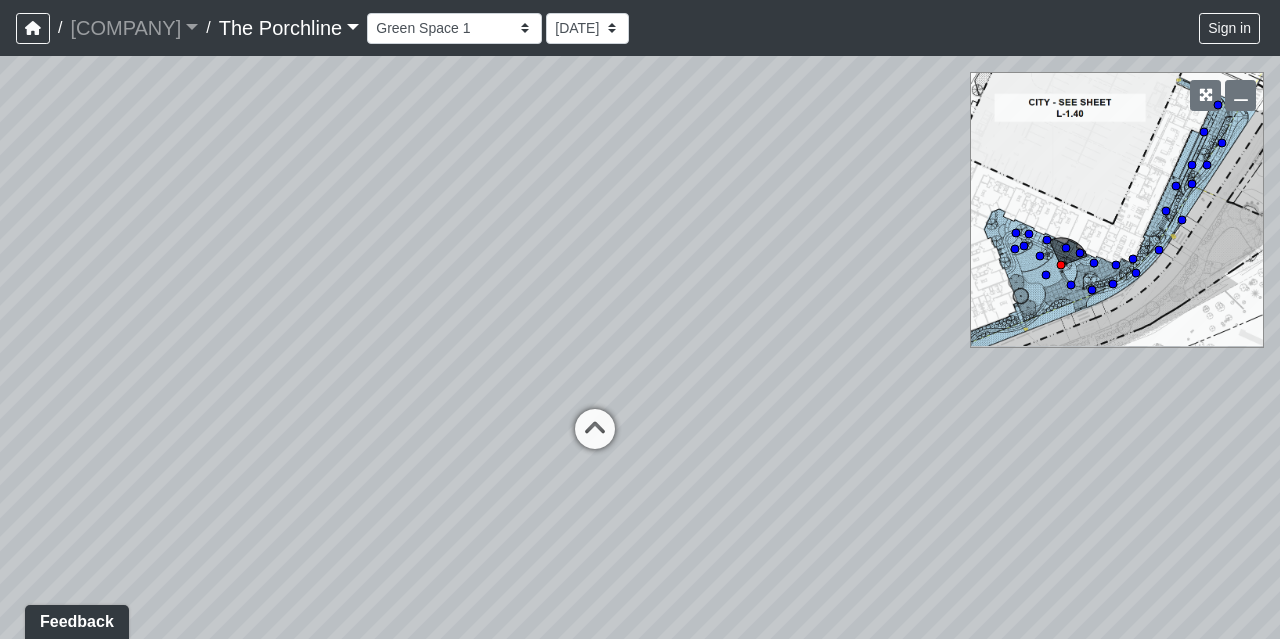 drag, startPoint x: 732, startPoint y: 305, endPoint x: 690, endPoint y: 369, distance: 76.55064 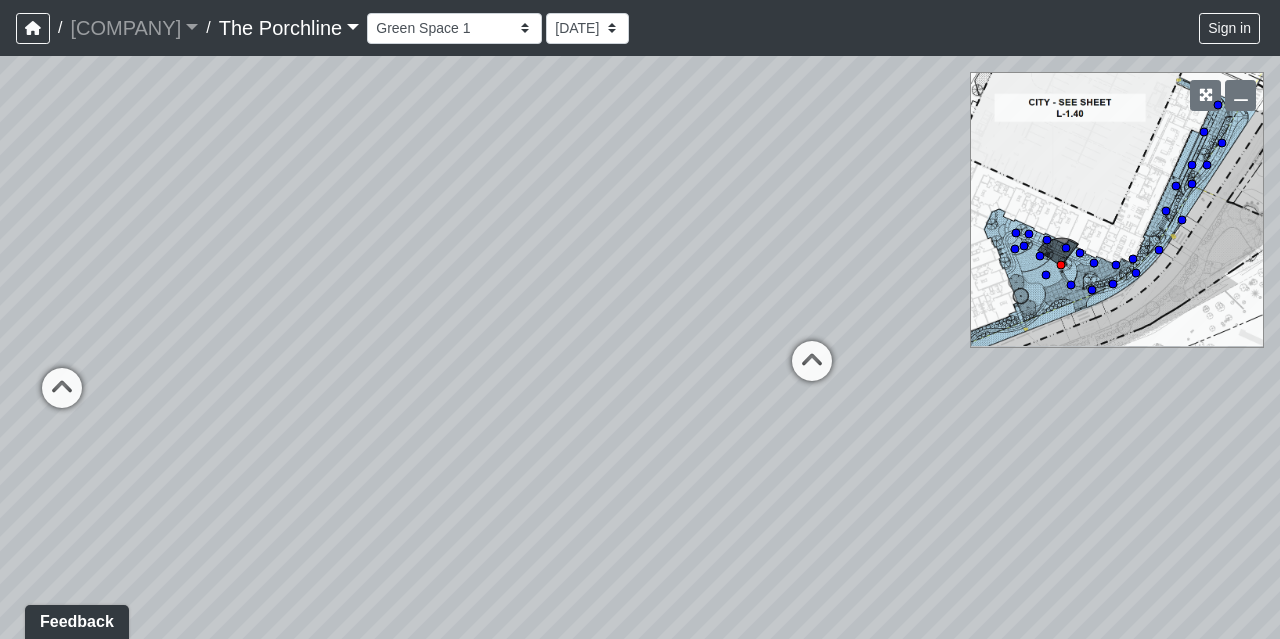 drag, startPoint x: 364, startPoint y: 351, endPoint x: 622, endPoint y: 287, distance: 265.8195 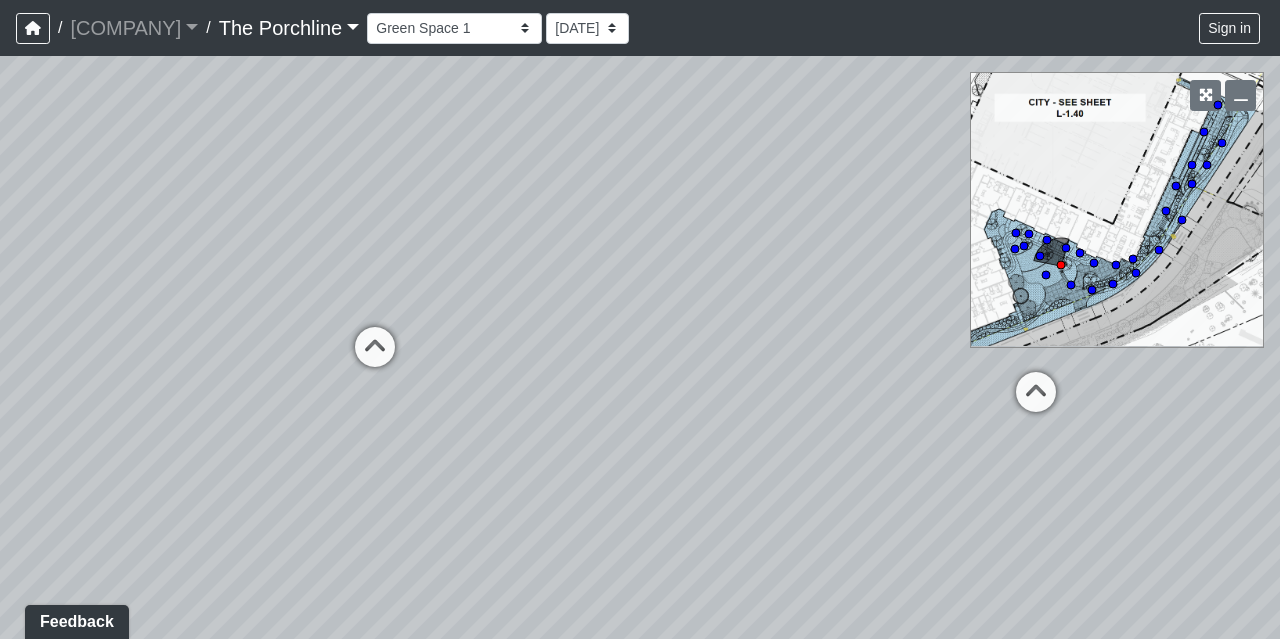 drag, startPoint x: 472, startPoint y: 306, endPoint x: 720, endPoint y: 306, distance: 248 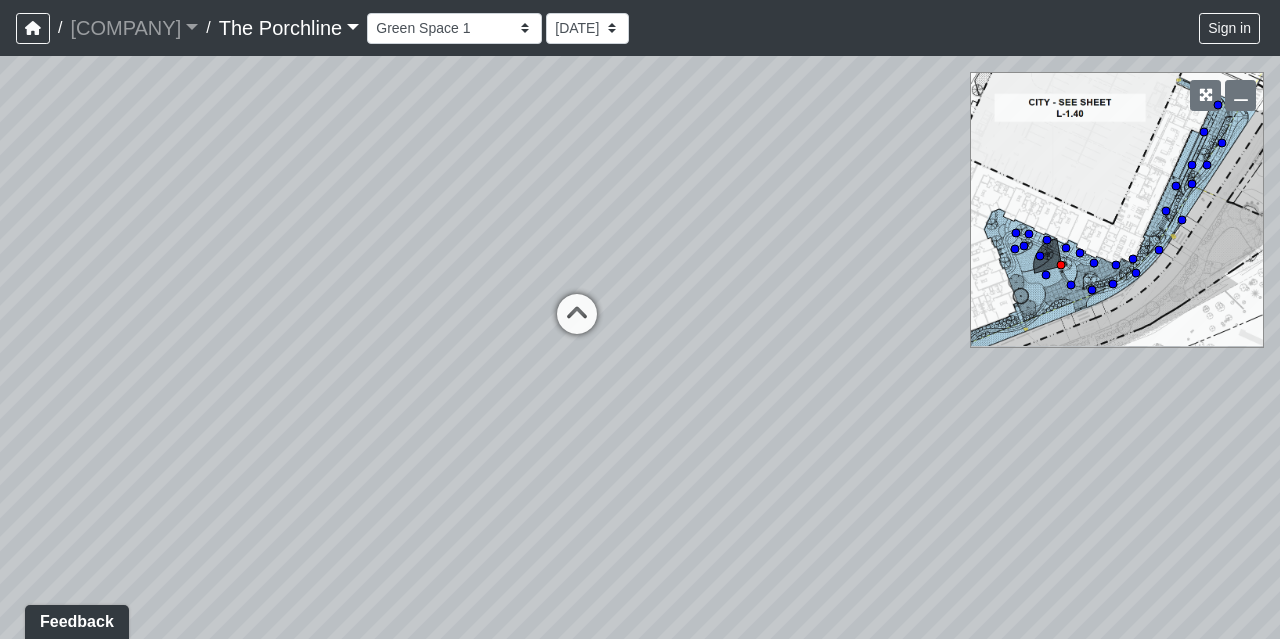 drag, startPoint x: 643, startPoint y: 270, endPoint x: 942, endPoint y: 248, distance: 299.80826 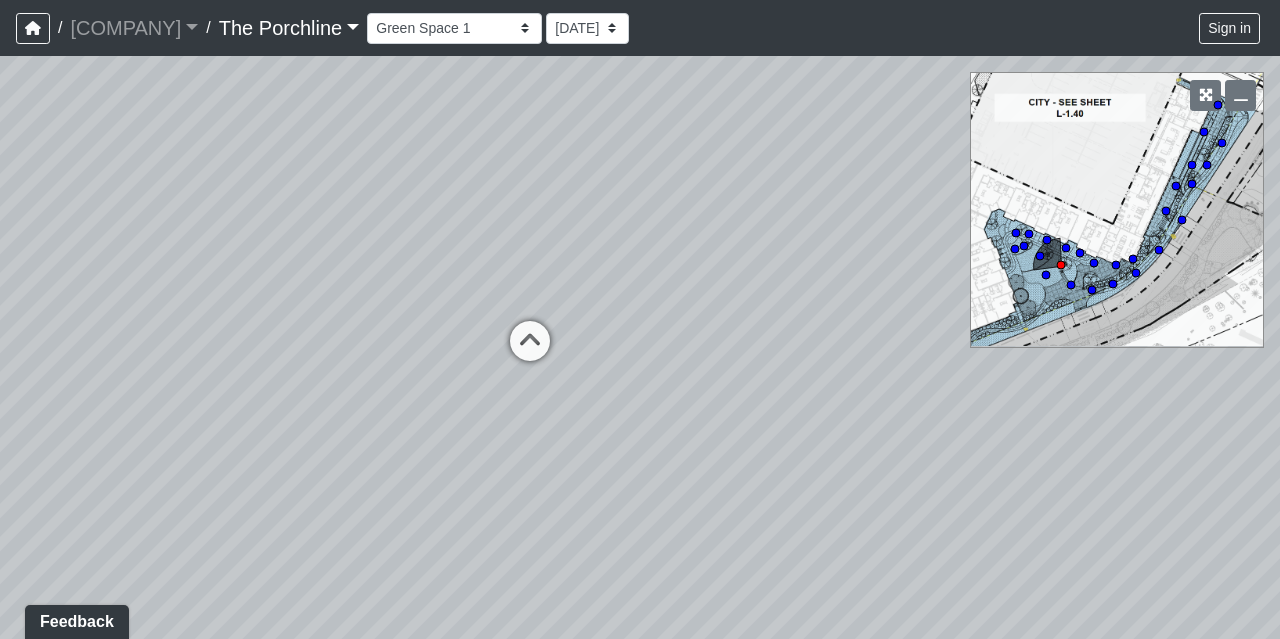 drag, startPoint x: 892, startPoint y: 264, endPoint x: 816, endPoint y: 293, distance: 81.34495 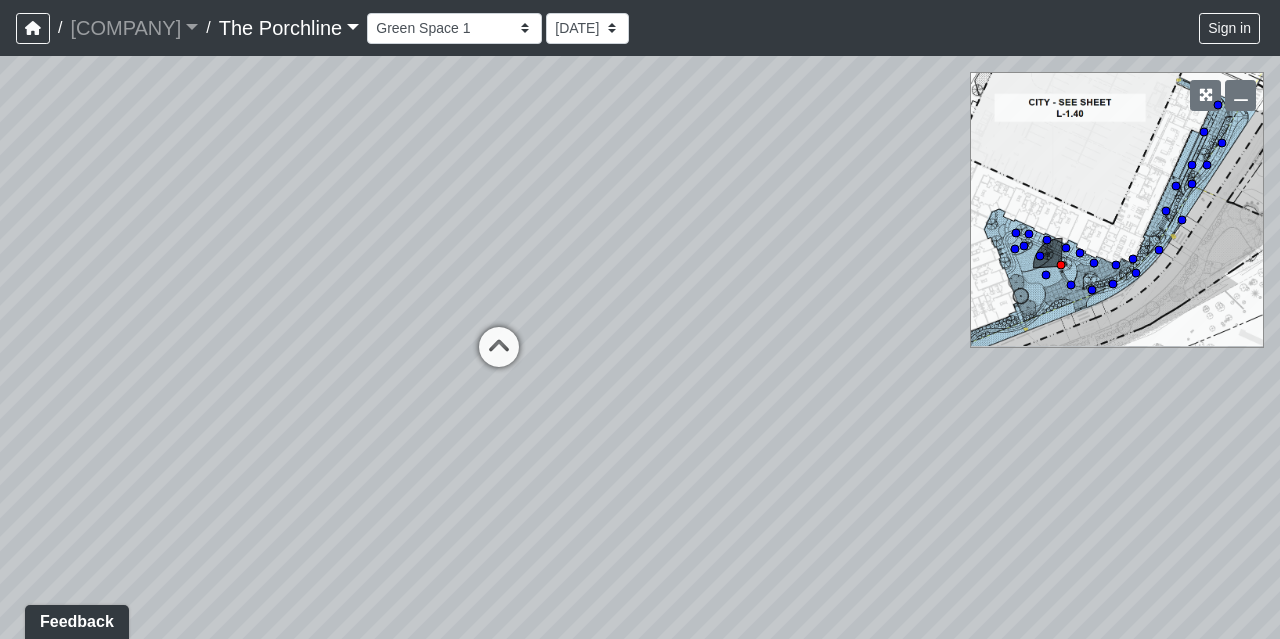 drag, startPoint x: 706, startPoint y: 195, endPoint x: 661, endPoint y: 199, distance: 45.17743 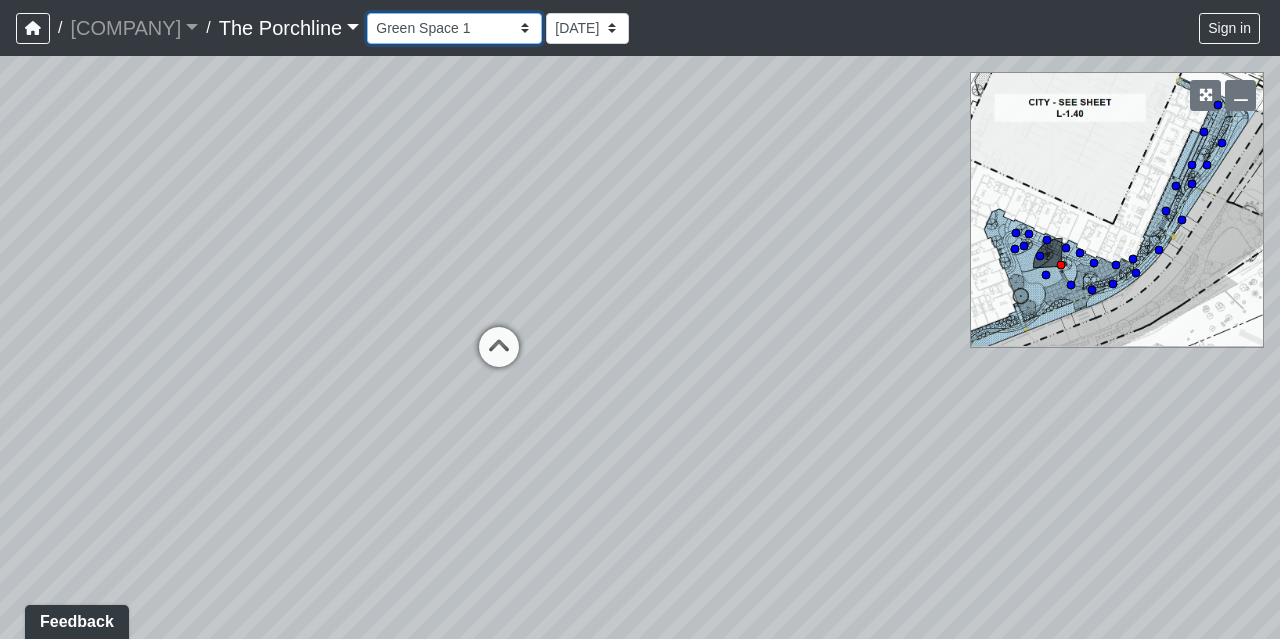 click on "Entry Grandhall Entry Island Kitchen Lounge Lounge Entry Mailroom Entry Seating Coworking Entry Coworking Patio 1 Coworking Patio 2 Crosswalk Green Space 1 Green Space 2 Green Space 3 Green Space 4 Main Walkway 1 Main Walkway 2 Main Walkway 3 Main Walkway 4 Main Walkway 5 Main Walkway 6 Seating Sidewalk 1 Sidewalk 2 Cowork Entry Grand Hall Entry Niche Seating Pod 1 Pod 2 Tables Vestibule Cardio Fitness Entry Weights Yoga Yoga Entry Crosswalk Grand Hall Entry Grand Hall Patio Leasing Entry Ramp 1 Ramp 2 Sidewalk 1 Sidewalk 2 Sidewalk 3 Sidewalk 4 Coworking Entry Fitness Entry Grand Hall Entry Restrooms Hallway Coffee Foyer Entry Table Mailboxes 1 Mailboxes 2 Mailboxes 3 Trash Men's Men's Stall Women's Women's Stall Drink Ledge Seating 1 Seating 2" at bounding box center (454, 28) 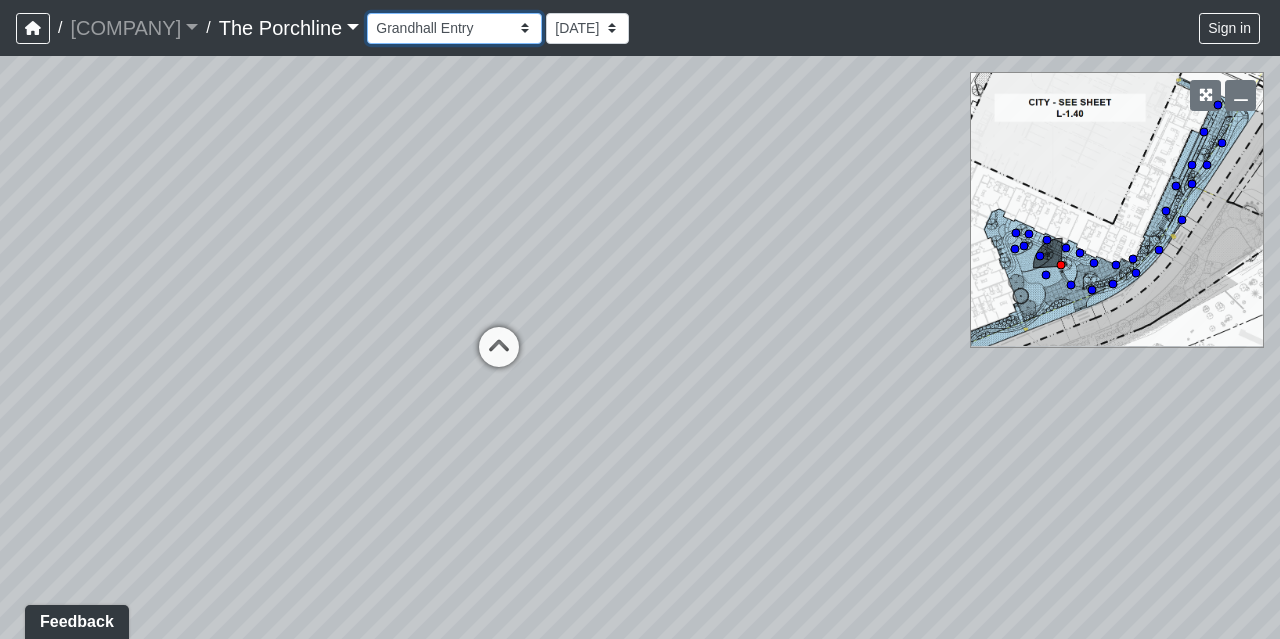 click on "Entry Grandhall Entry Island Kitchen Lounge Lounge Entry Mailroom Entry Seating Coworking Entry Coworking Patio 1 Coworking Patio 2 Crosswalk Green Space 1 Green Space 2 Green Space 3 Green Space 4 Main Walkway 1 Main Walkway 2 Main Walkway 3 Main Walkway 4 Main Walkway 5 Main Walkway 6 Seating Sidewalk 1 Sidewalk 2 Cowork Entry Grand Hall Entry Niche Seating Pod 1 Pod 2 Tables Vestibule Cardio Fitness Entry Weights Yoga Yoga Entry Crosswalk Grand Hall Entry Grand Hall Patio Leasing Entry Ramp 1 Ramp 2 Sidewalk 1 Sidewalk 2 Sidewalk 3 Sidewalk 4 Coworking Entry Fitness Entry Grand Hall Entry Restrooms Hallway Coffee Foyer Entry Table Mailboxes 1 Mailboxes 2 Mailboxes 3 Trash Men's Men's Stall Women's Women's Stall Drink Ledge Seating 1 Seating 2" at bounding box center (454, 28) 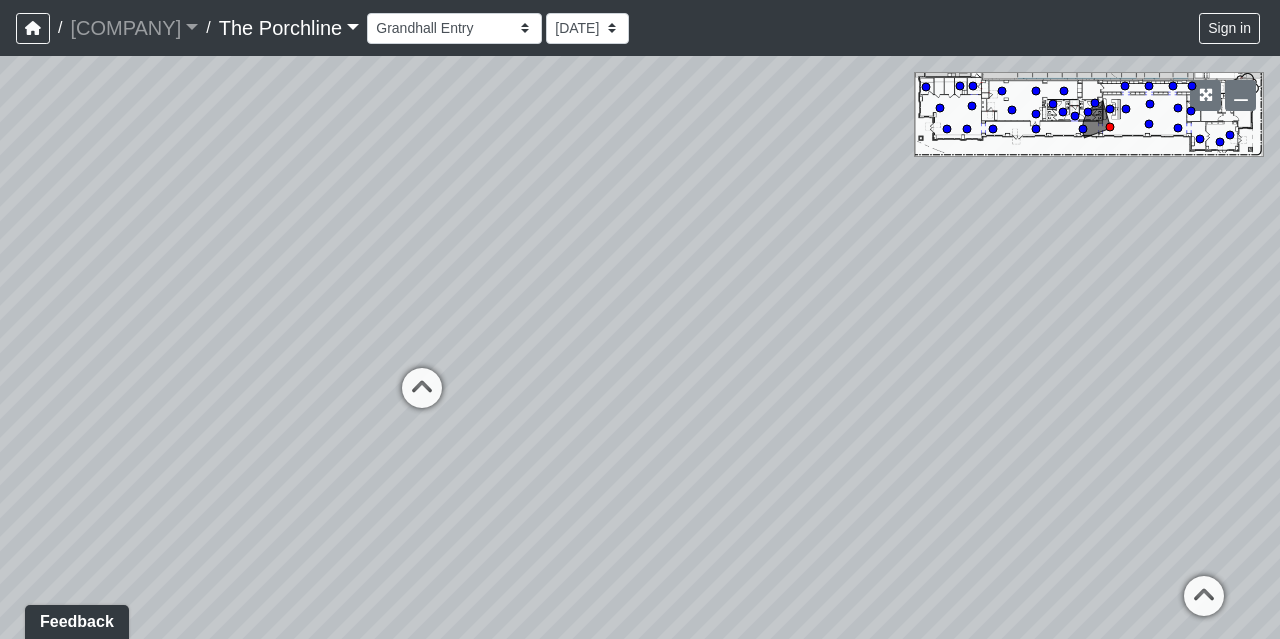 drag, startPoint x: 675, startPoint y: 217, endPoint x: 672, endPoint y: 182, distance: 35.128338 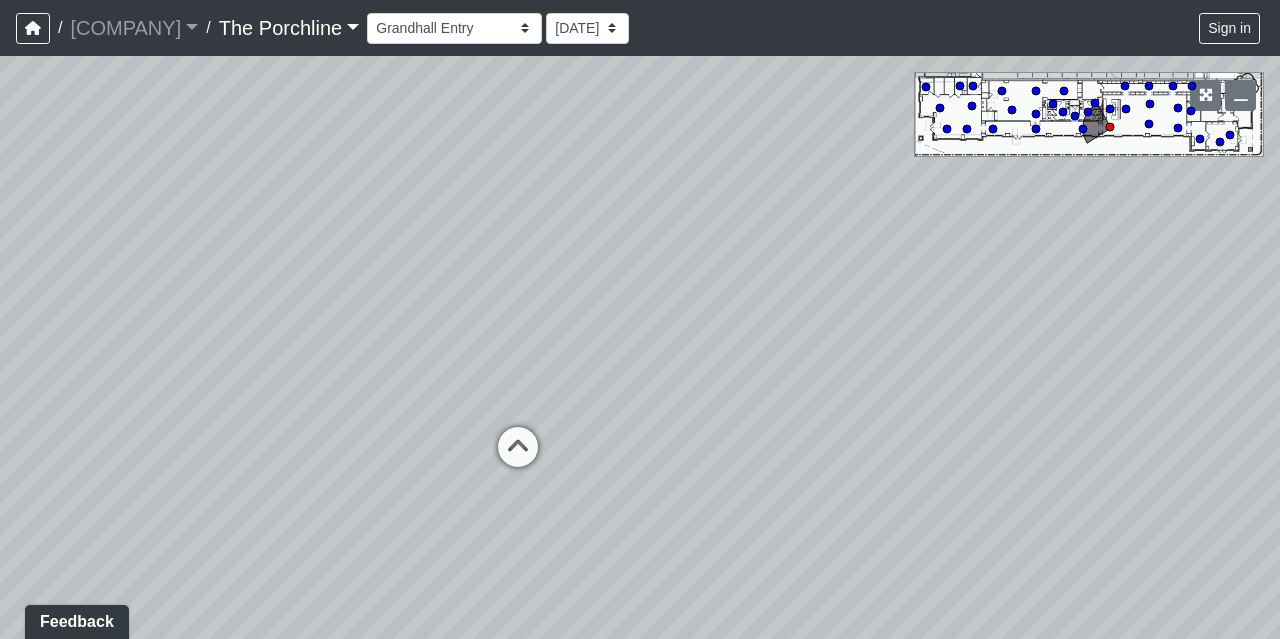 drag, startPoint x: 702, startPoint y: 186, endPoint x: 838, endPoint y: 260, distance: 154.82893 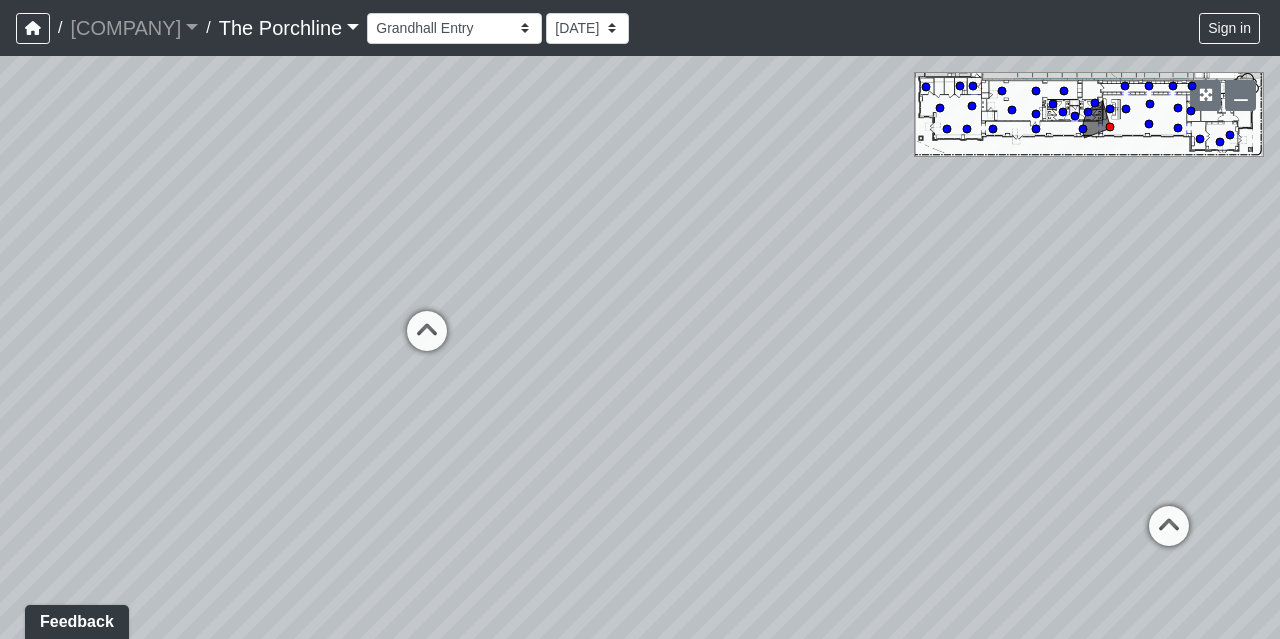 drag, startPoint x: 766, startPoint y: 470, endPoint x: 632, endPoint y: 317, distance: 203.38388 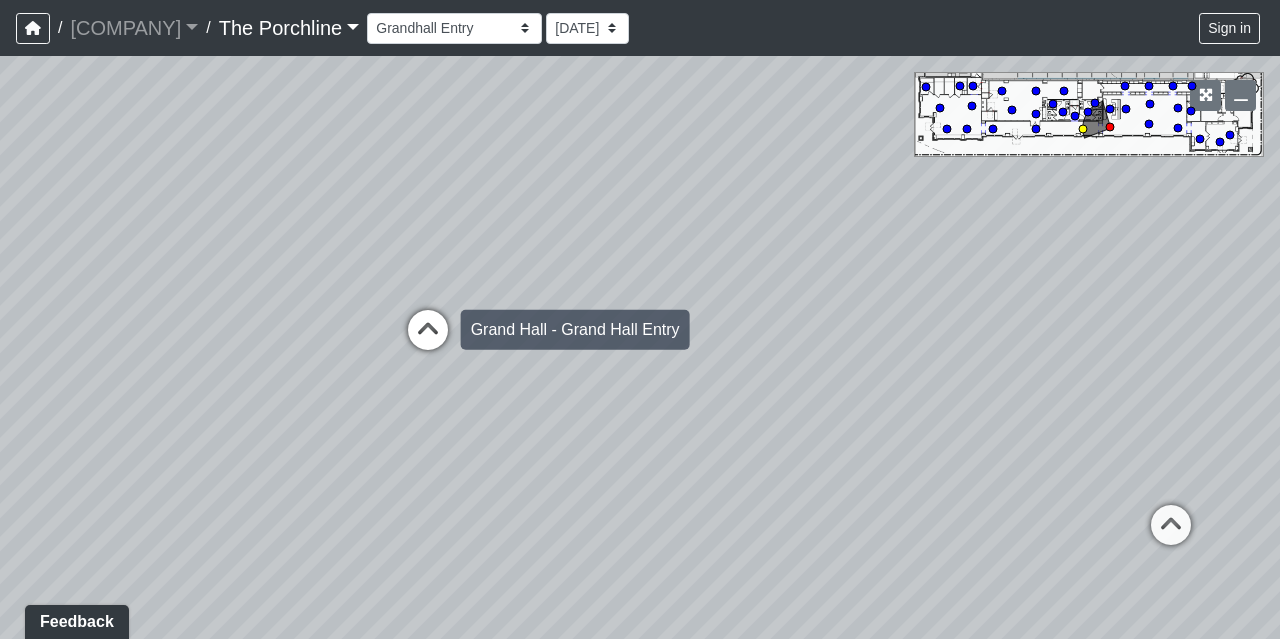 click at bounding box center [428, 340] 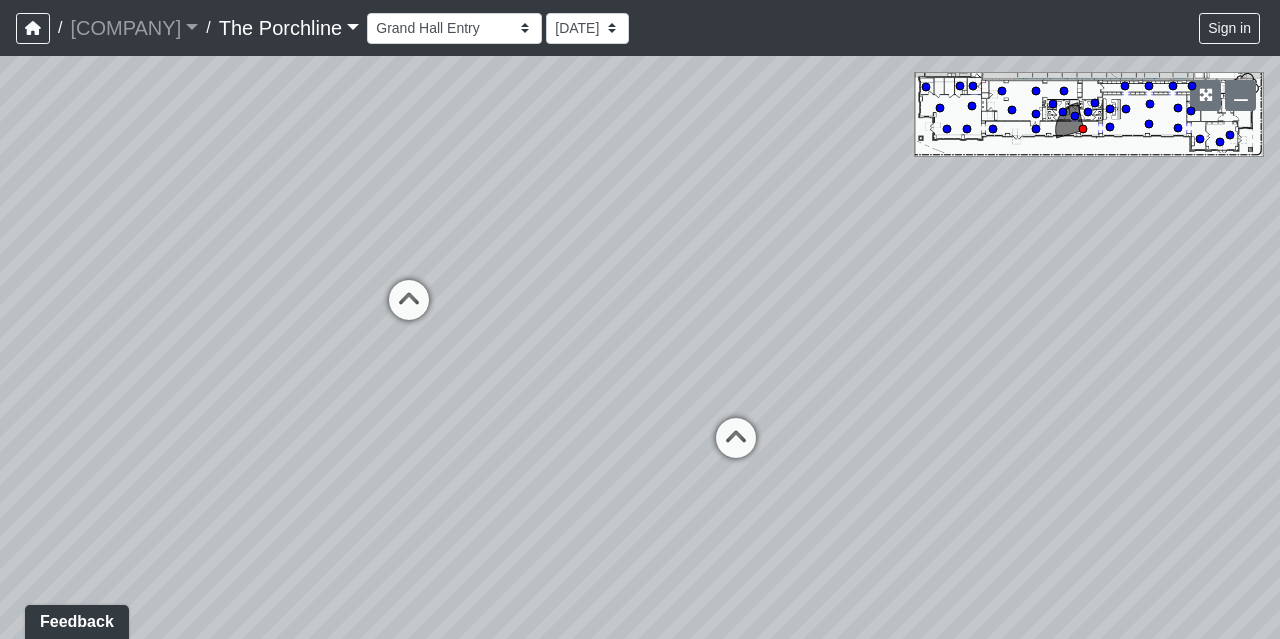 drag, startPoint x: 615, startPoint y: 267, endPoint x: 570, endPoint y: 239, distance: 53 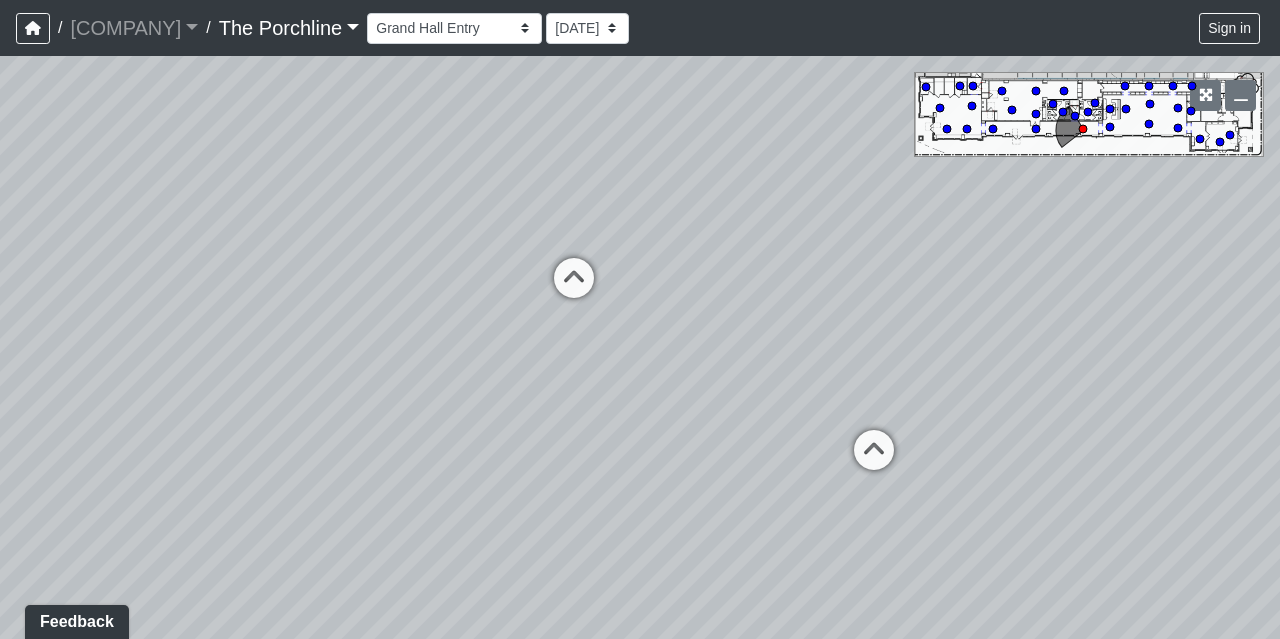 drag, startPoint x: 503, startPoint y: 287, endPoint x: 728, endPoint y: 269, distance: 225.71886 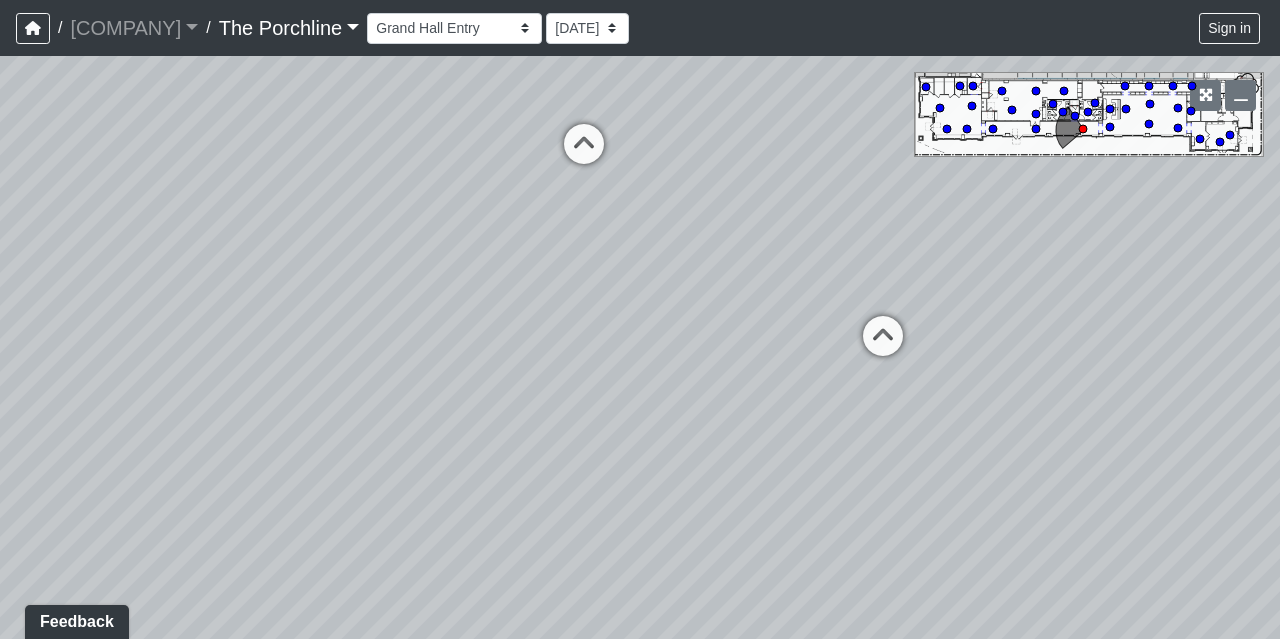 drag, startPoint x: 434, startPoint y: 361, endPoint x: 460, endPoint y: 224, distance: 139.44533 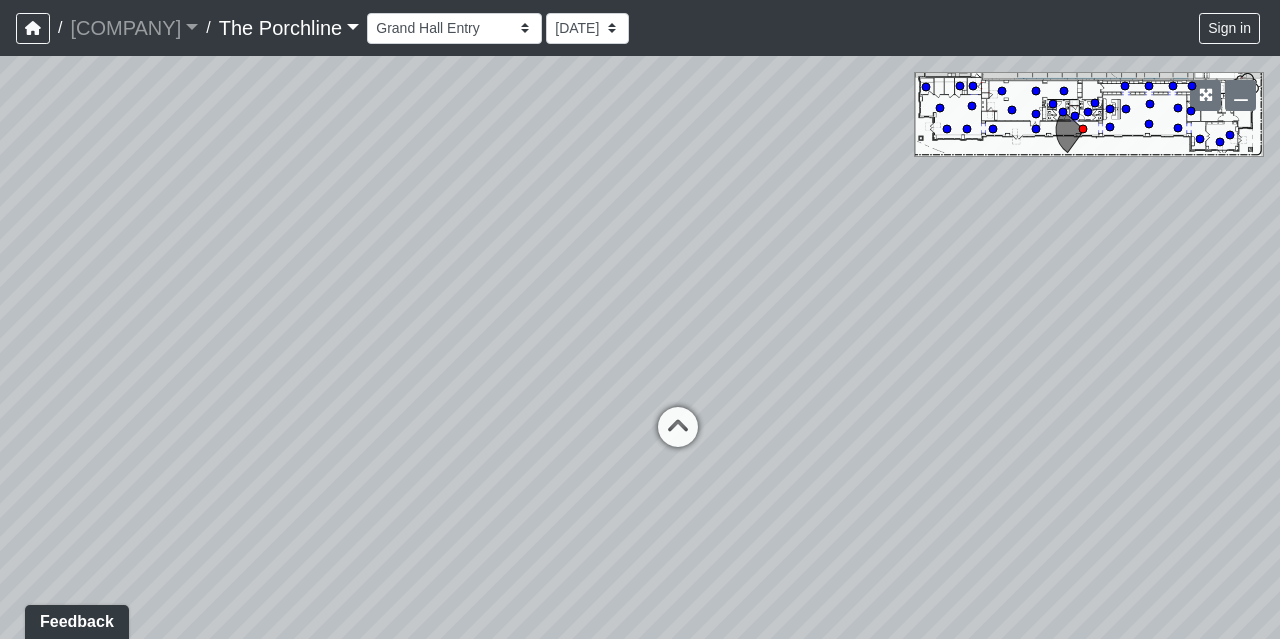 drag, startPoint x: 562, startPoint y: 493, endPoint x: 596, endPoint y: 626, distance: 137.2771 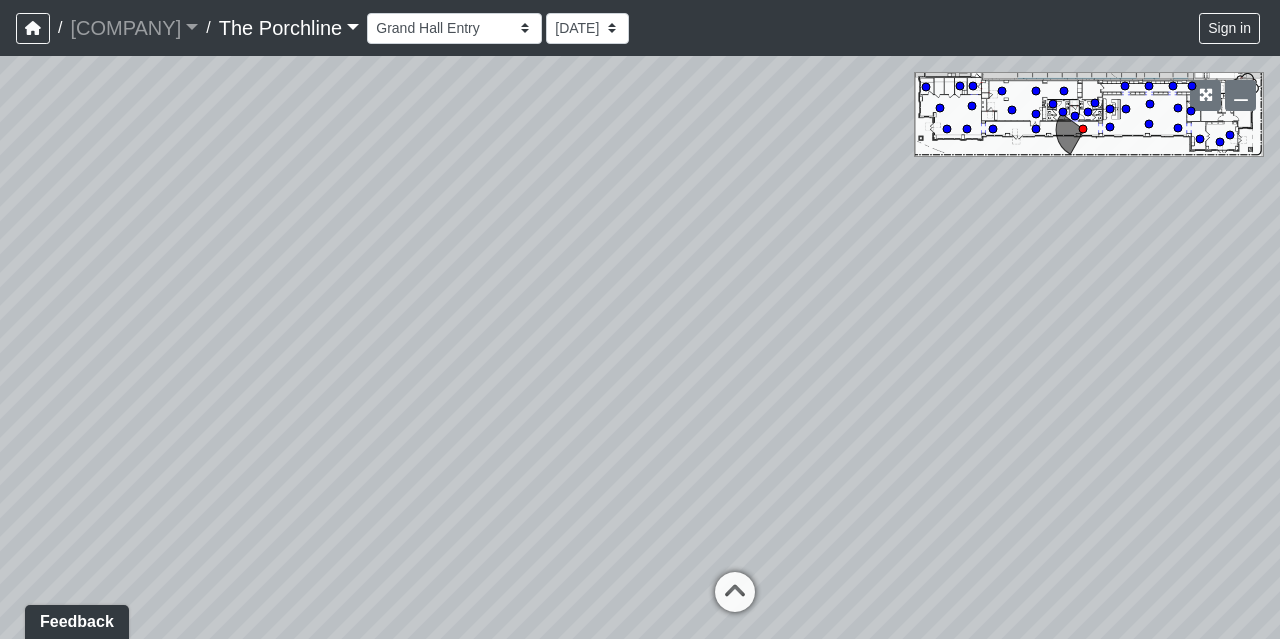 drag, startPoint x: 511, startPoint y: 236, endPoint x: 559, endPoint y: 331, distance: 106.437775 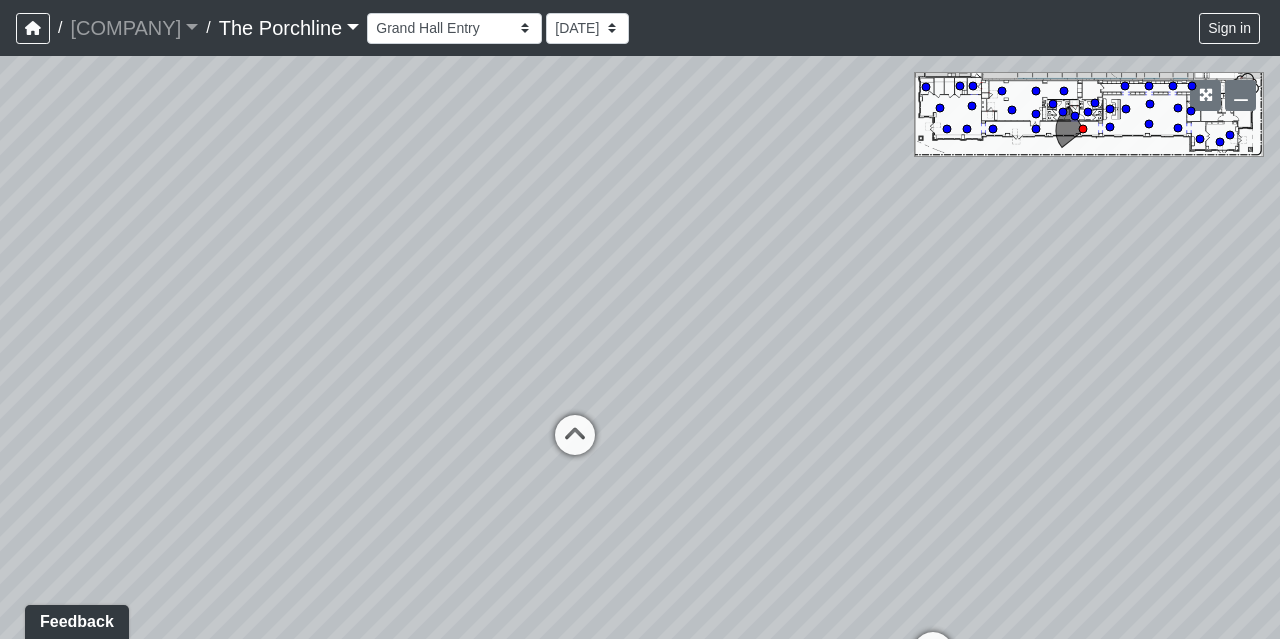 drag, startPoint x: 561, startPoint y: 335, endPoint x: 312, endPoint y: 176, distance: 295.43527 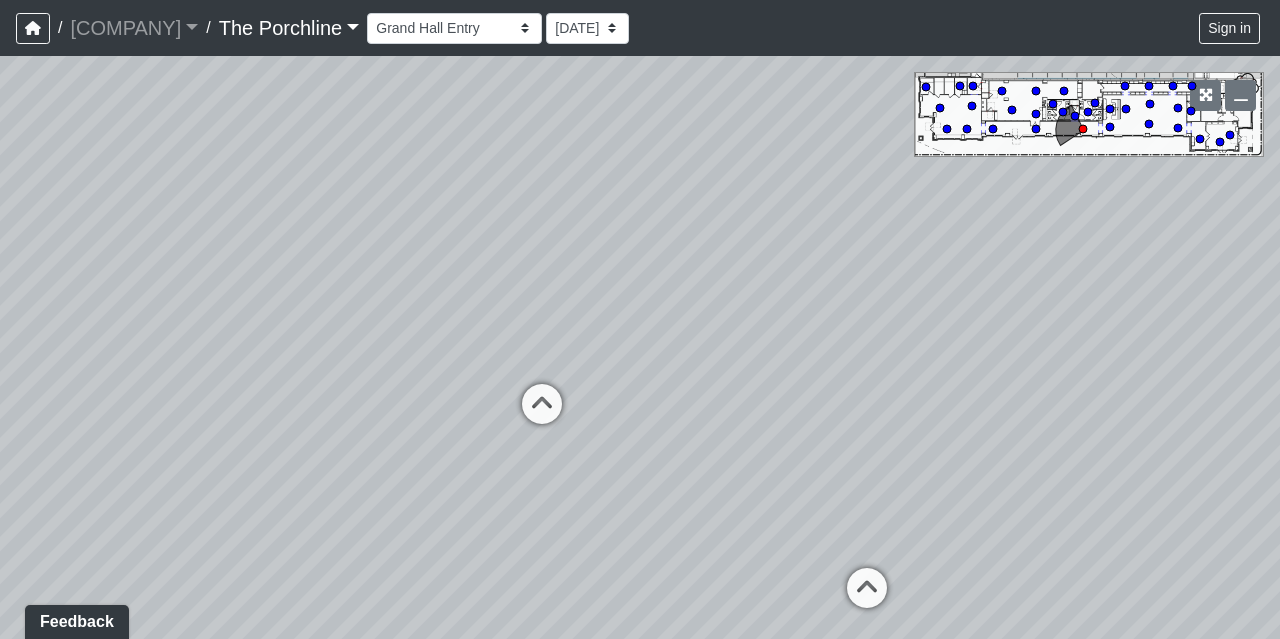 drag, startPoint x: 887, startPoint y: 268, endPoint x: 832, endPoint y: 231, distance: 66.287254 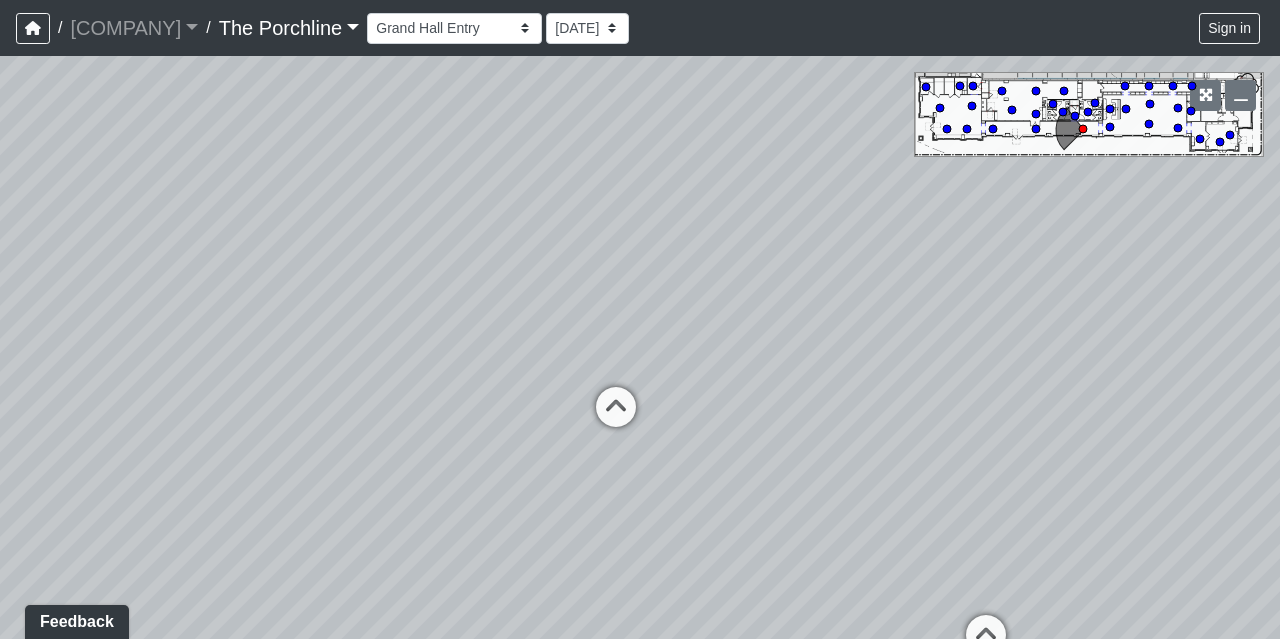 drag, startPoint x: 712, startPoint y: 295, endPoint x: 842, endPoint y: 305, distance: 130.38405 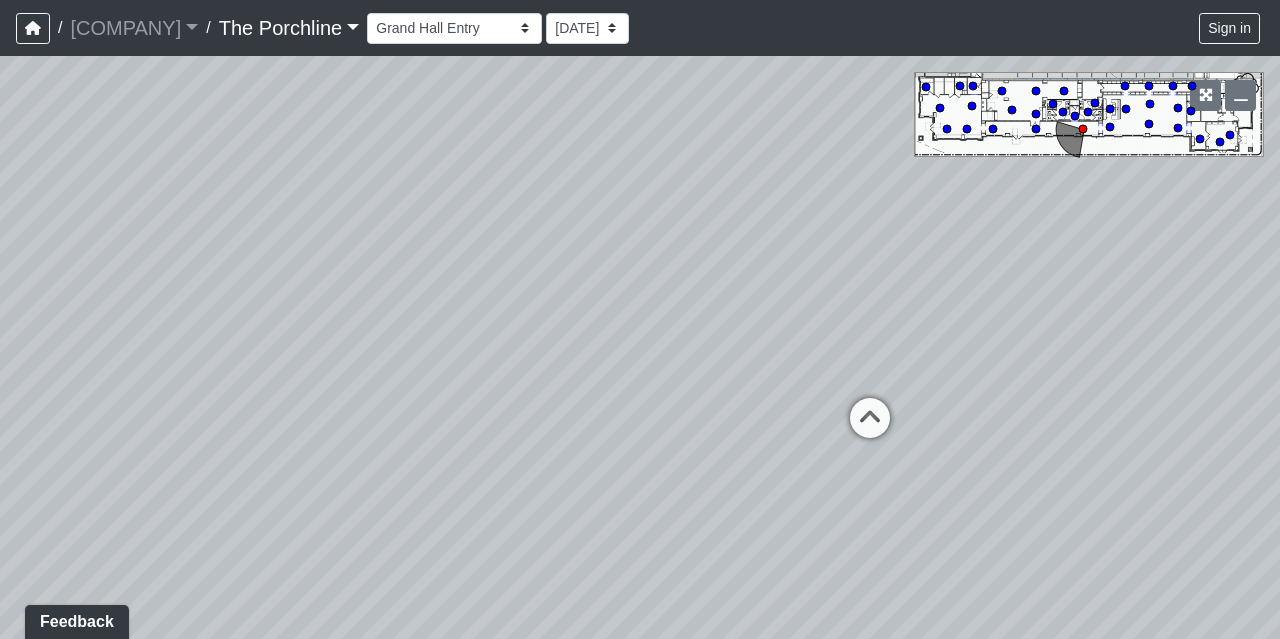 drag, startPoint x: 373, startPoint y: 245, endPoint x: 756, endPoint y: 245, distance: 383 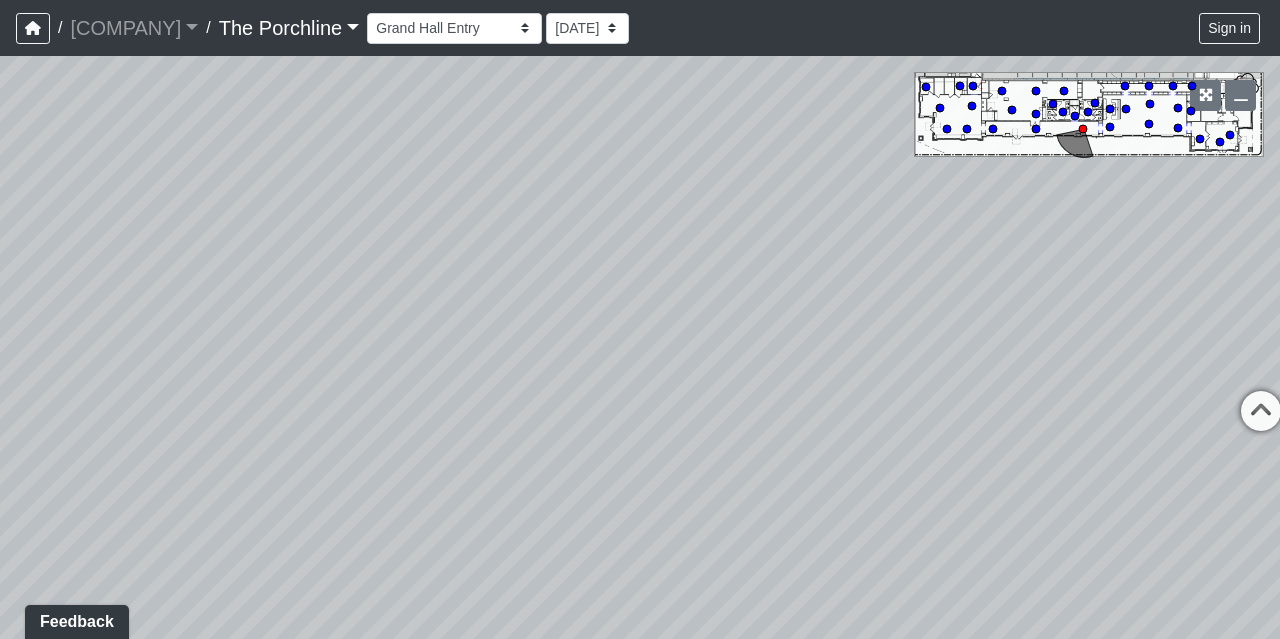drag, startPoint x: 426, startPoint y: 290, endPoint x: 727, endPoint y: 219, distance: 309.2604 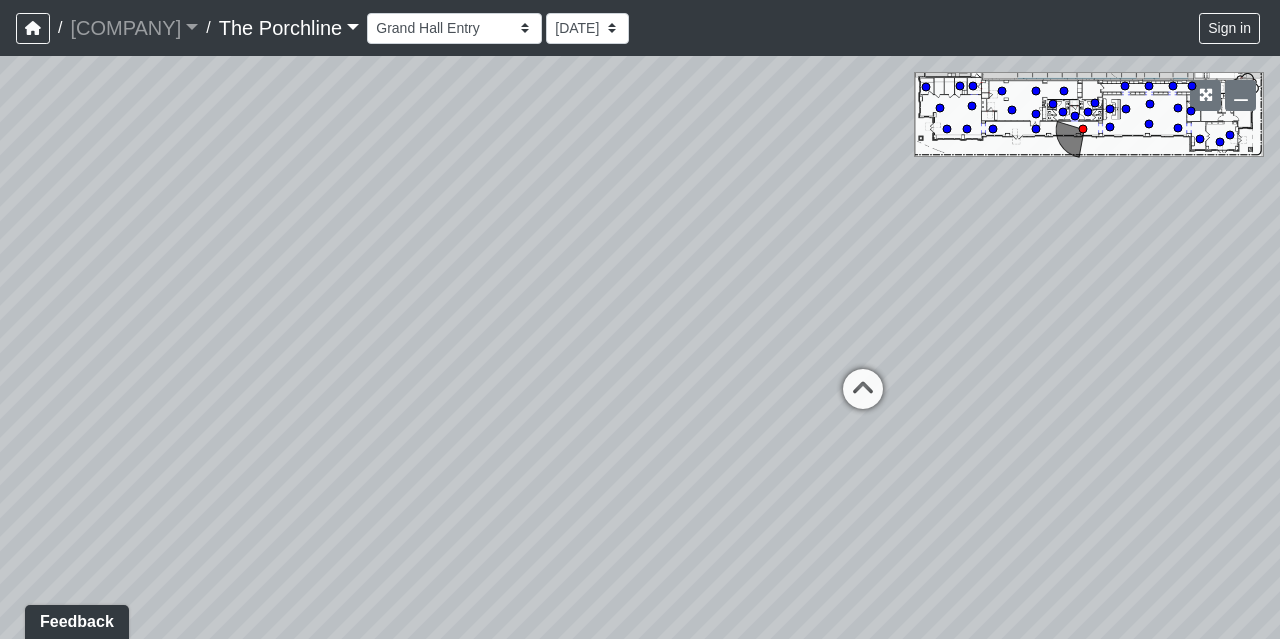 drag, startPoint x: 682, startPoint y: 230, endPoint x: 381, endPoint y: 266, distance: 303.14517 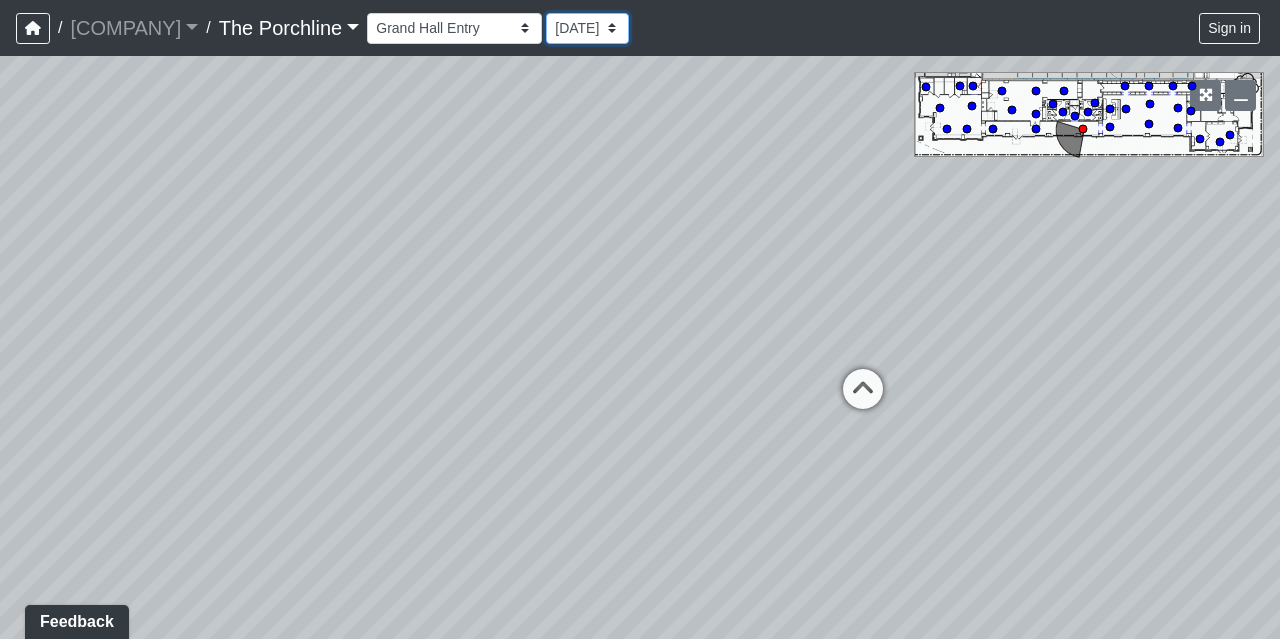 click on "[DATE]" at bounding box center (587, 28) 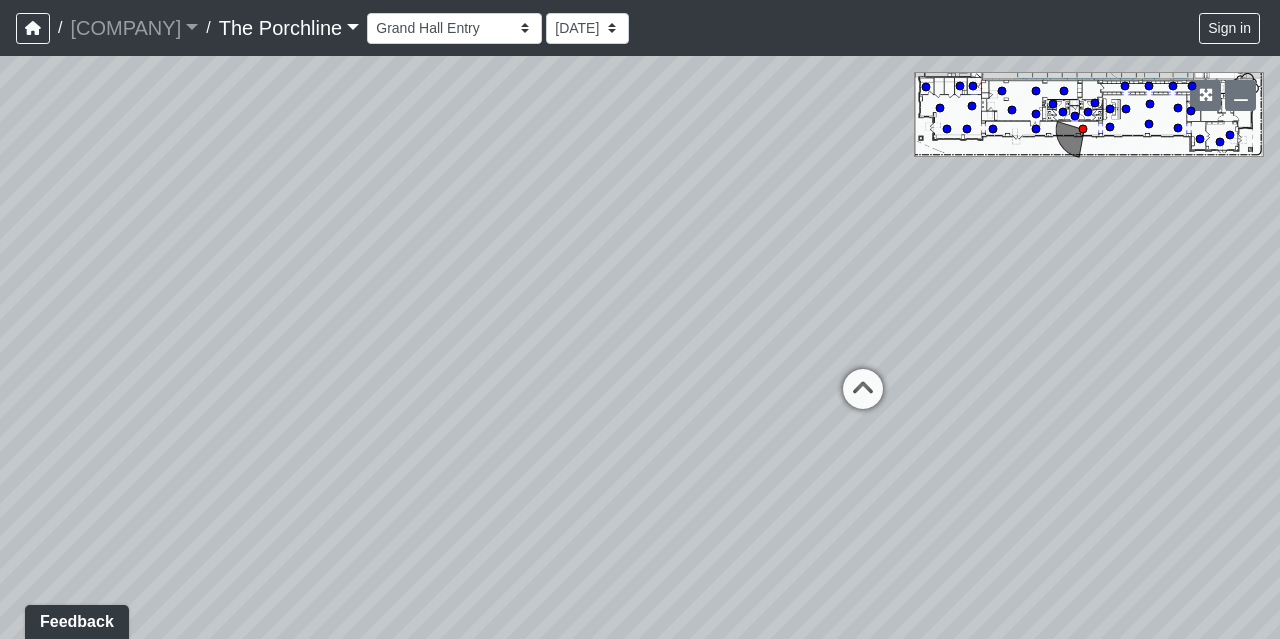 click on "Loading... Seating Loading... Lounge Entry Loading... Island Loading... Mailroom - Mailboxes 2 Loading... Seating 2 Loading... Seating 1 Loading... Mailboxes 2 Loading... Clubroom - Island Loading... Entry Loading... Coffee Foyer Loading... Sidewalk 1 Loading... Grand Hall Entry Loading... Courtyard - Sidewalk 1 Loading... Leasing Entry Loading... Crosswalk Loading... Leasing - Entry Loading... Sidewalk 1 Loading... Grand Hall Patio Loading... Coffee Foyer Loading... Front Walkway - Leasing Entry Loading... Table Loading... Entry Loading... Clubroom - Entry Loading... Seating Loading... Mailroom Entry Loading... Lounge Entry Loading... Island Loading... Leasing - Coffee Foyer Loading... Kitchen Loading... Mailroom Entry Loading... Seating Loading... Entry Loading... Mailroom - Mailboxes 1 Loading... Island Loading... Grandhall Entry Loading... Kitchen Loading... Island Loading... Seating Loading... Grand Hall - Grand Hall Entry Loading... Restrooms Hallway Loading... Clubroom - Grandhall Entry Loading..." at bounding box center (640, 347) 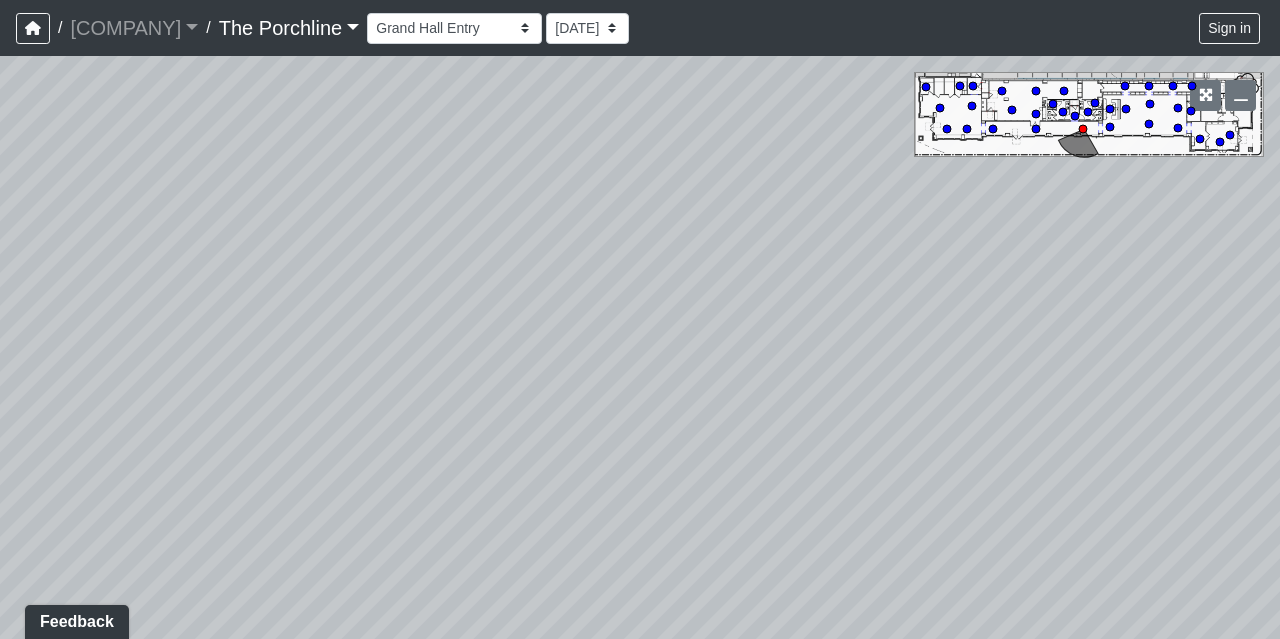 drag, startPoint x: 608, startPoint y: 157, endPoint x: 1036, endPoint y: 190, distance: 429.27032 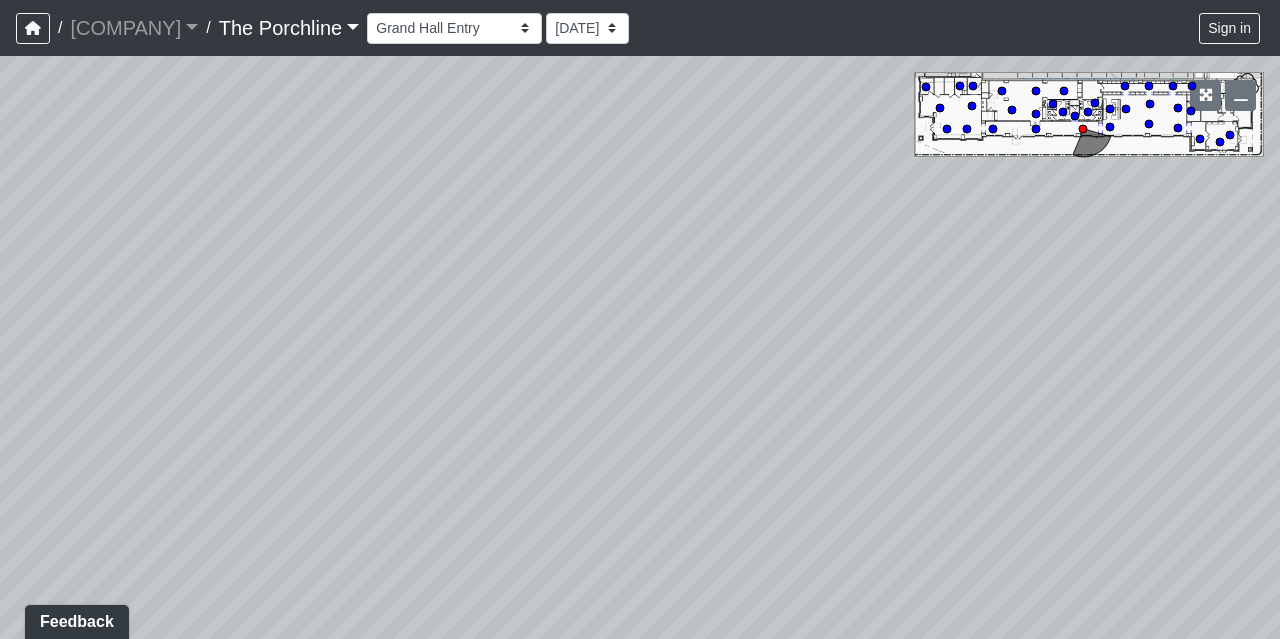 drag, startPoint x: 492, startPoint y: 253, endPoint x: 962, endPoint y: 401, distance: 492.75146 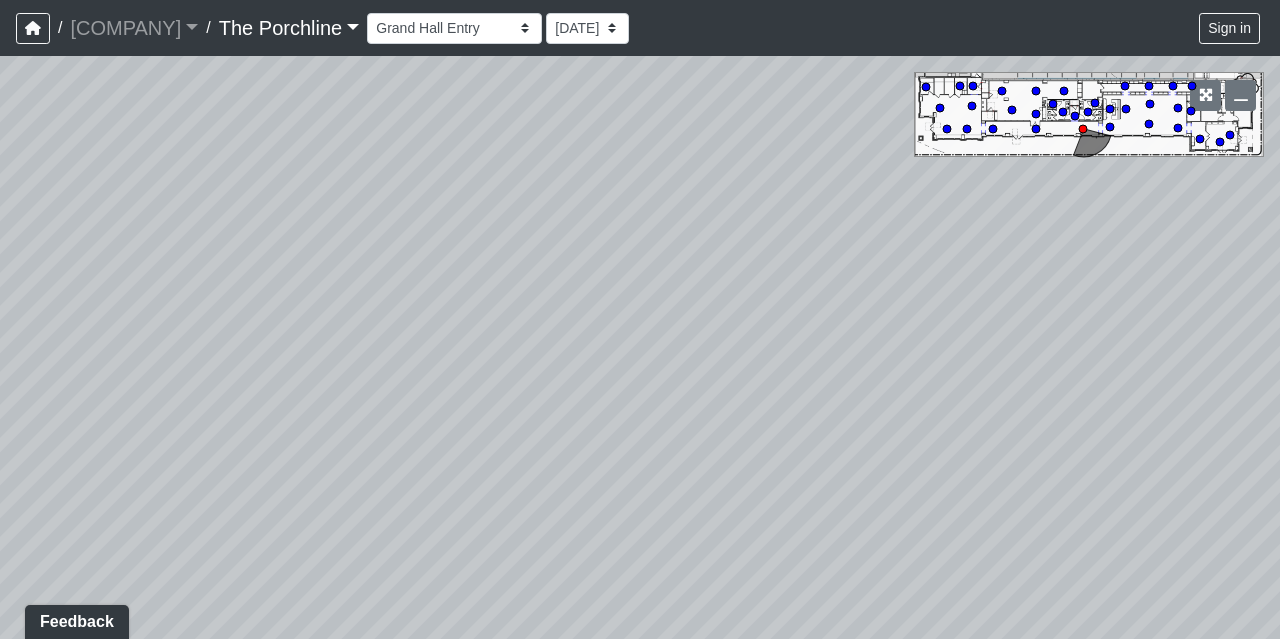drag, startPoint x: 513, startPoint y: 293, endPoint x: 527, endPoint y: 279, distance: 19.79899 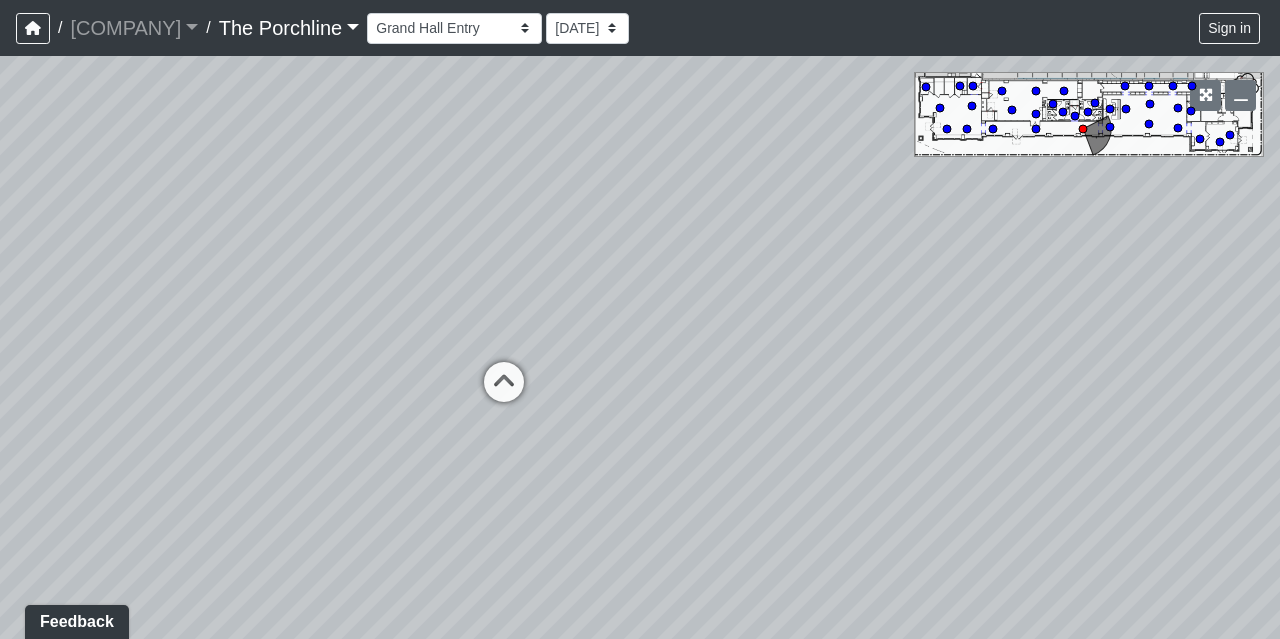 drag, startPoint x: 171, startPoint y: 353, endPoint x: 635, endPoint y: 97, distance: 529.93585 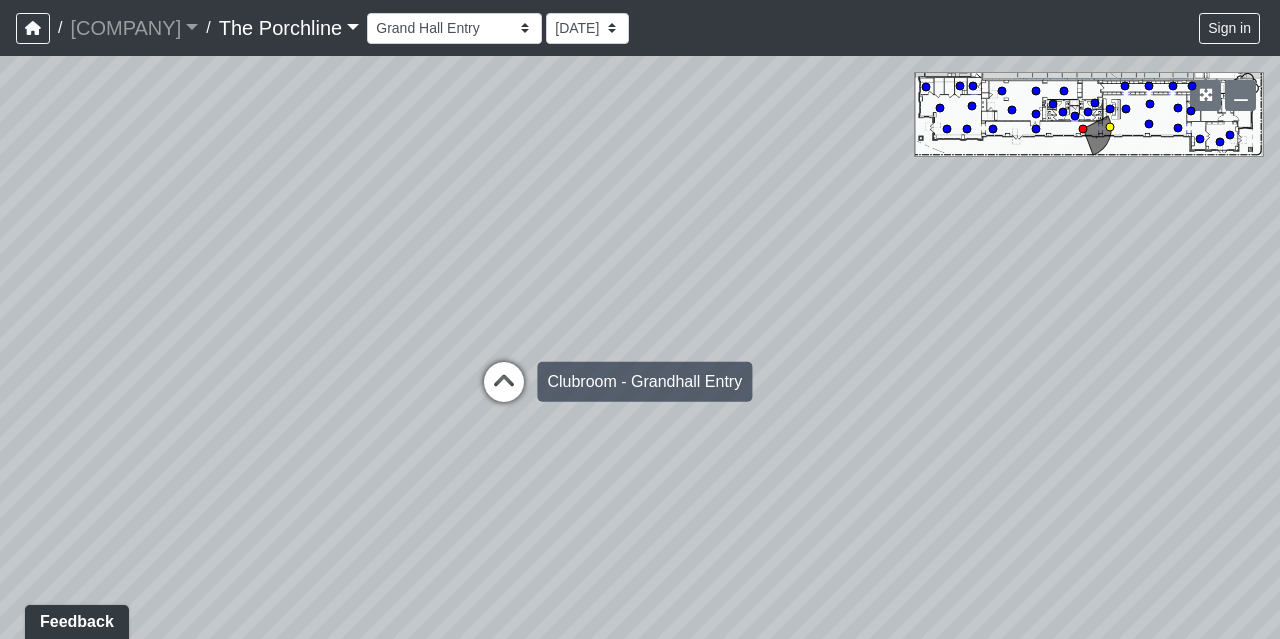 click at bounding box center (504, 392) 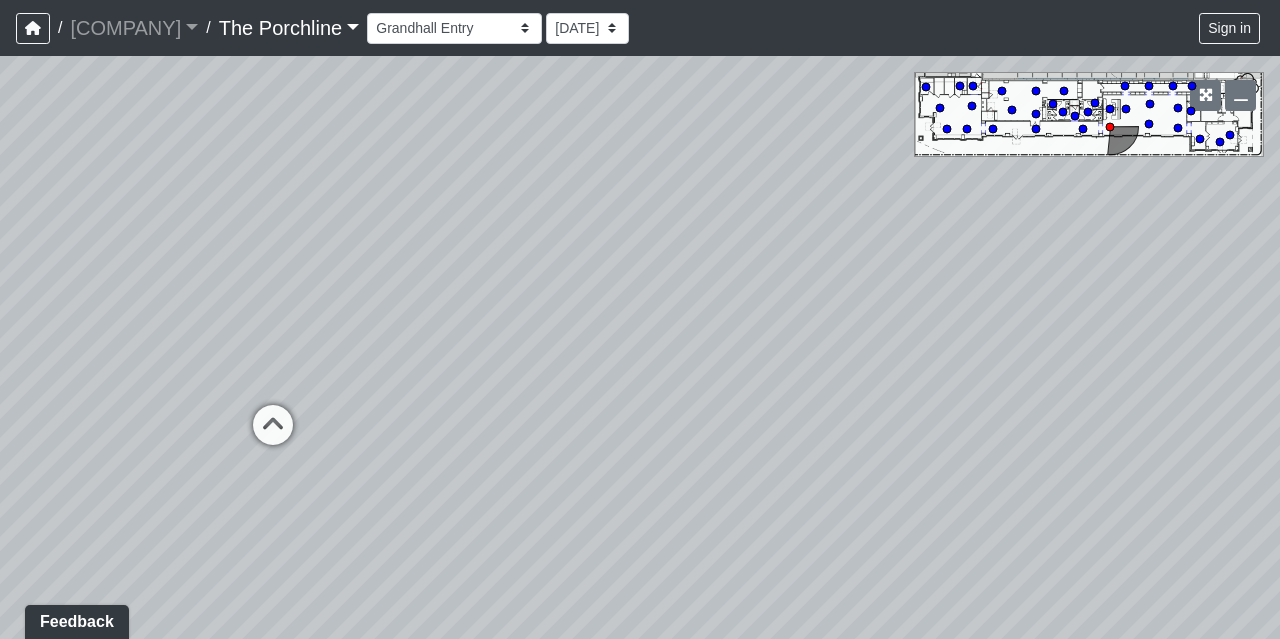 drag, startPoint x: 555, startPoint y: 217, endPoint x: 268, endPoint y: 277, distance: 293.2047 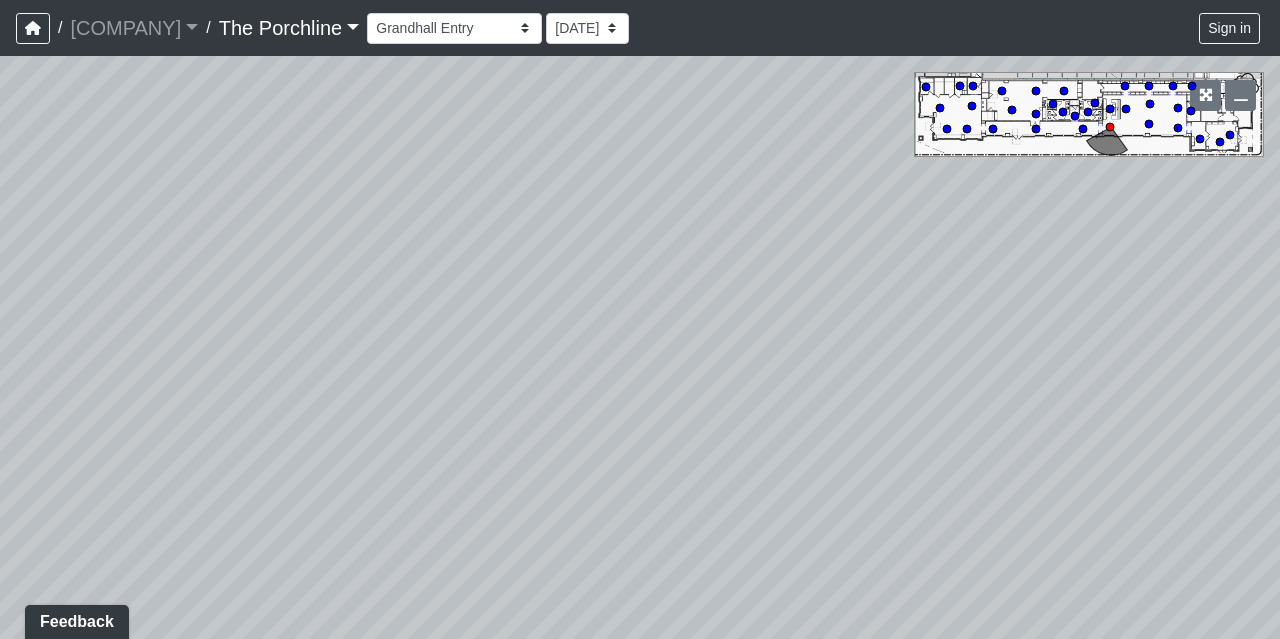 drag, startPoint x: 694, startPoint y: 176, endPoint x: 104, endPoint y: 219, distance: 591.5649 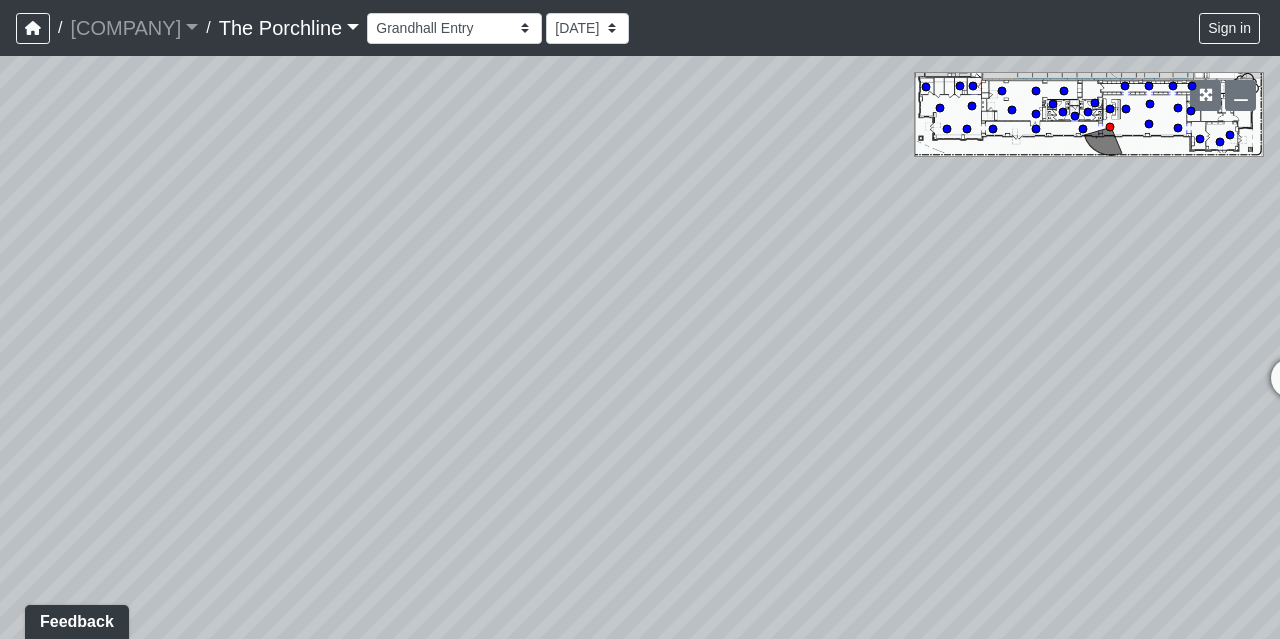 drag, startPoint x: 505, startPoint y: 270, endPoint x: 628, endPoint y: 84, distance: 222.99103 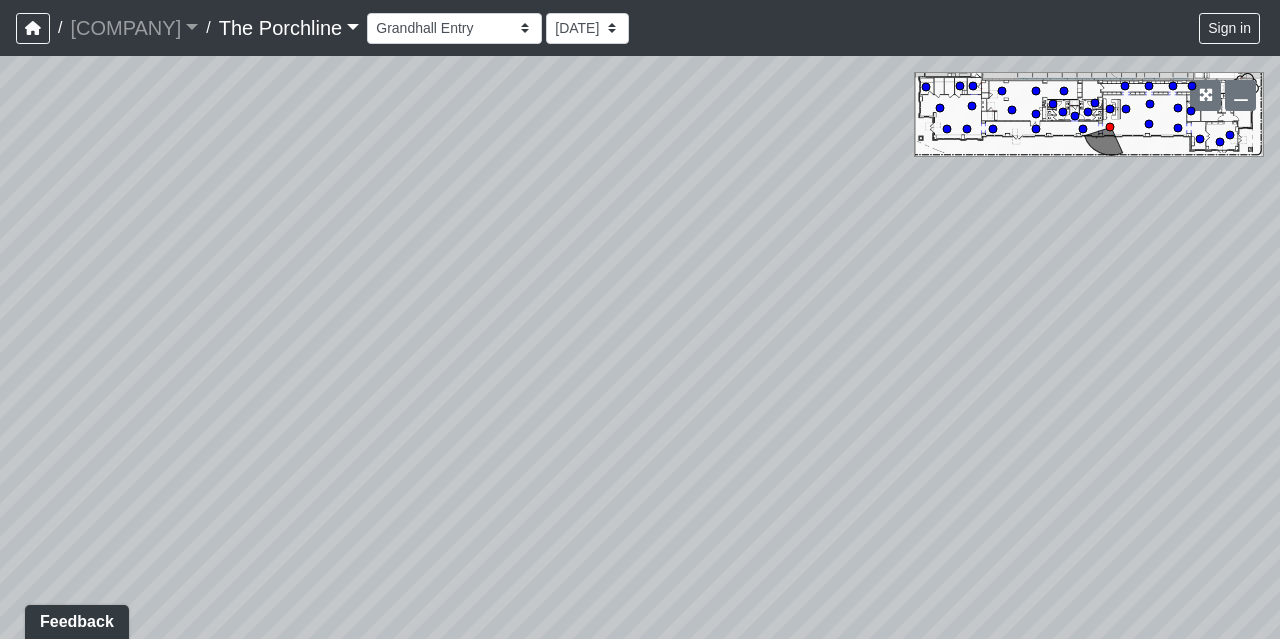 drag, startPoint x: 576, startPoint y: 301, endPoint x: 594, endPoint y: 231, distance: 72.277245 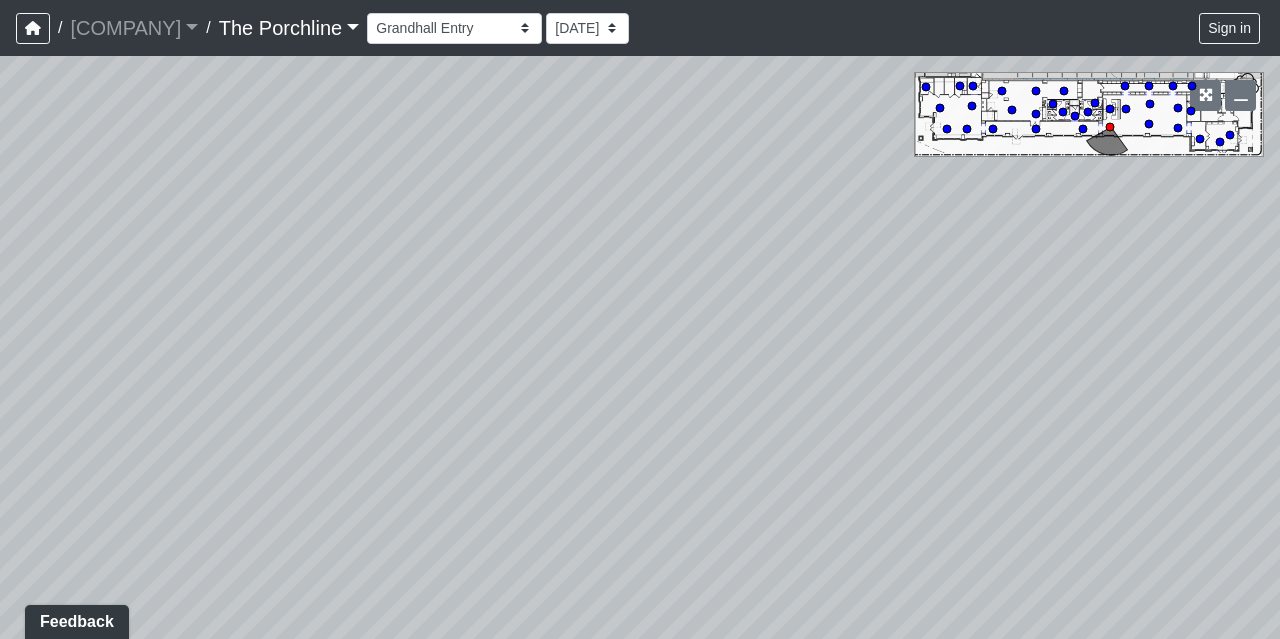 drag, startPoint x: 732, startPoint y: 301, endPoint x: 784, endPoint y: 366, distance: 83.240616 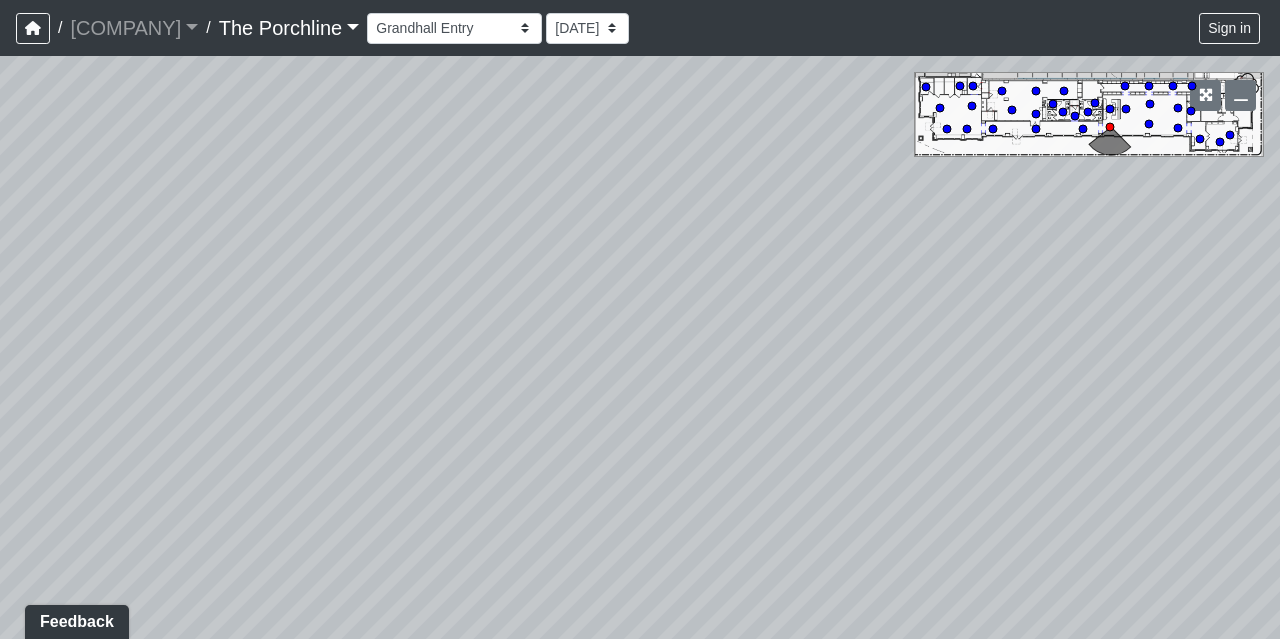 drag, startPoint x: 436, startPoint y: 223, endPoint x: 812, endPoint y: 197, distance: 376.89786 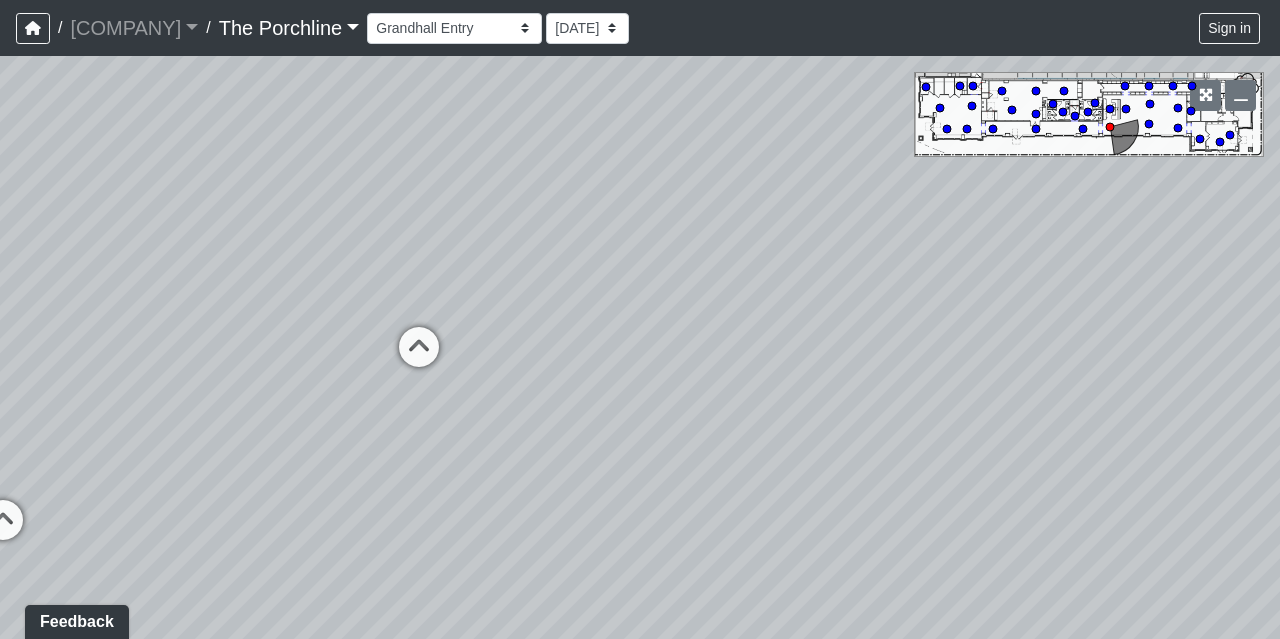 drag, startPoint x: 398, startPoint y: 279, endPoint x: 812, endPoint y: 261, distance: 414.3911 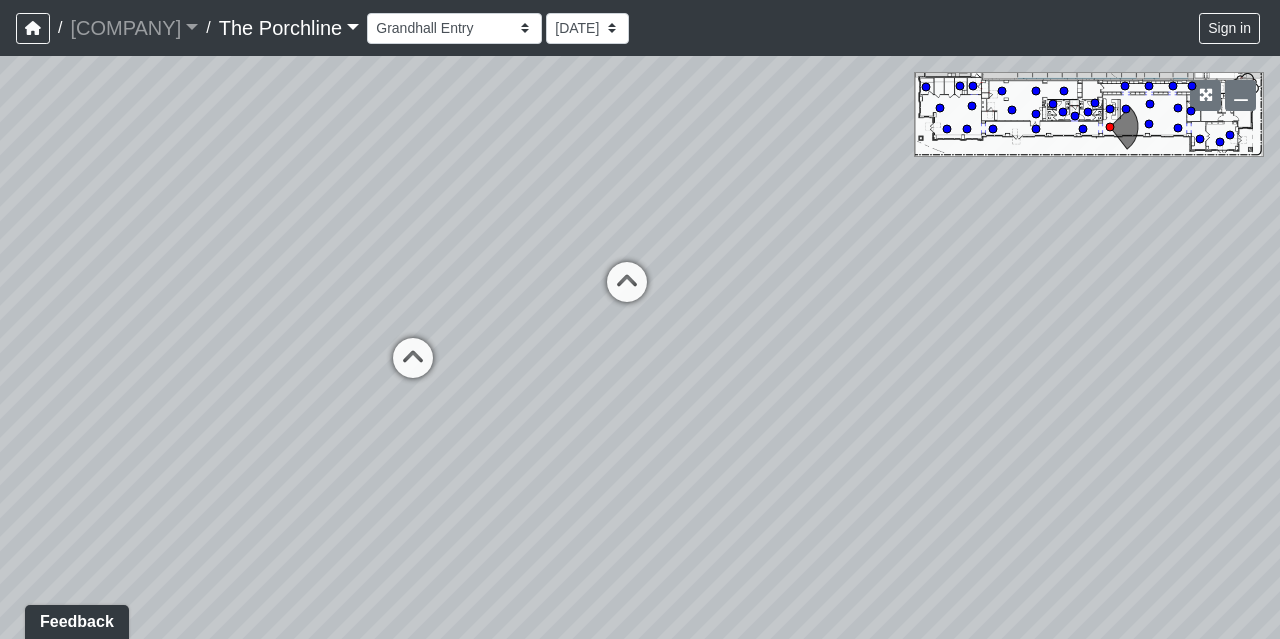 drag, startPoint x: 166, startPoint y: 271, endPoint x: 420, endPoint y: 189, distance: 266.90823 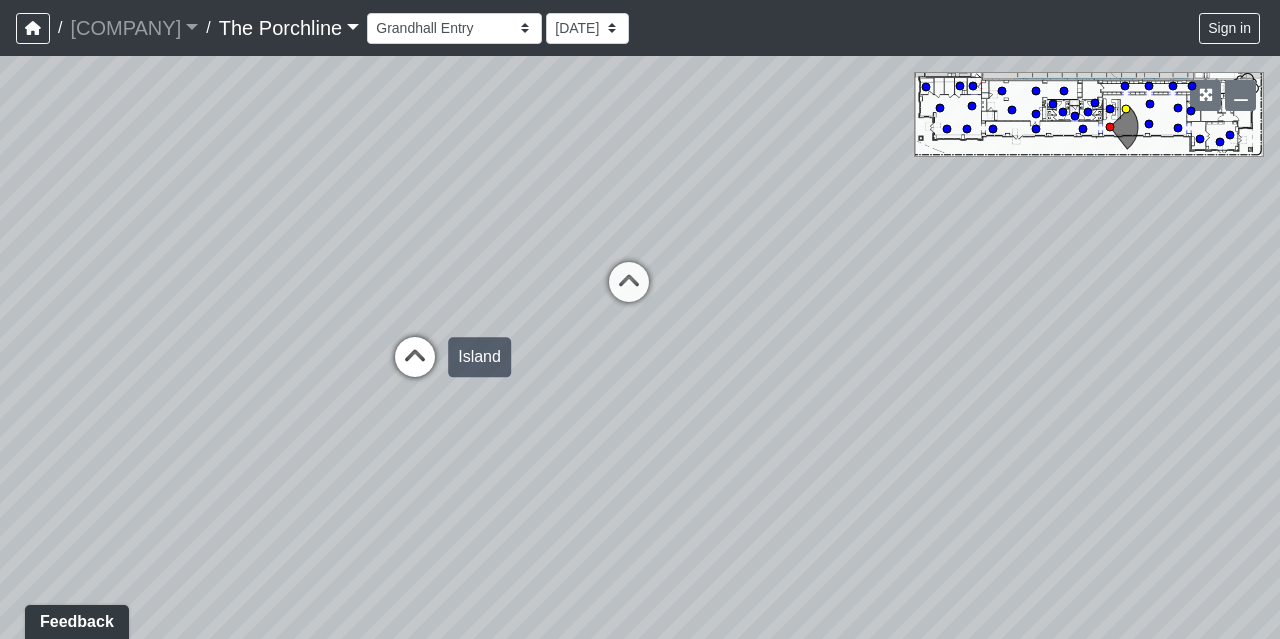 click at bounding box center [415, 367] 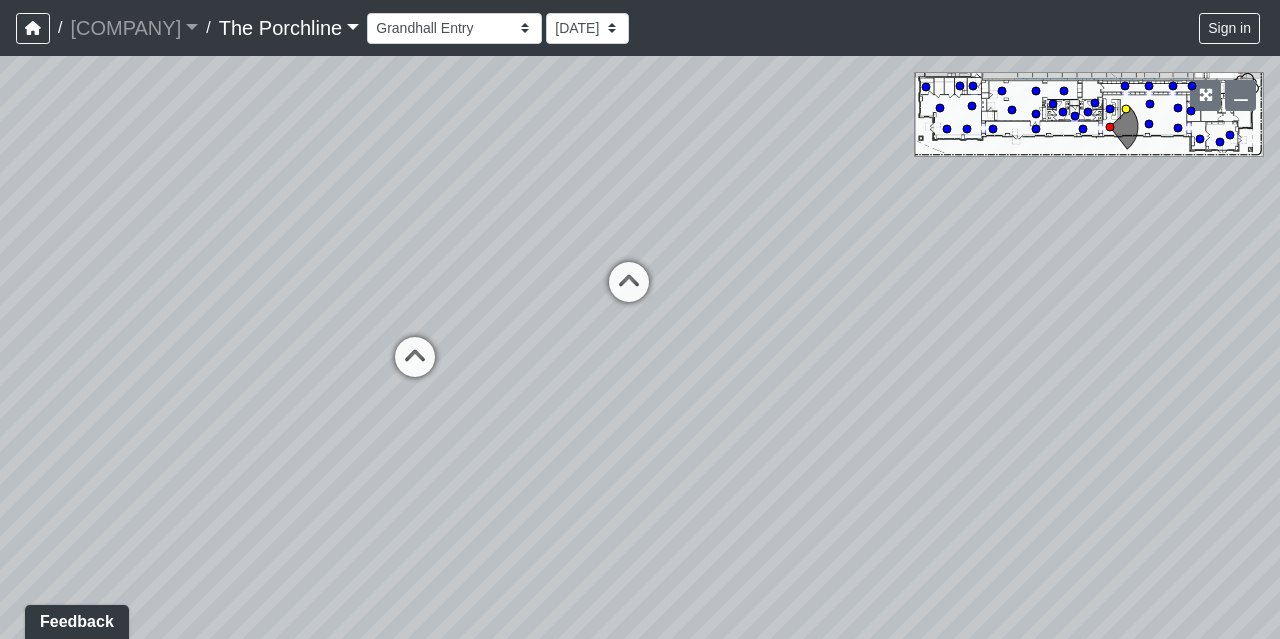 select on "p1pPaA5uEJu7qJPt791NhK" 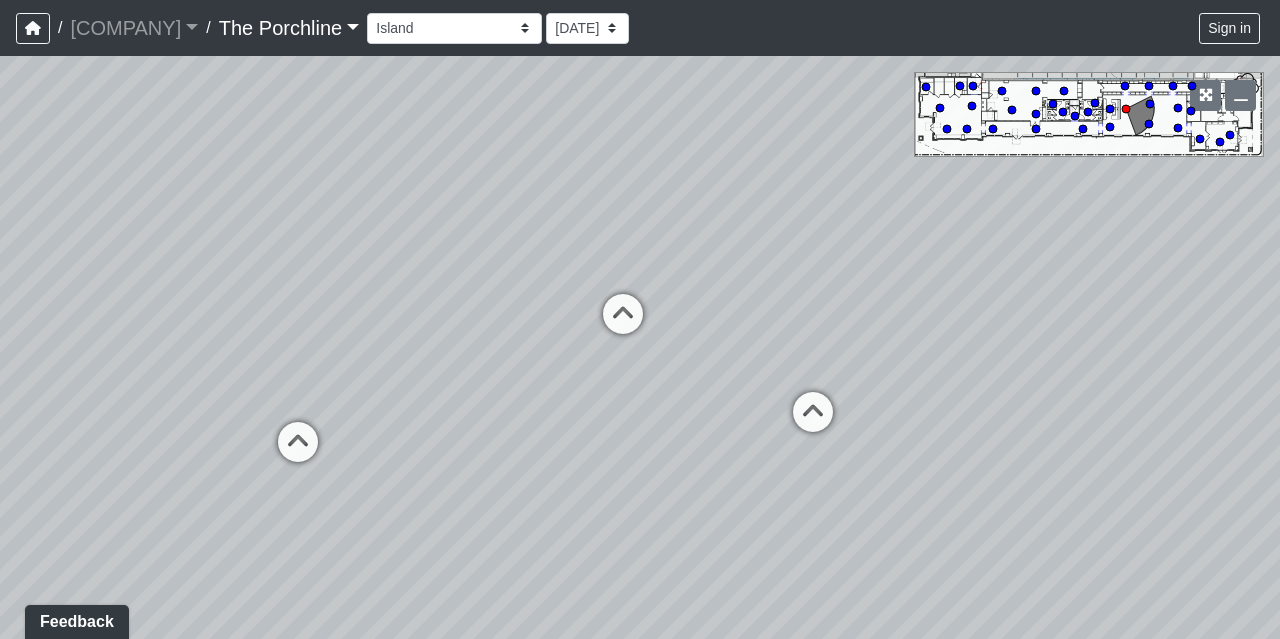 drag, startPoint x: 465, startPoint y: 203, endPoint x: 279, endPoint y: 267, distance: 196.70282 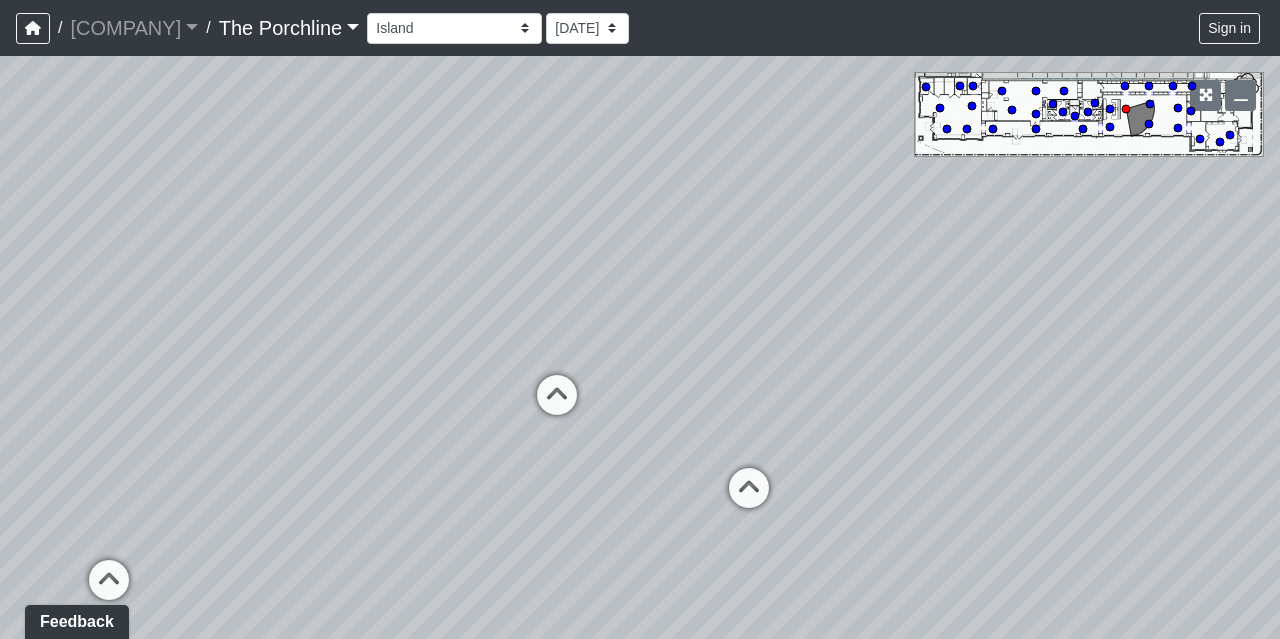 drag, startPoint x: 348, startPoint y: 278, endPoint x: 234, endPoint y: 235, distance: 121.84006 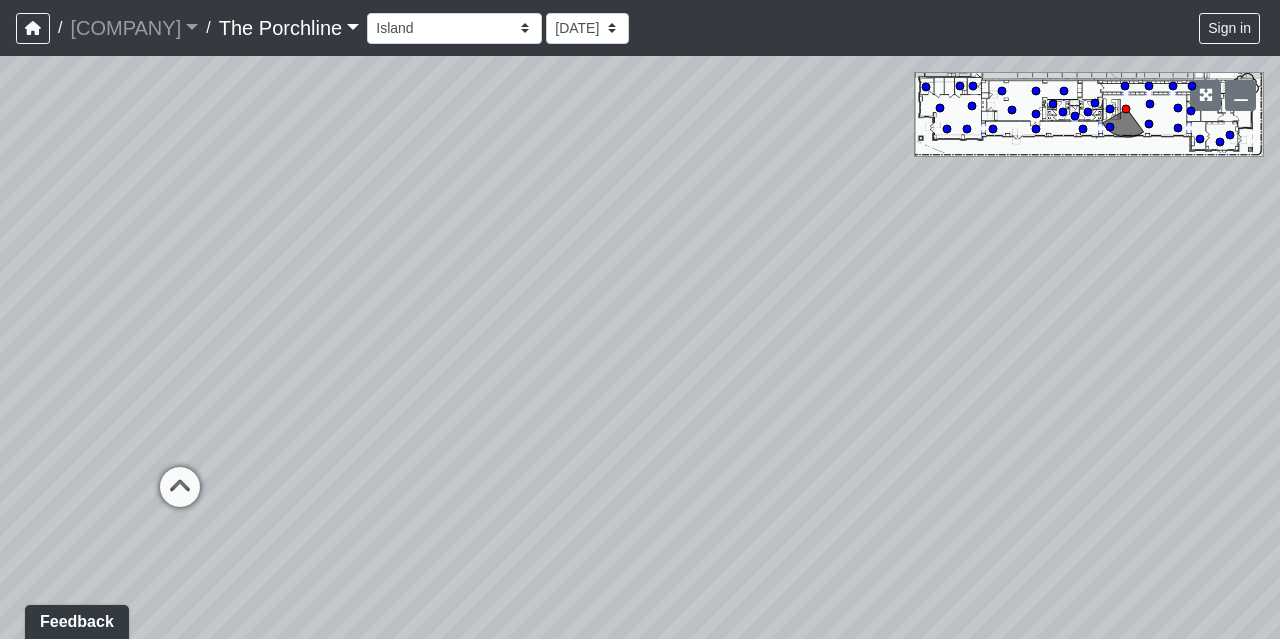 drag, startPoint x: 832, startPoint y: 322, endPoint x: 241, endPoint y: 271, distance: 593.1964 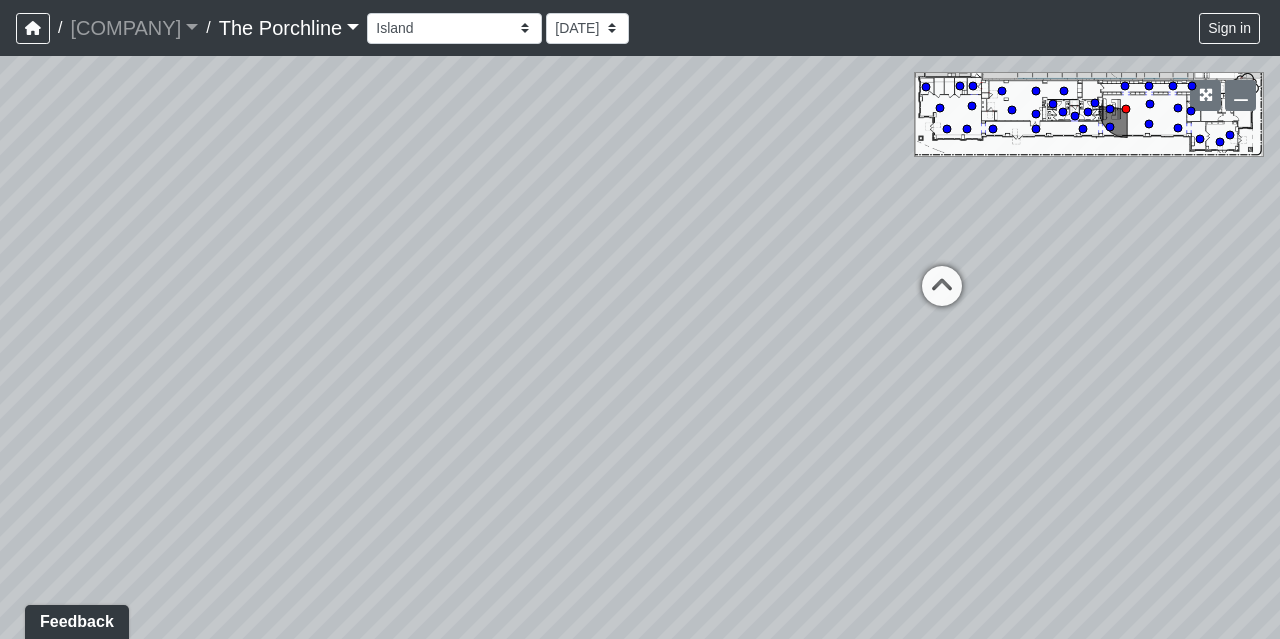 drag, startPoint x: 702, startPoint y: 269, endPoint x: 93, endPoint y: 264, distance: 609.0205 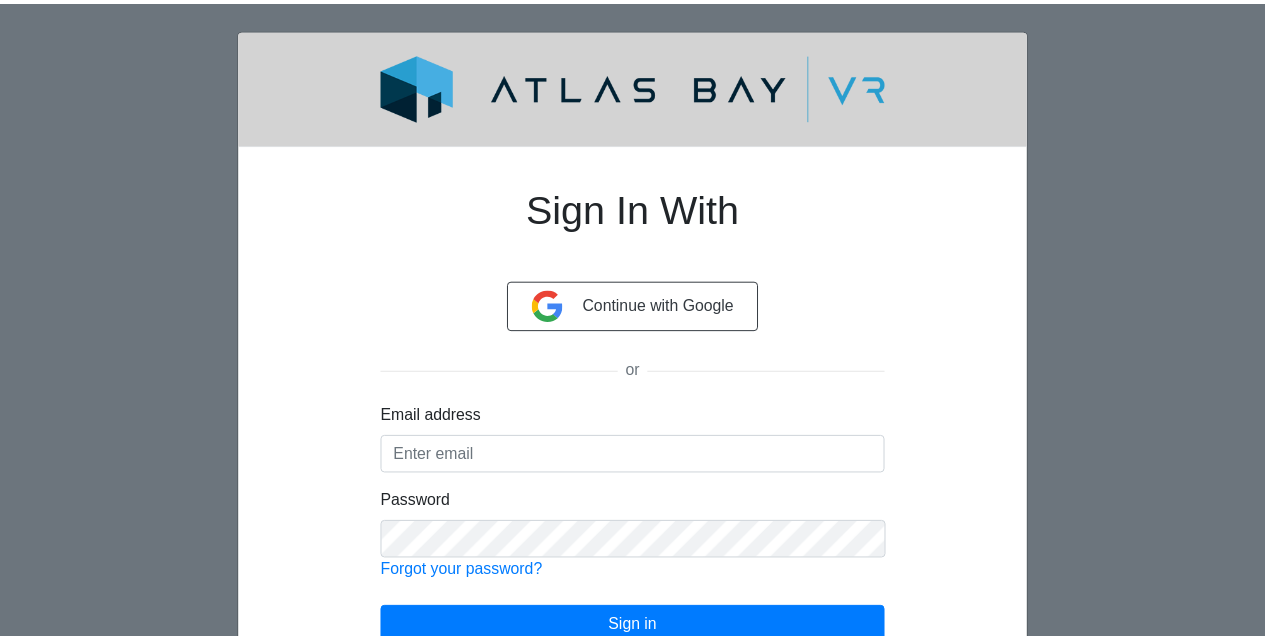 scroll, scrollTop: 0, scrollLeft: 0, axis: both 